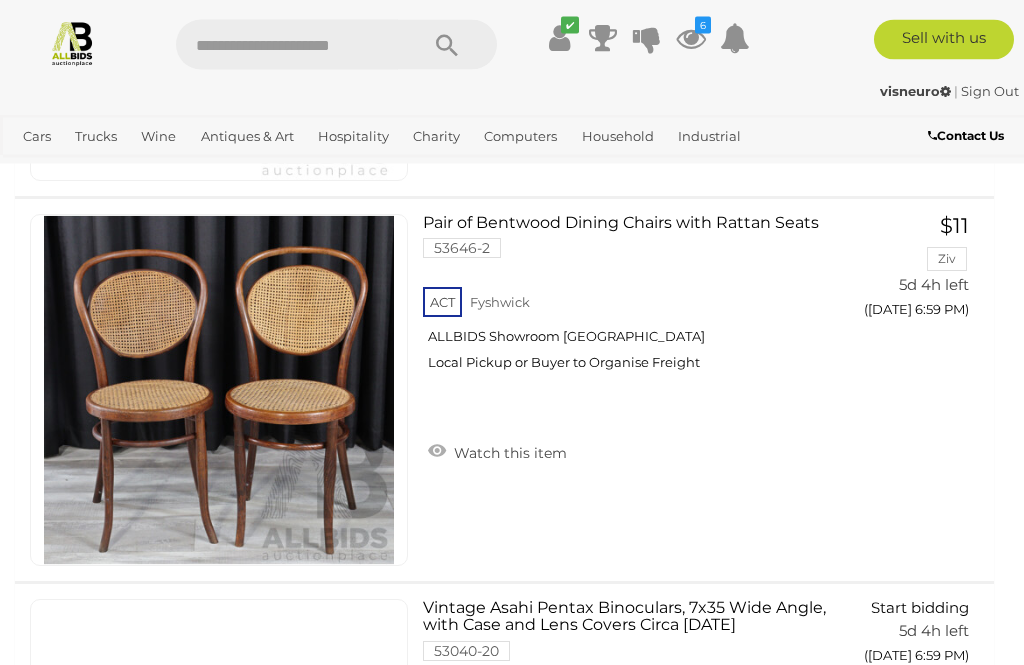 scroll, scrollTop: 4903, scrollLeft: 0, axis: vertical 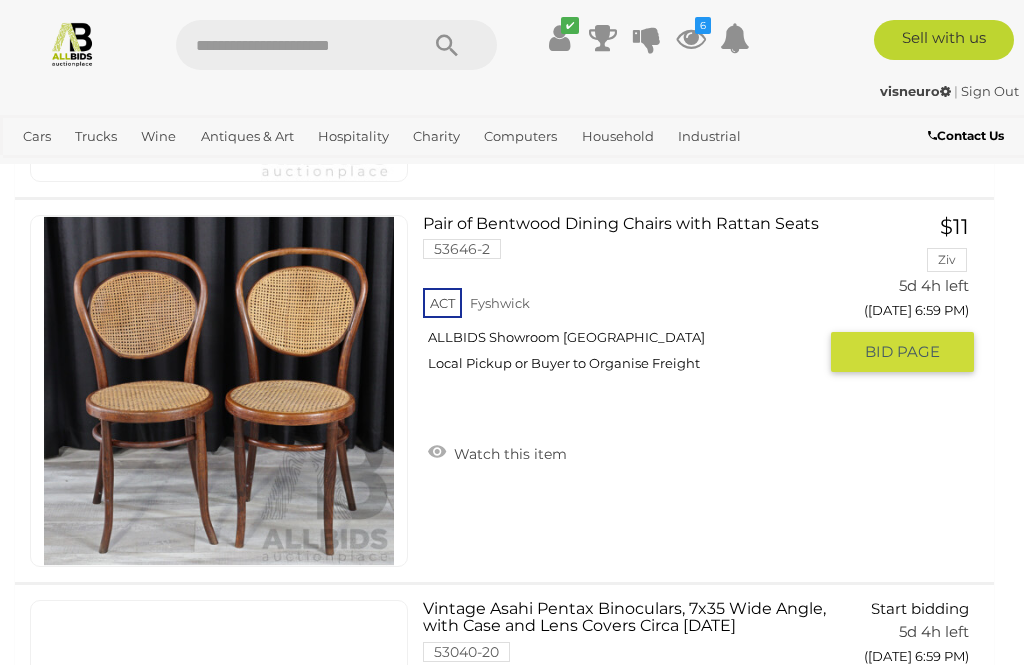 click on "Watch this item" at bounding box center [497, 452] 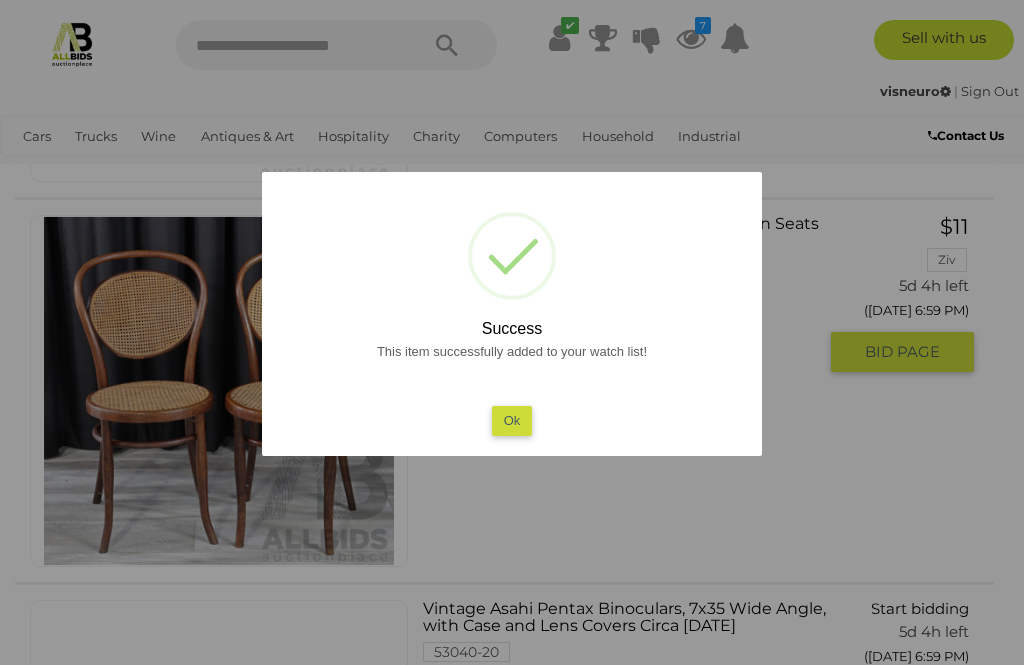 click on "Ok" at bounding box center [512, 420] 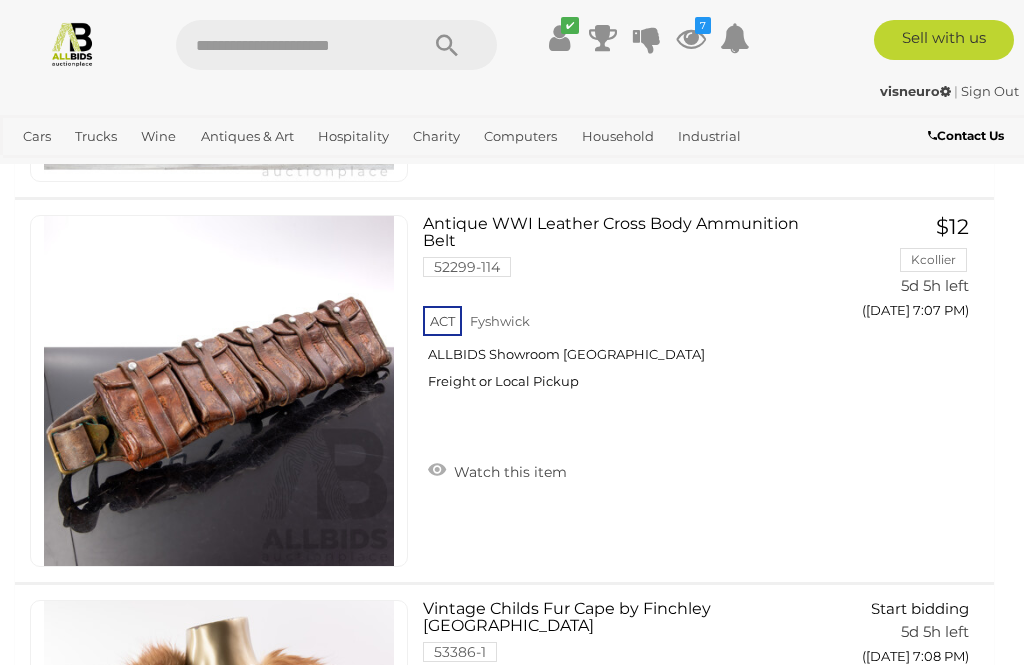 scroll, scrollTop: 11064, scrollLeft: 0, axis: vertical 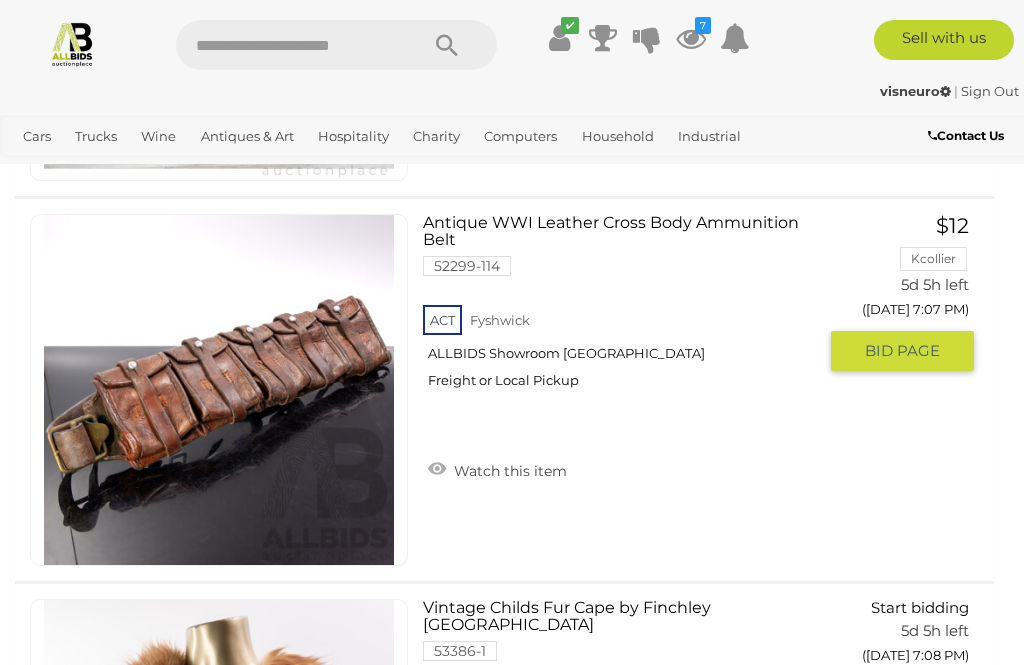 click at bounding box center [219, 390] 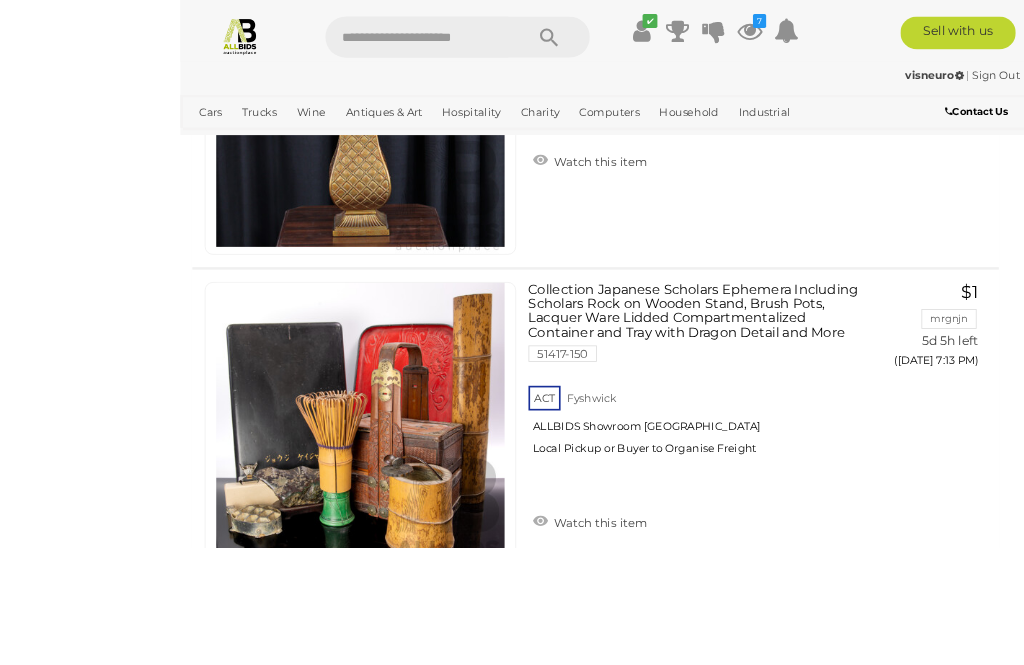 scroll, scrollTop: 15658, scrollLeft: 0, axis: vertical 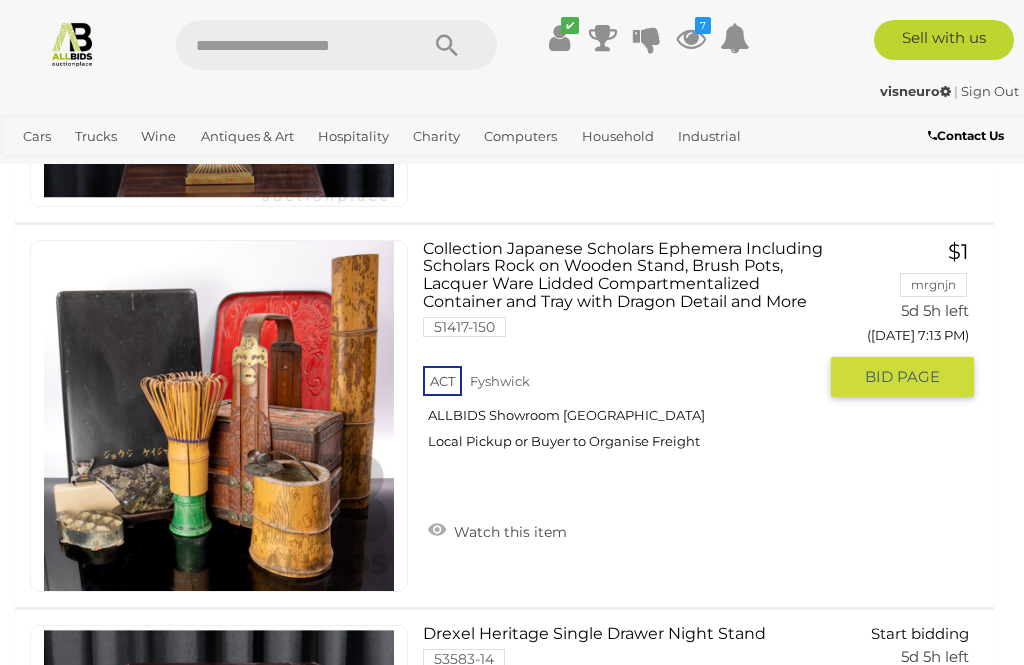 click on "Watch this item" at bounding box center [497, 530] 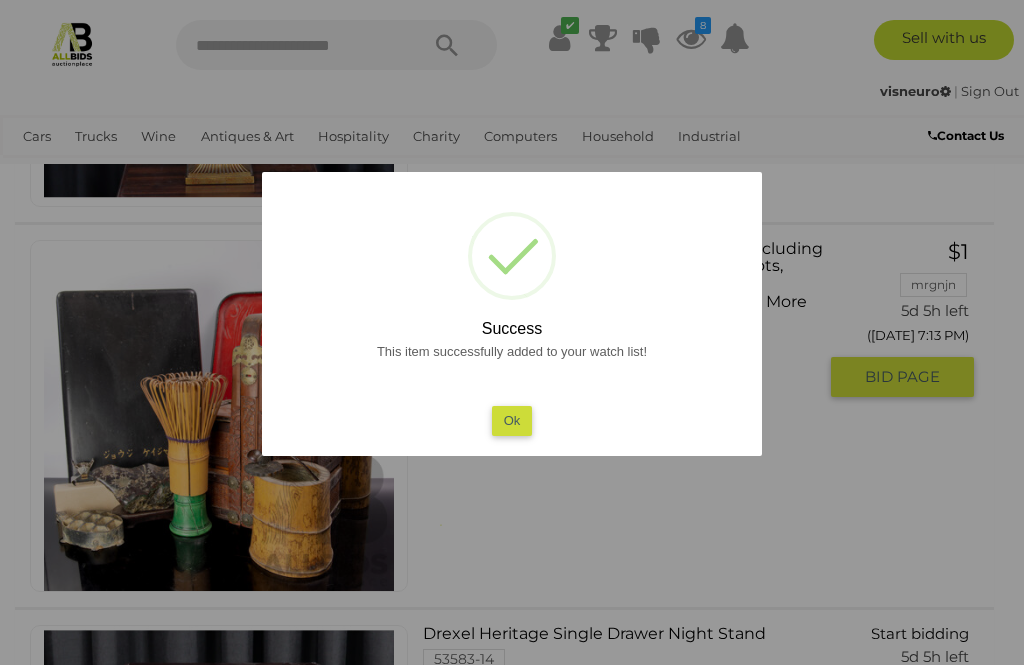 click on "Ok" at bounding box center [512, 420] 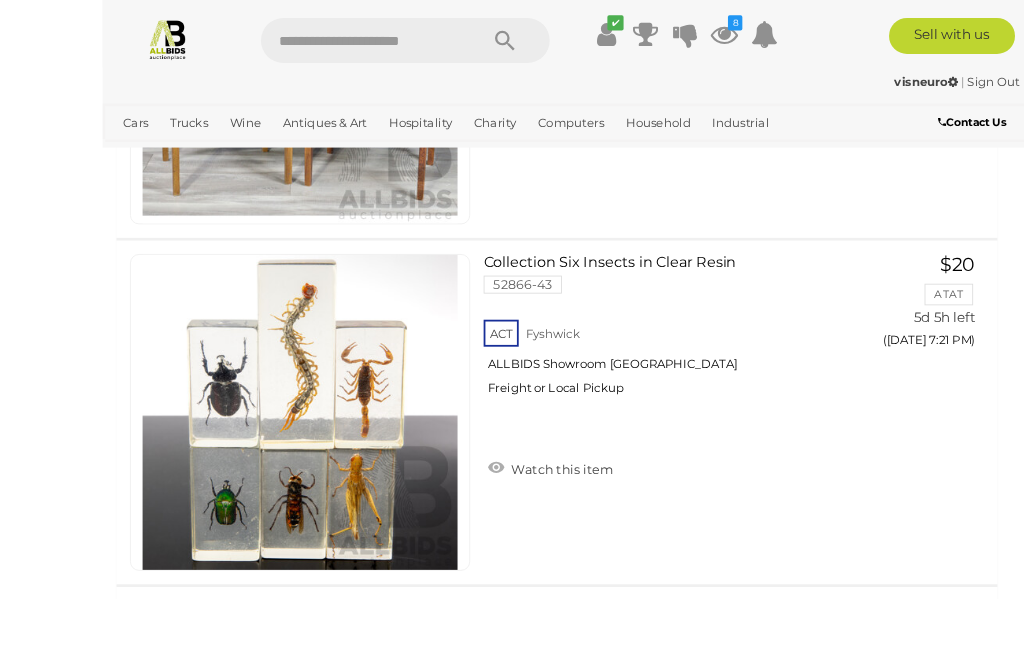 scroll, scrollTop: 20677, scrollLeft: 0, axis: vertical 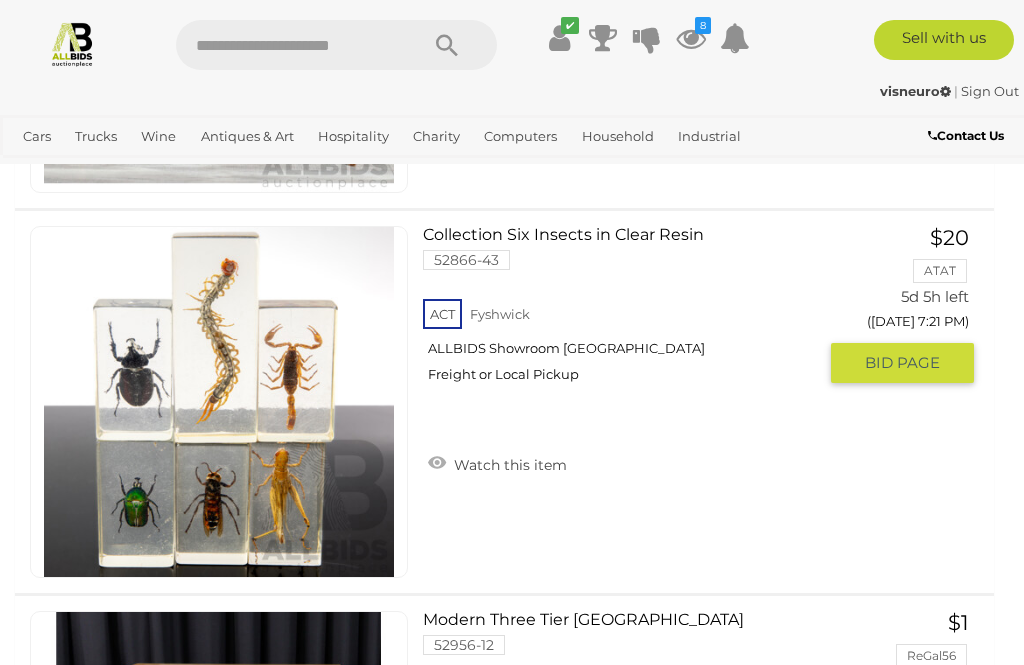 click on "Watch this item" at bounding box center (497, 463) 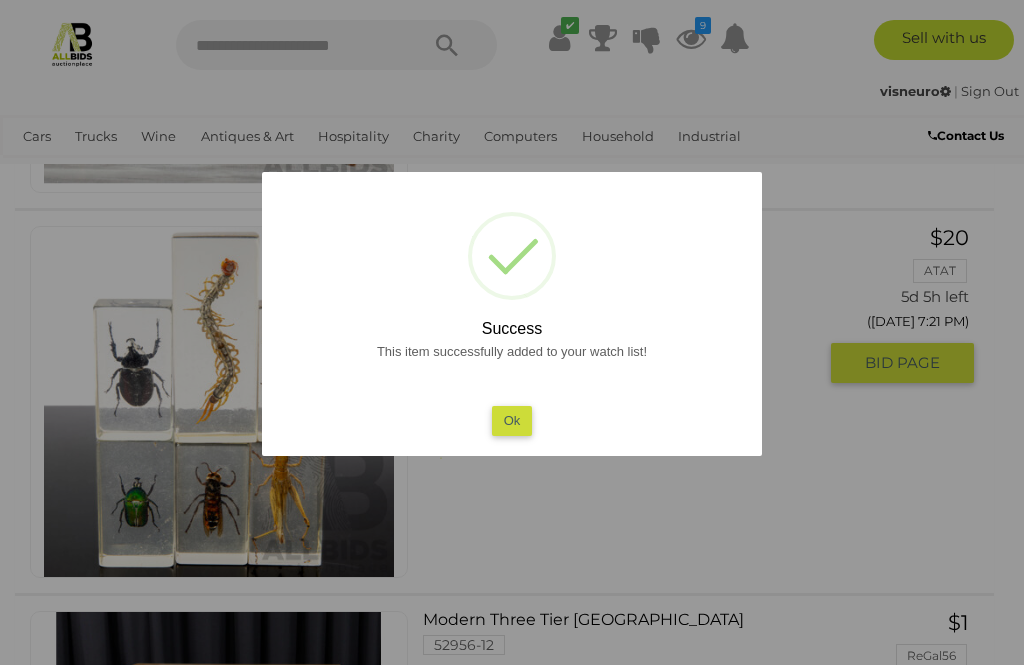 click on "Ok" at bounding box center (512, 420) 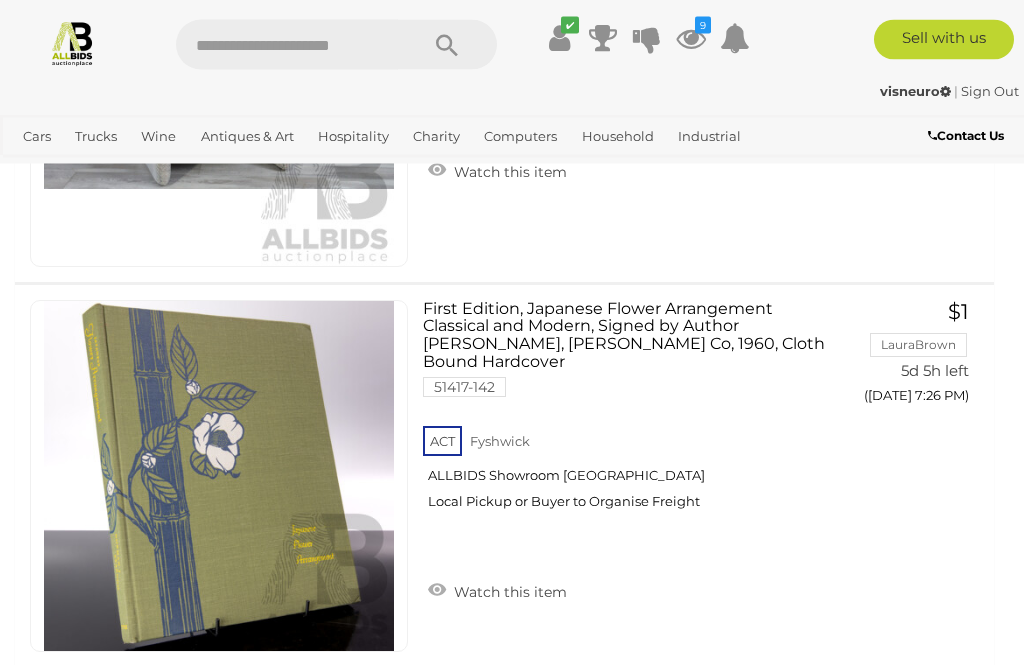 scroll, scrollTop: 24105, scrollLeft: 0, axis: vertical 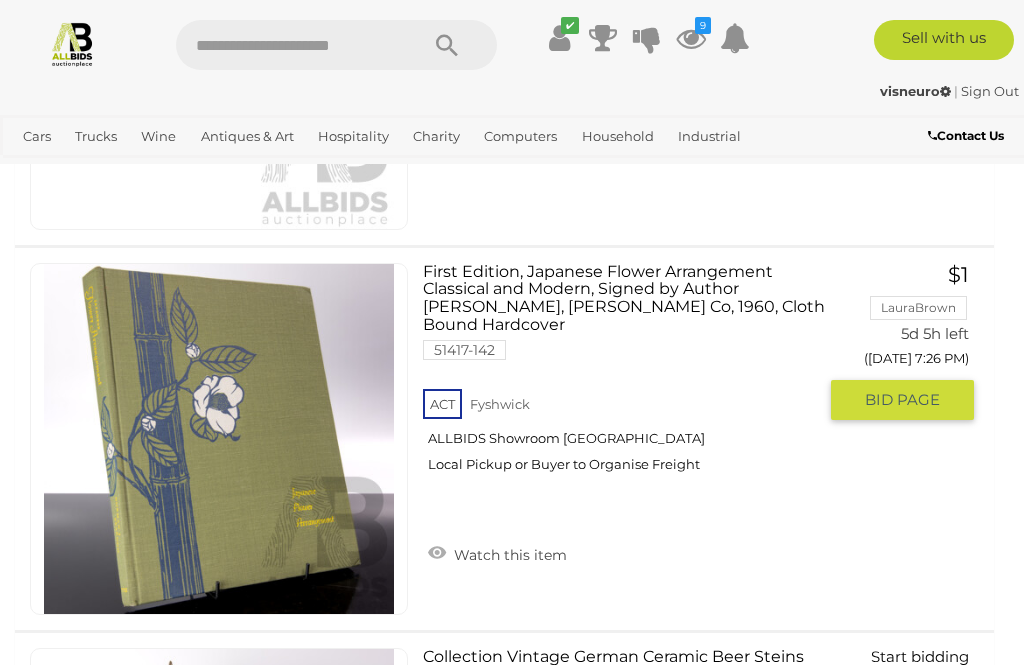 click on "Watch this item" at bounding box center [497, 553] 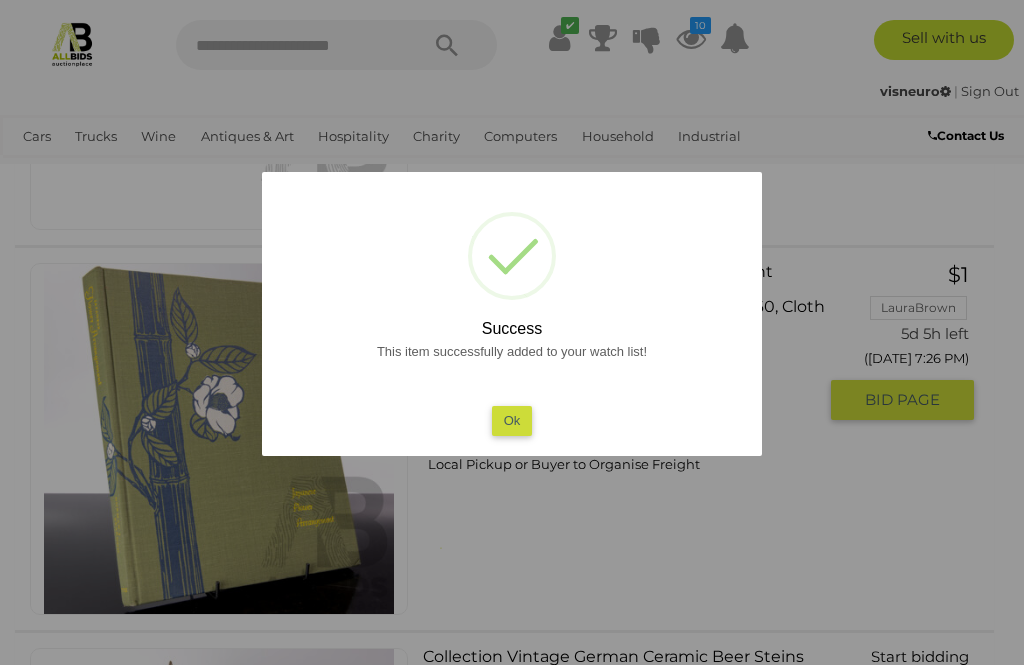 click on "Ok" at bounding box center (512, 420) 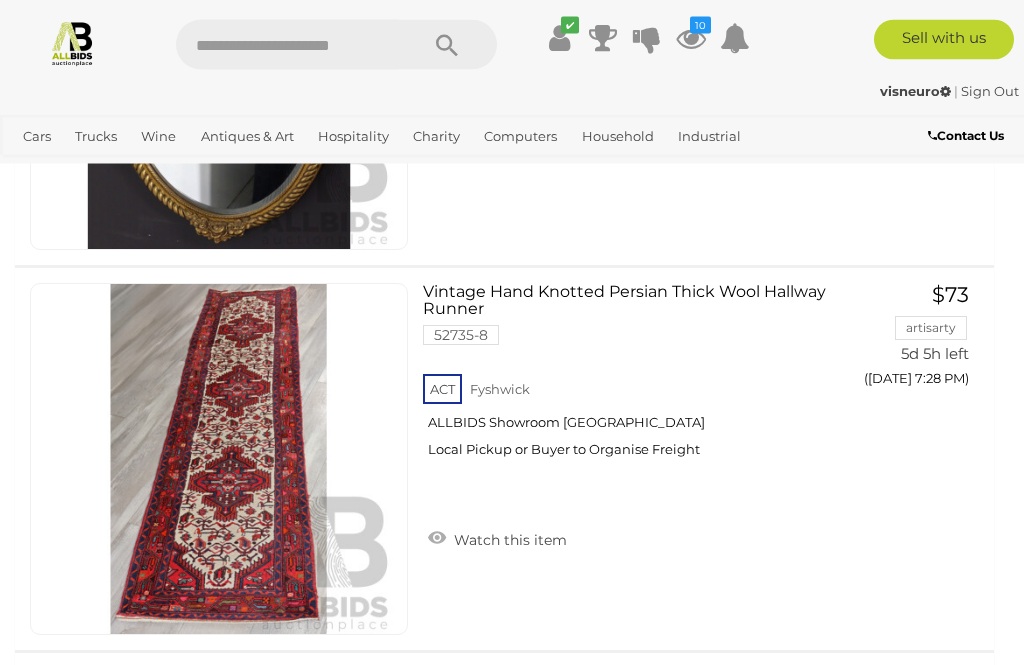 scroll, scrollTop: 25240, scrollLeft: 0, axis: vertical 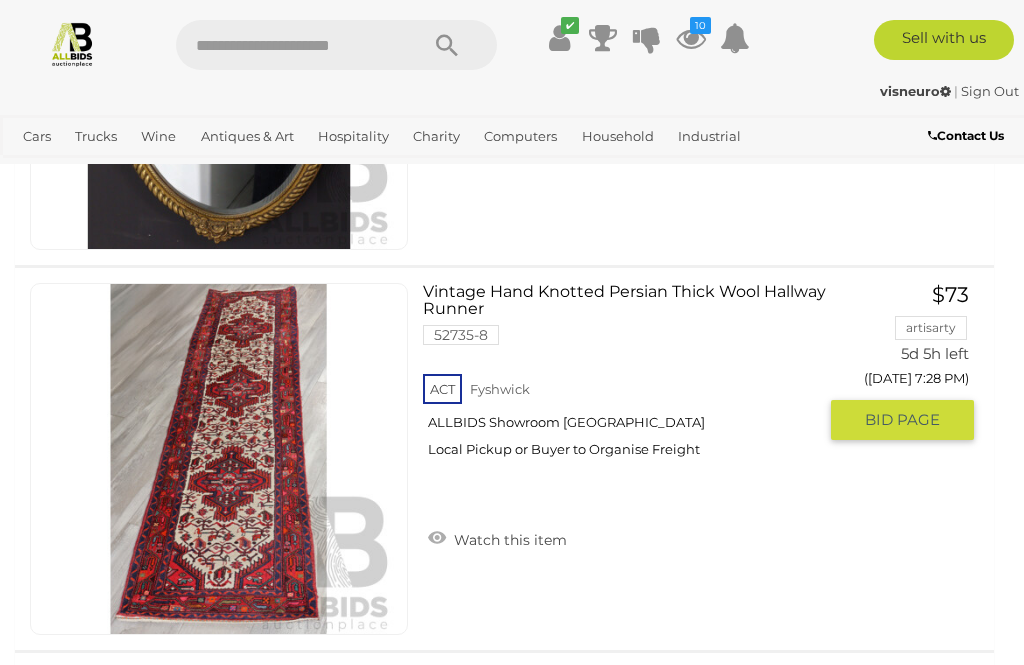 click on "Watch this item" at bounding box center (497, 538) 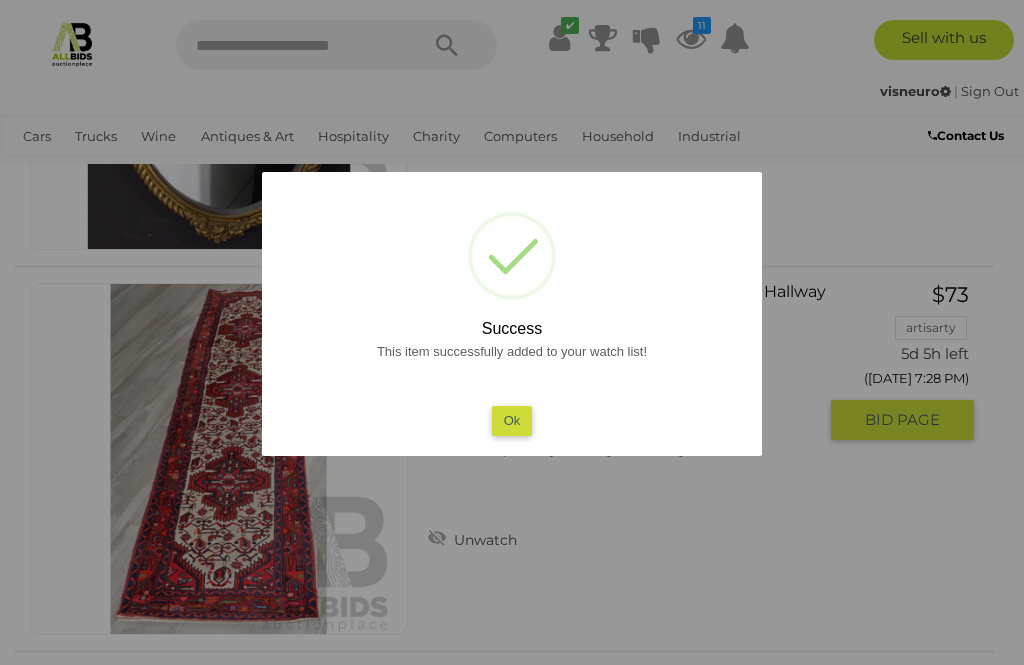 click on "Ok" at bounding box center [512, 420] 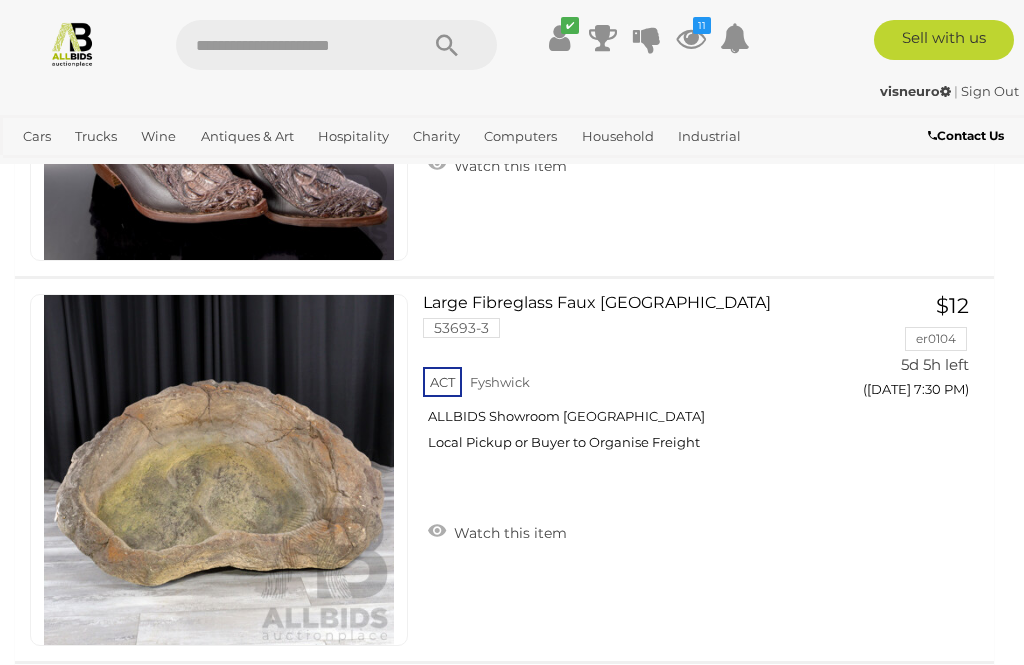 scroll, scrollTop: 27205, scrollLeft: 0, axis: vertical 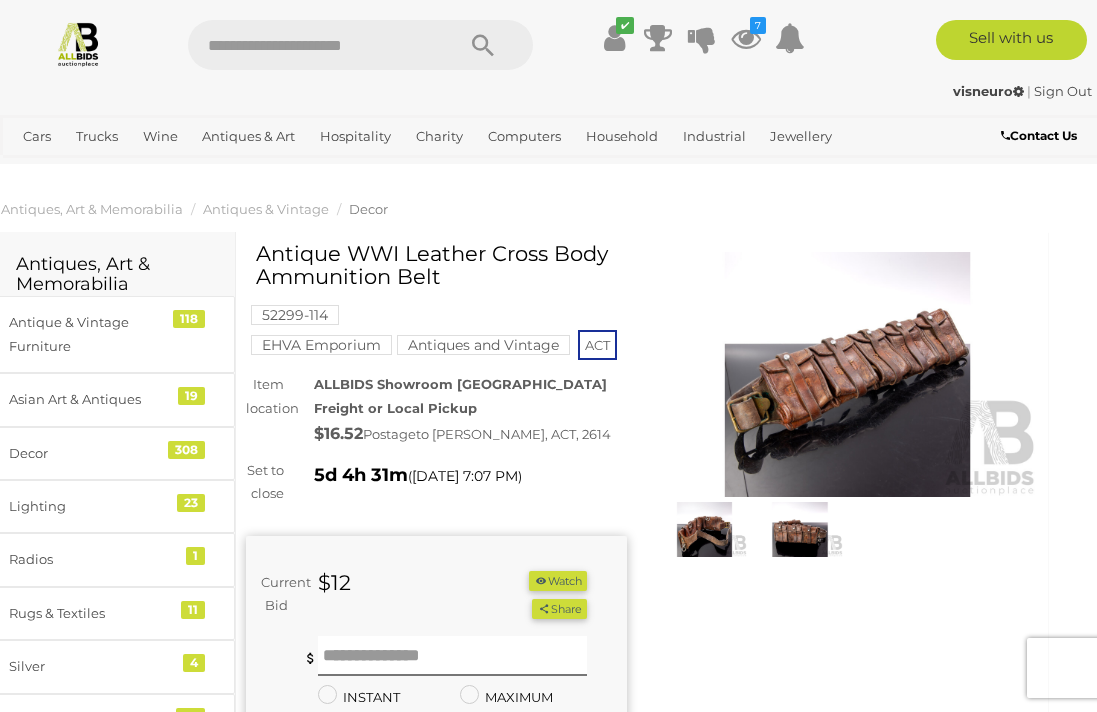 click at bounding box center [799, 529] 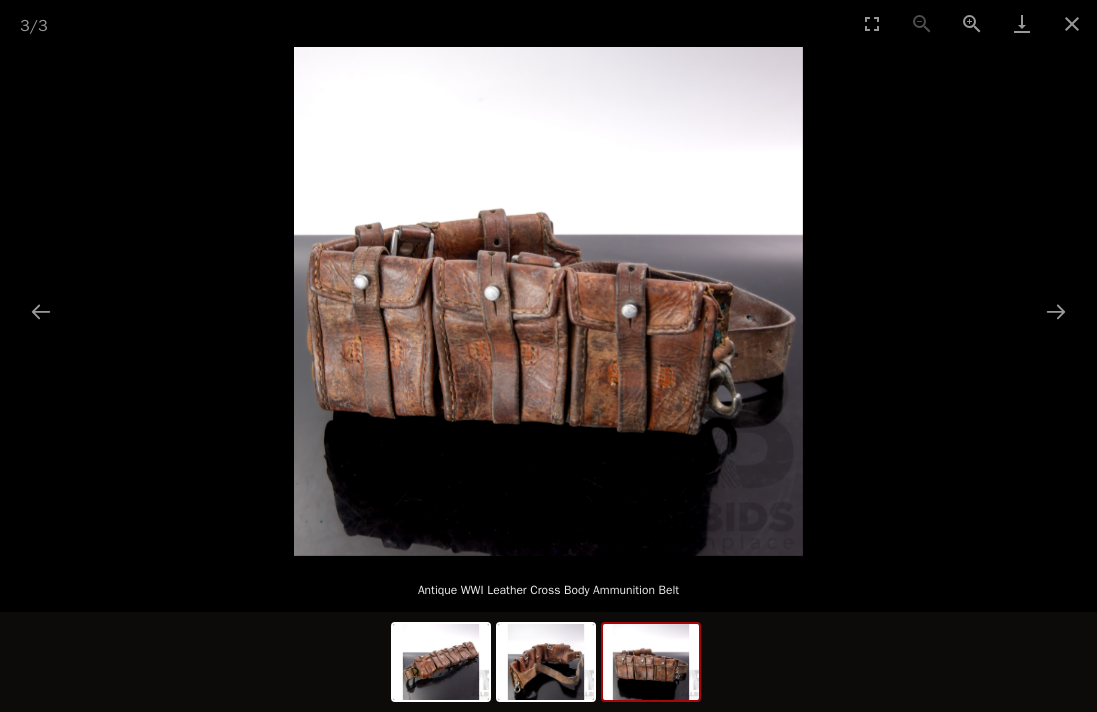 click at bounding box center [441, 662] 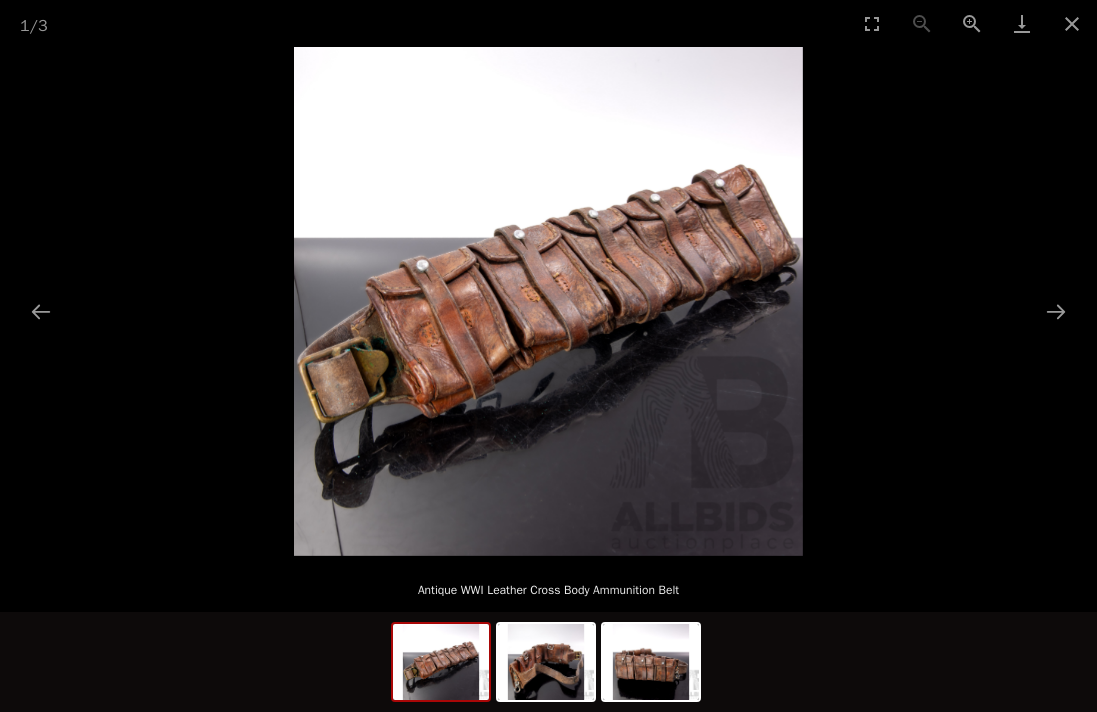 click at bounding box center (546, 662) 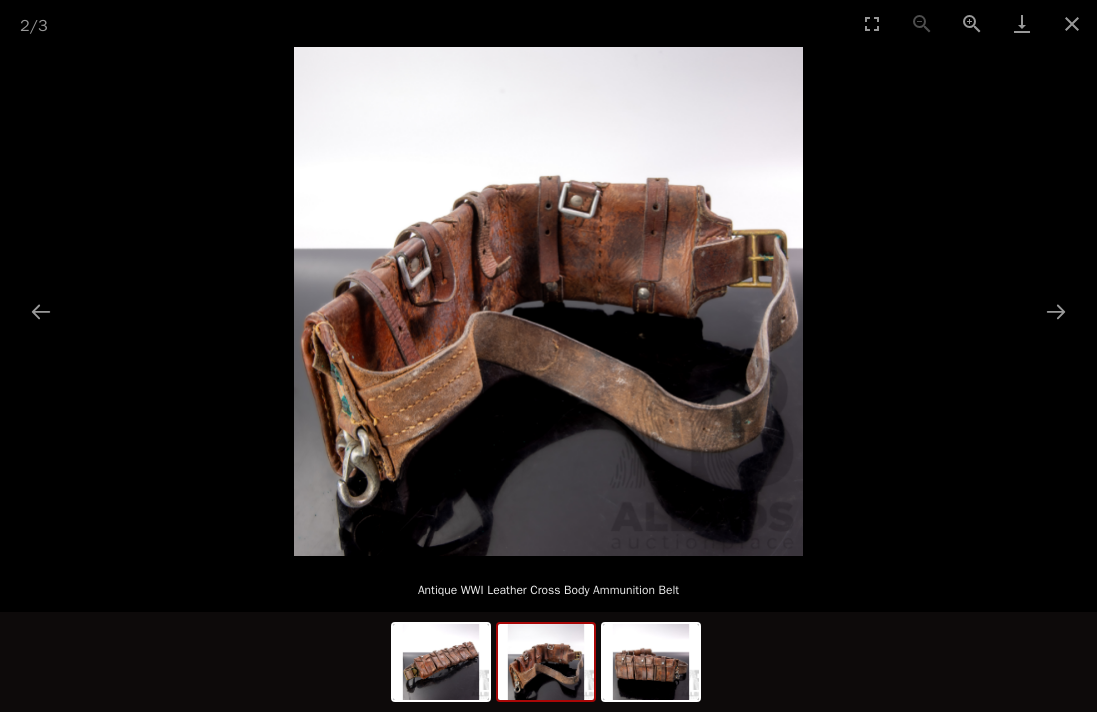 click at bounding box center [651, 662] 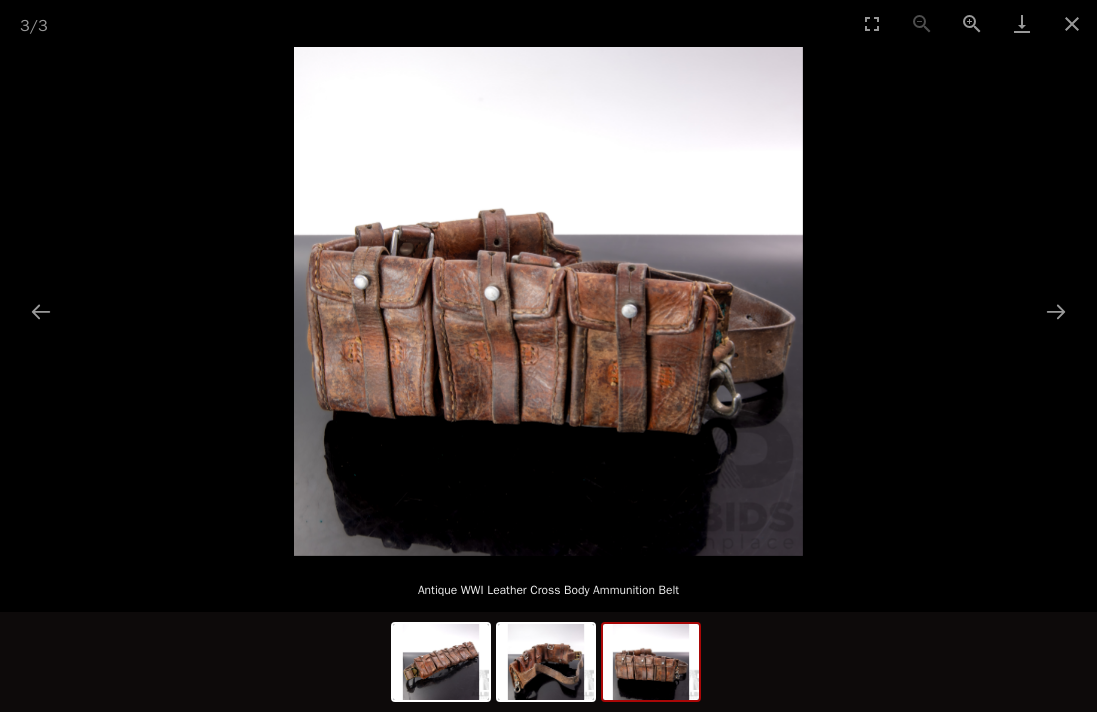 click at bounding box center (1072, 23) 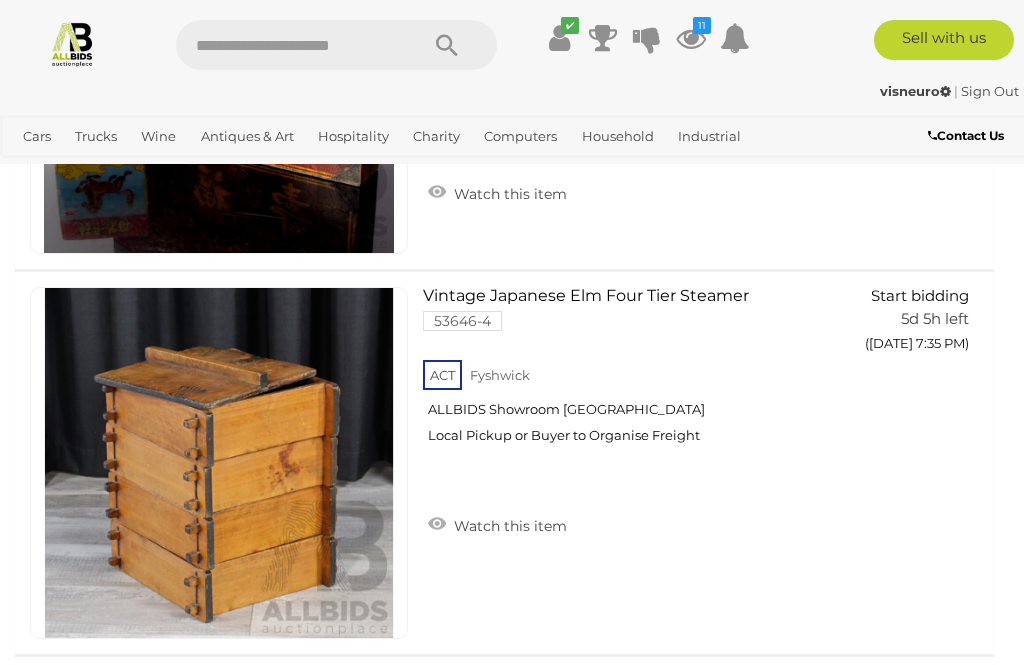 scroll, scrollTop: 30624, scrollLeft: 0, axis: vertical 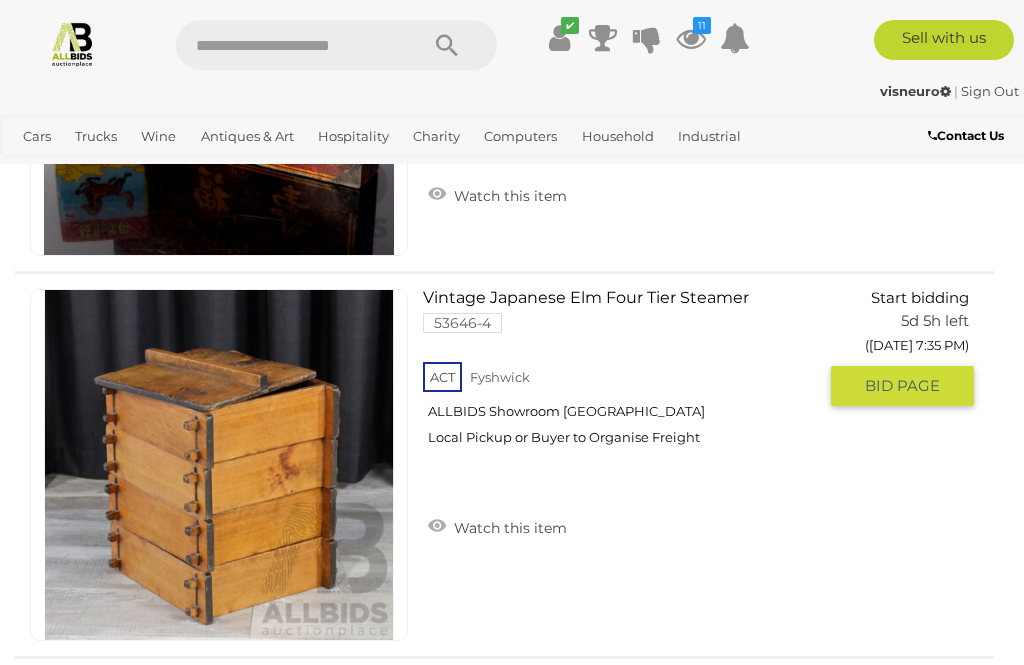 click on "Watch this item" at bounding box center (497, 526) 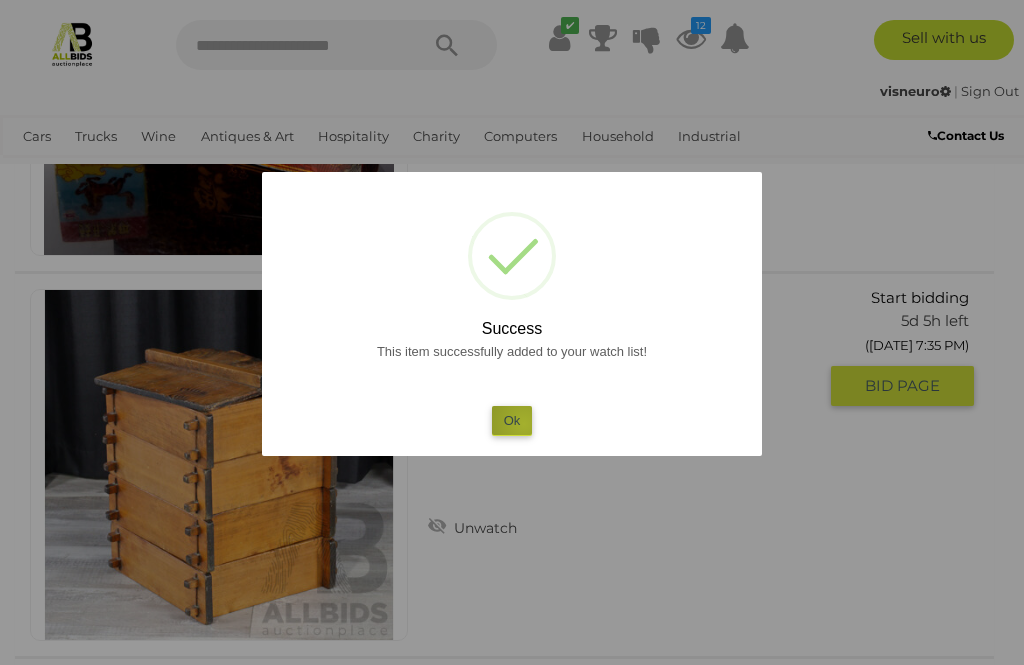click on "Ok" at bounding box center [512, 420] 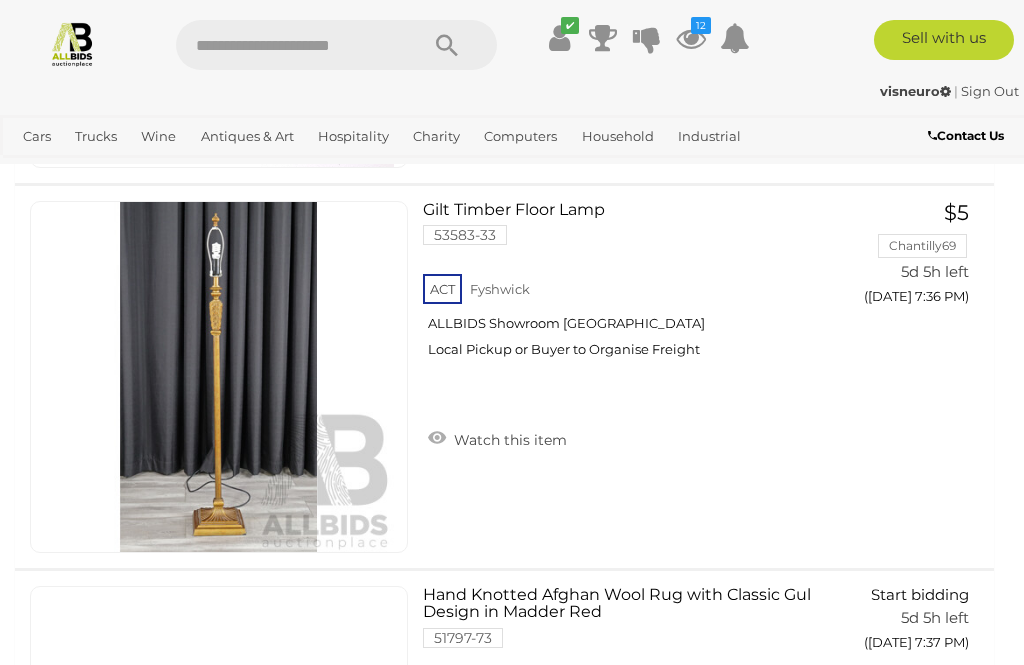 scroll, scrollTop: 31481, scrollLeft: 0, axis: vertical 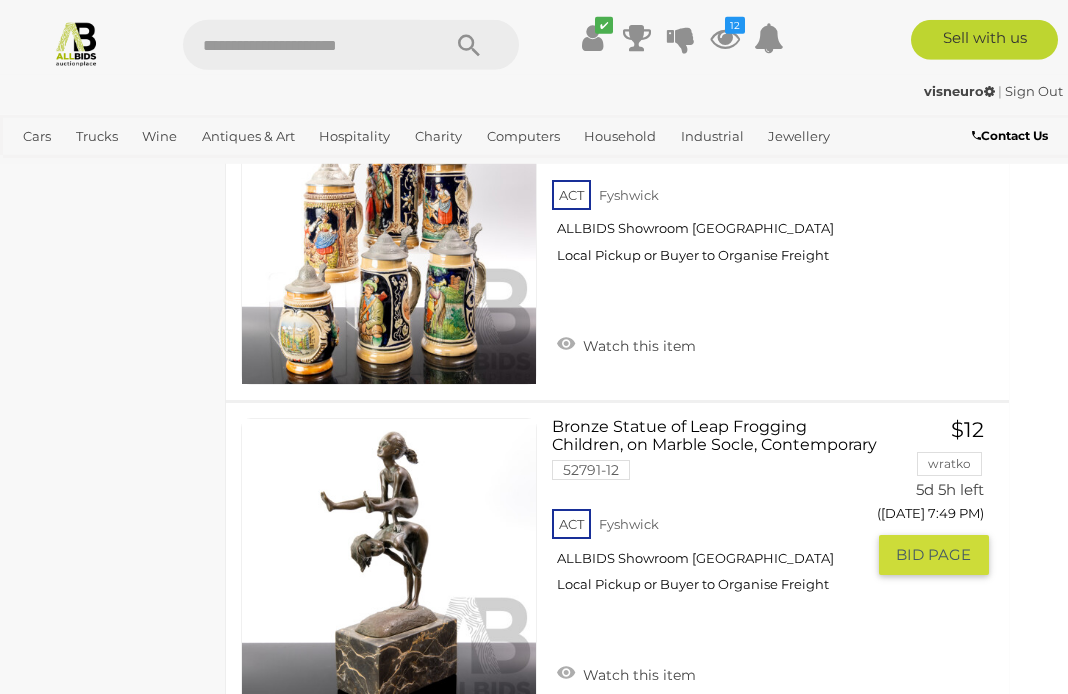 click on "Watch this item" at bounding box center [626, 673] 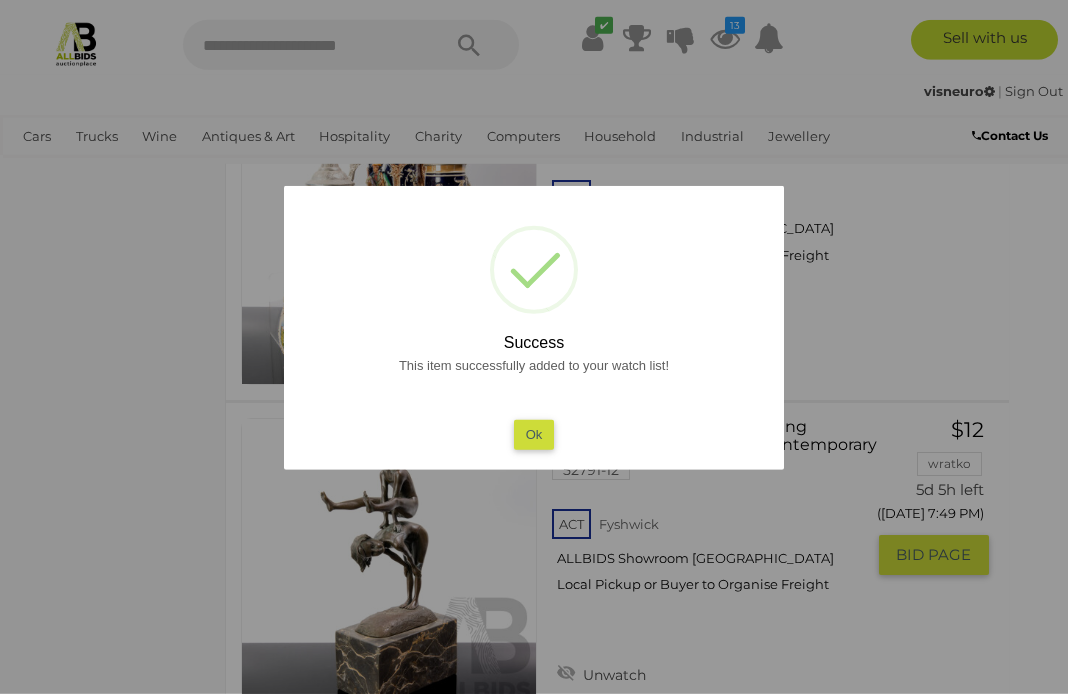 click on "Ok" at bounding box center (534, 434) 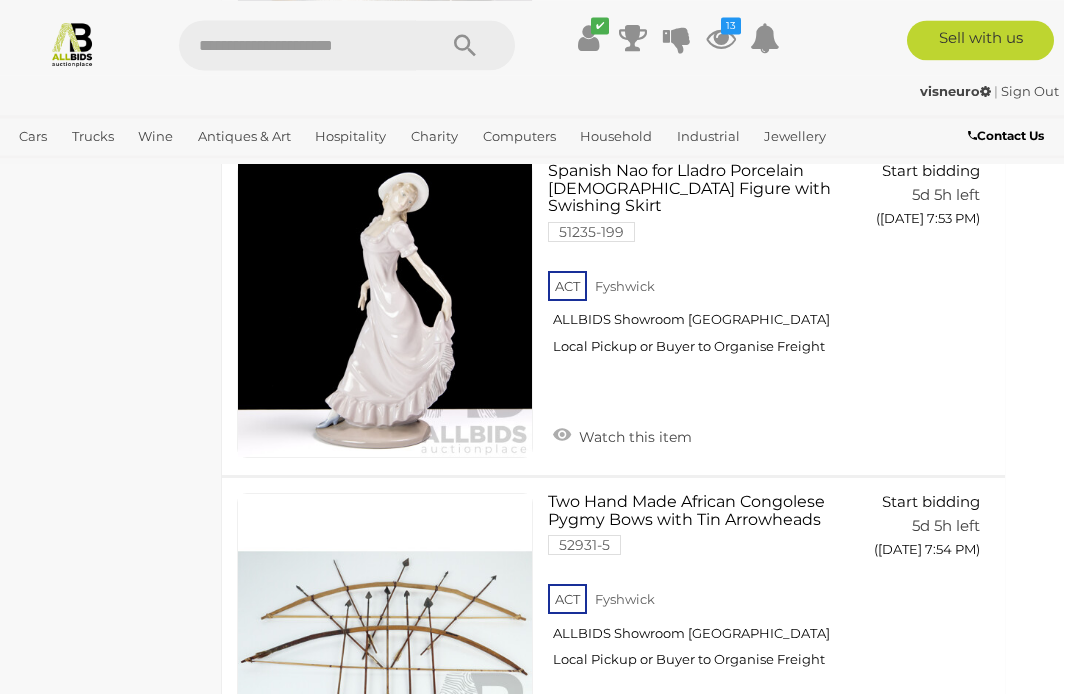 scroll, scrollTop: 33159, scrollLeft: 29, axis: both 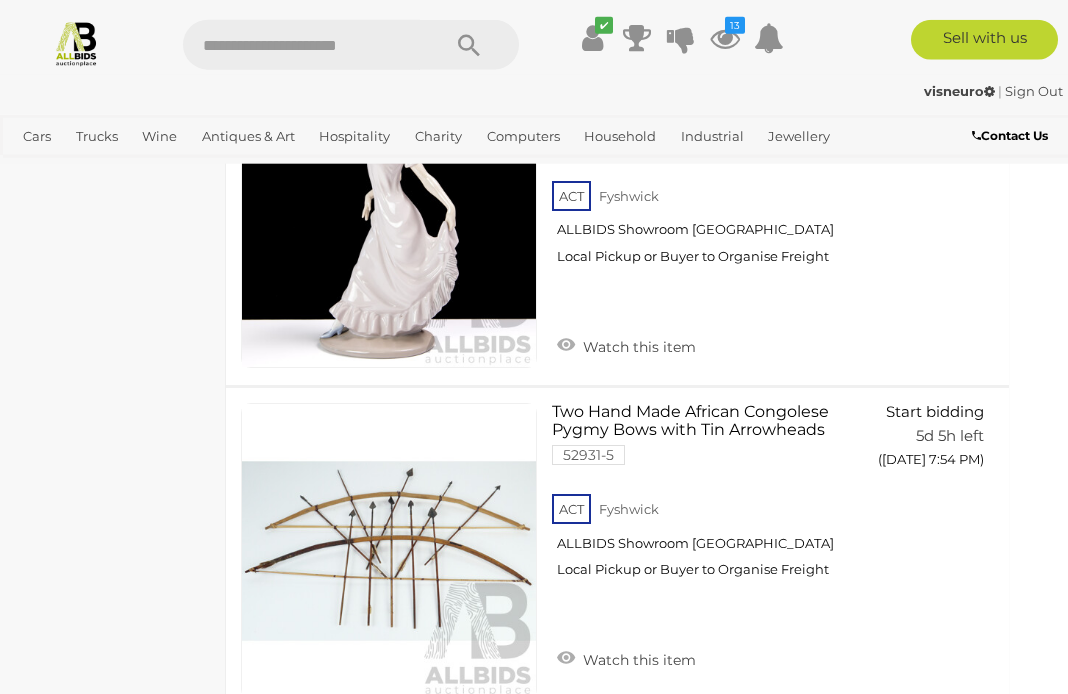 click on "4" at bounding box center [445, 764] 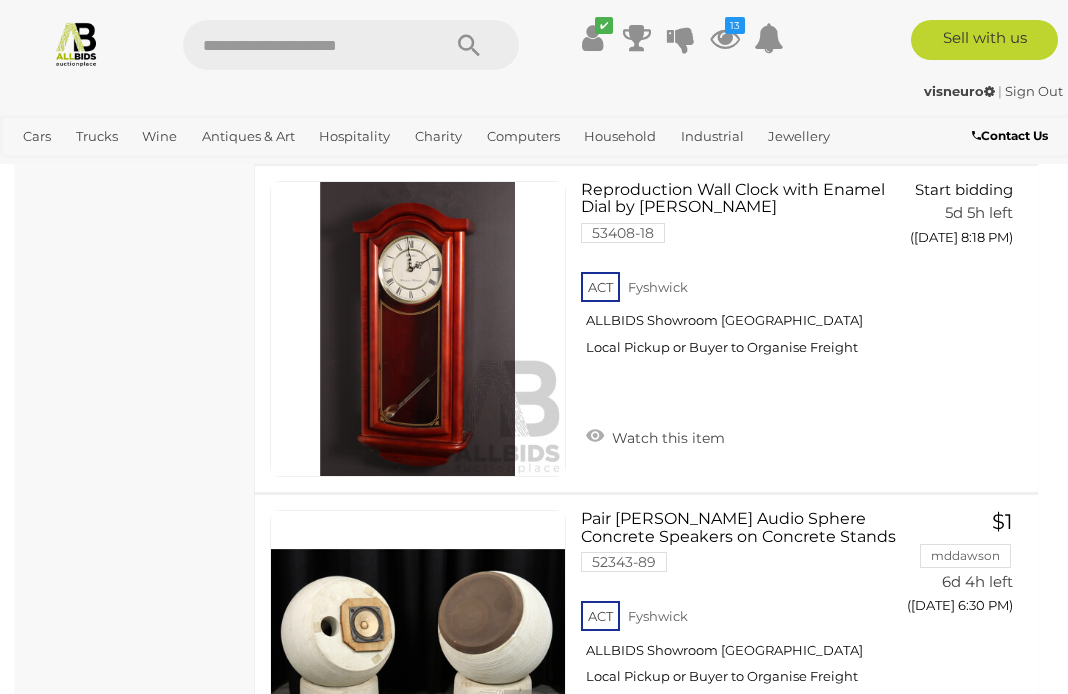 scroll, scrollTop: 2907, scrollLeft: 0, axis: vertical 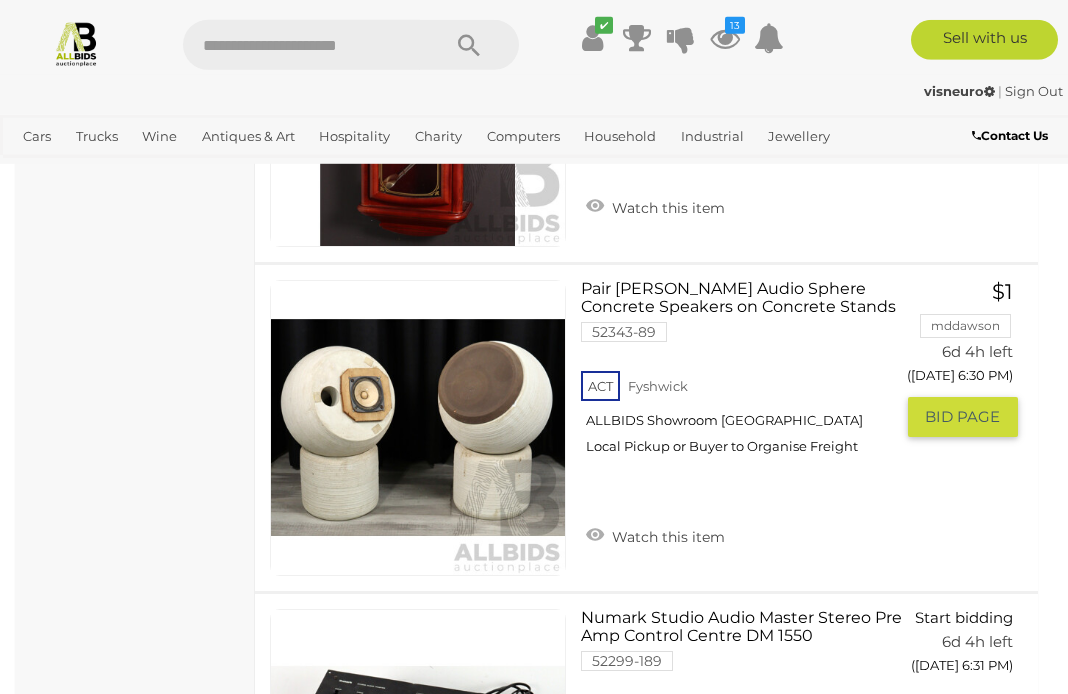 click on "Watch this item" at bounding box center [655, 535] 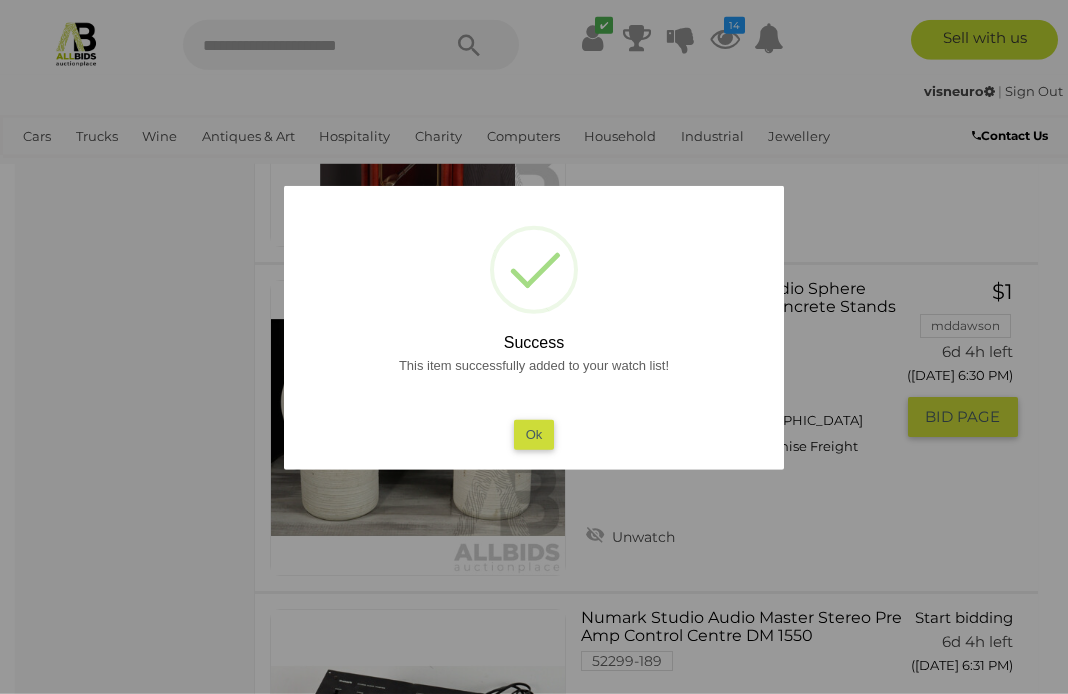click on "Ok" at bounding box center [534, 434] 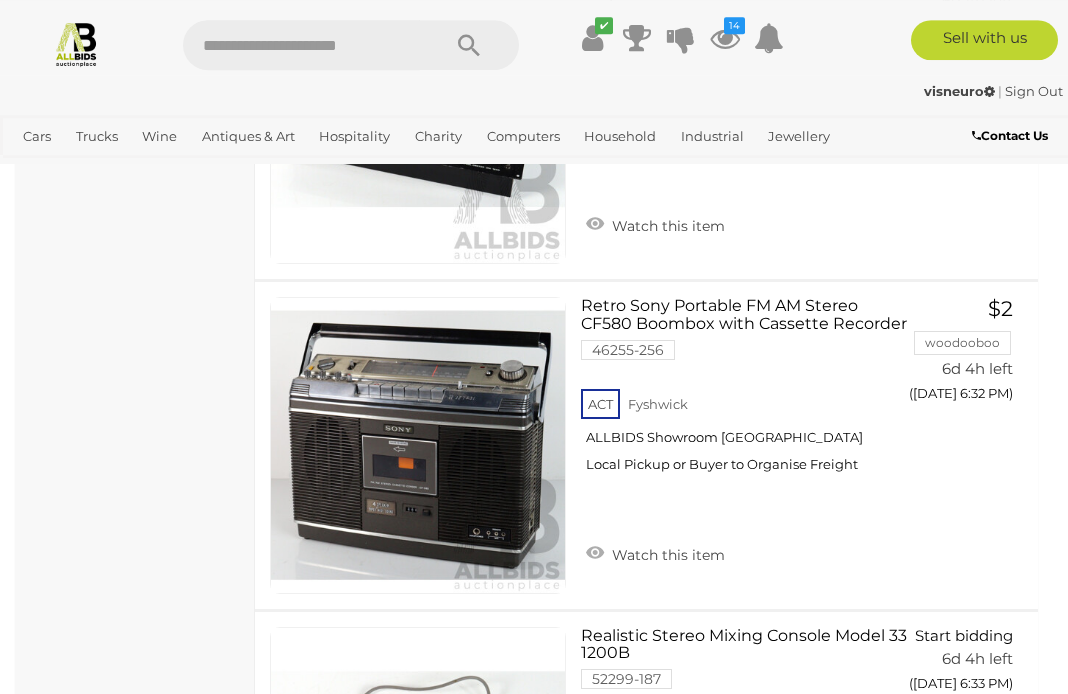scroll, scrollTop: 3548, scrollLeft: 0, axis: vertical 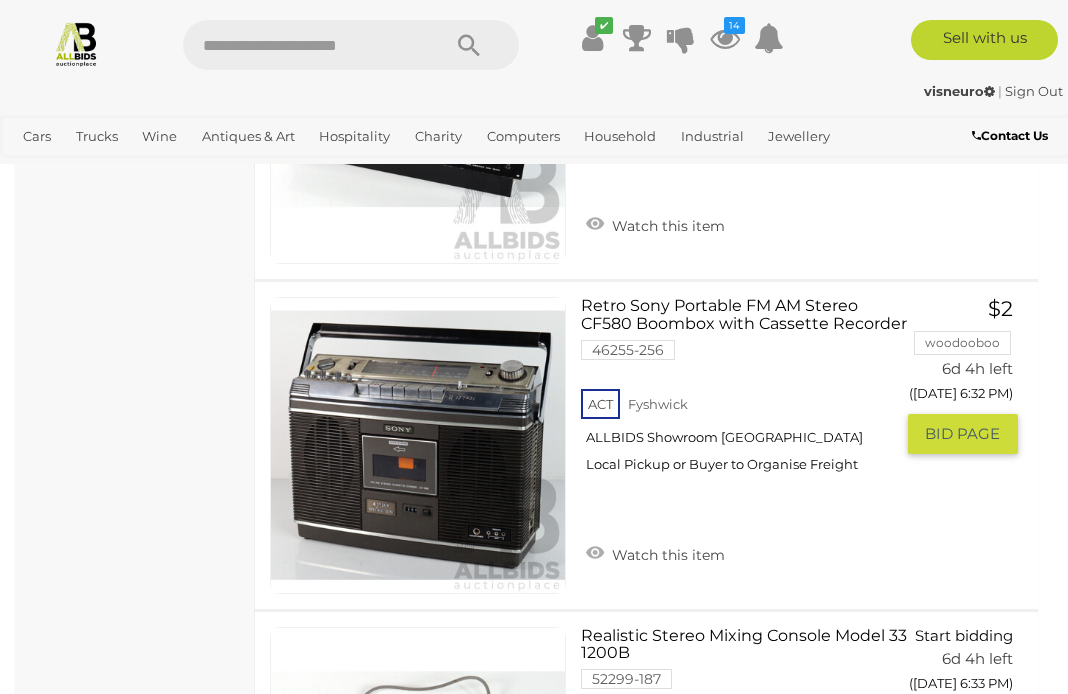 click on "Watch this item" at bounding box center [655, 553] 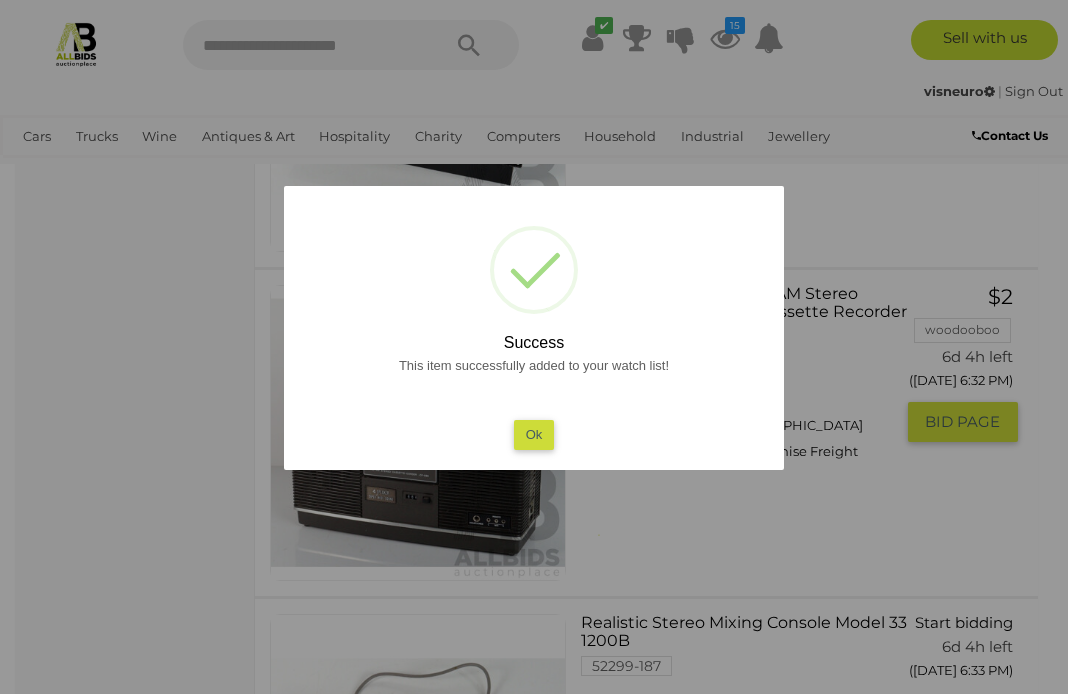 click on "Ok" at bounding box center [534, 434] 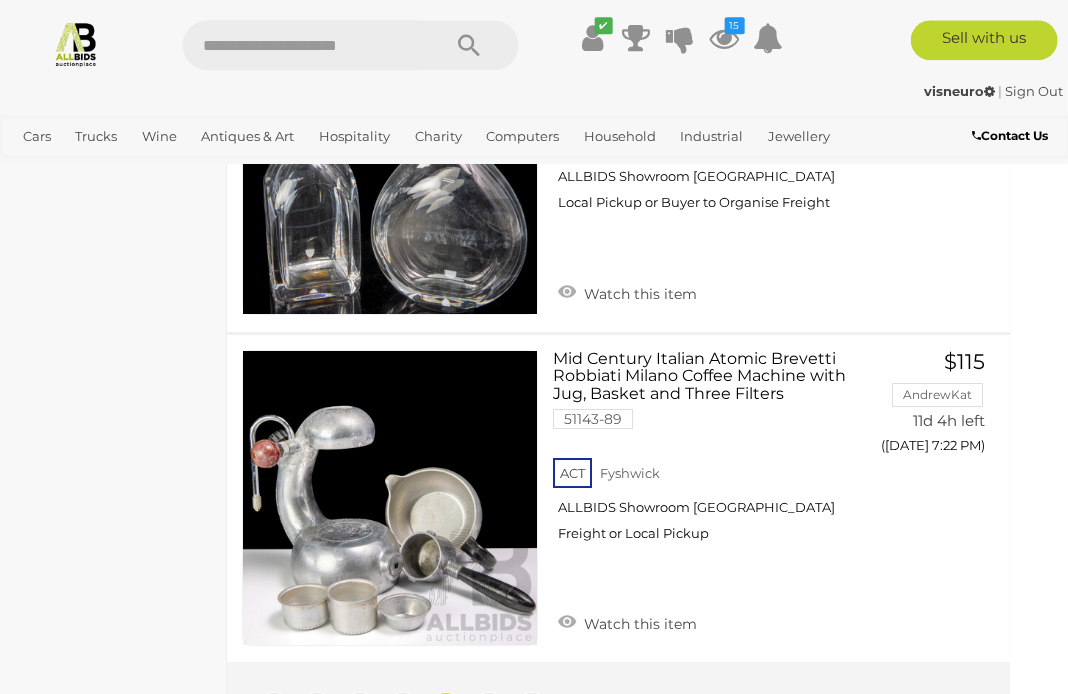 scroll, scrollTop: 33201, scrollLeft: 29, axis: both 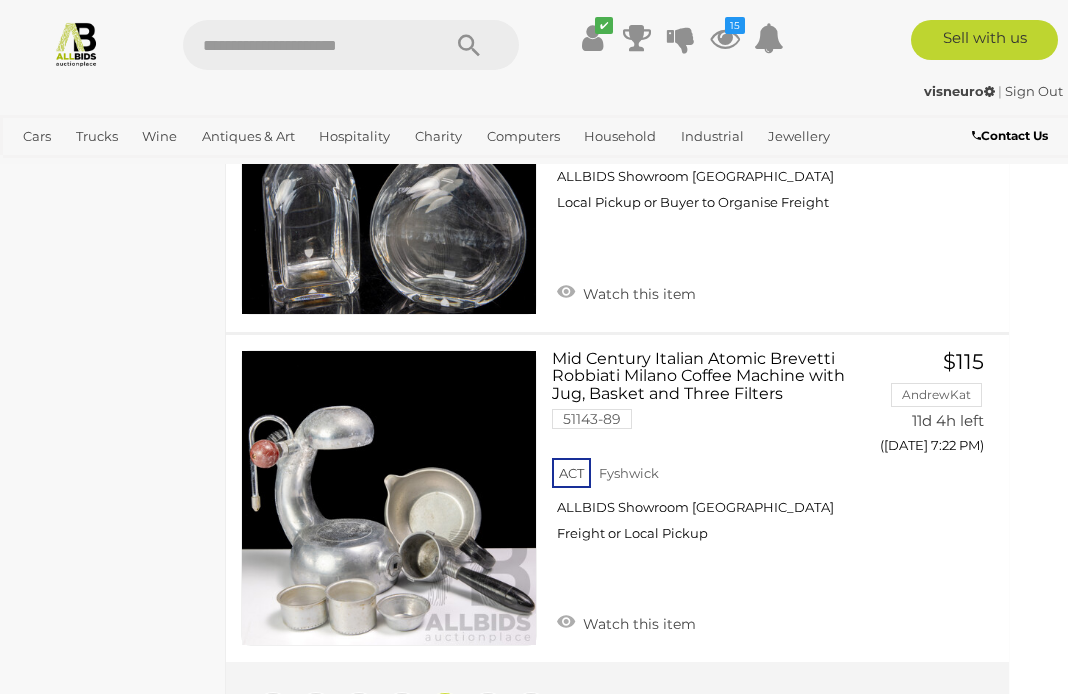 click on "5" at bounding box center (488, 712) 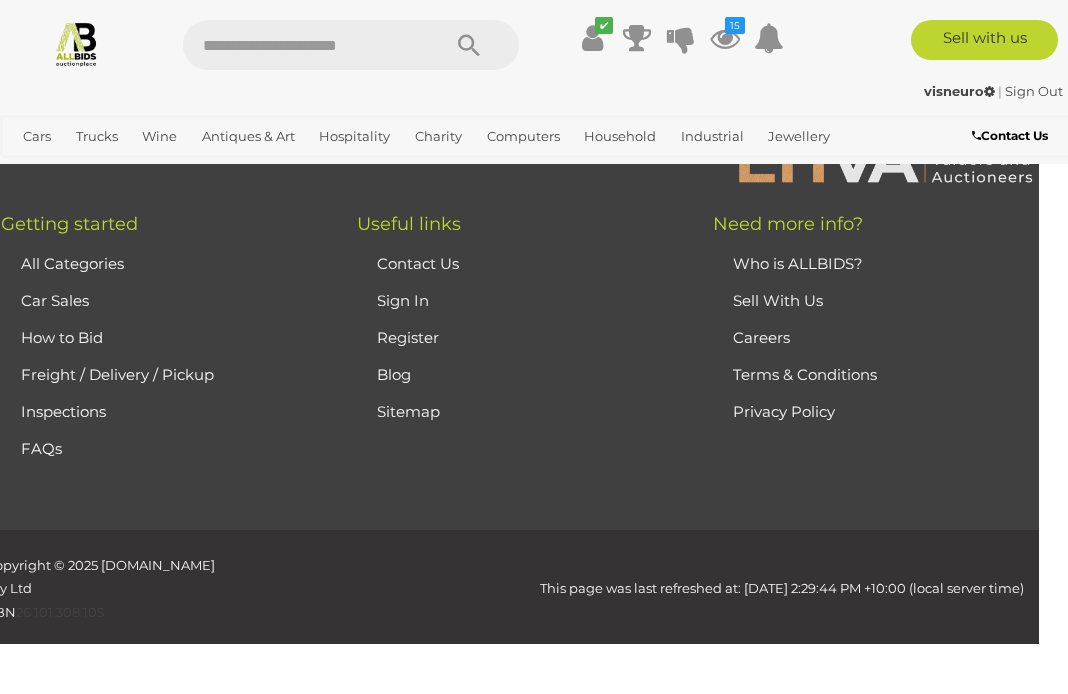 scroll, scrollTop: 292, scrollLeft: 0, axis: vertical 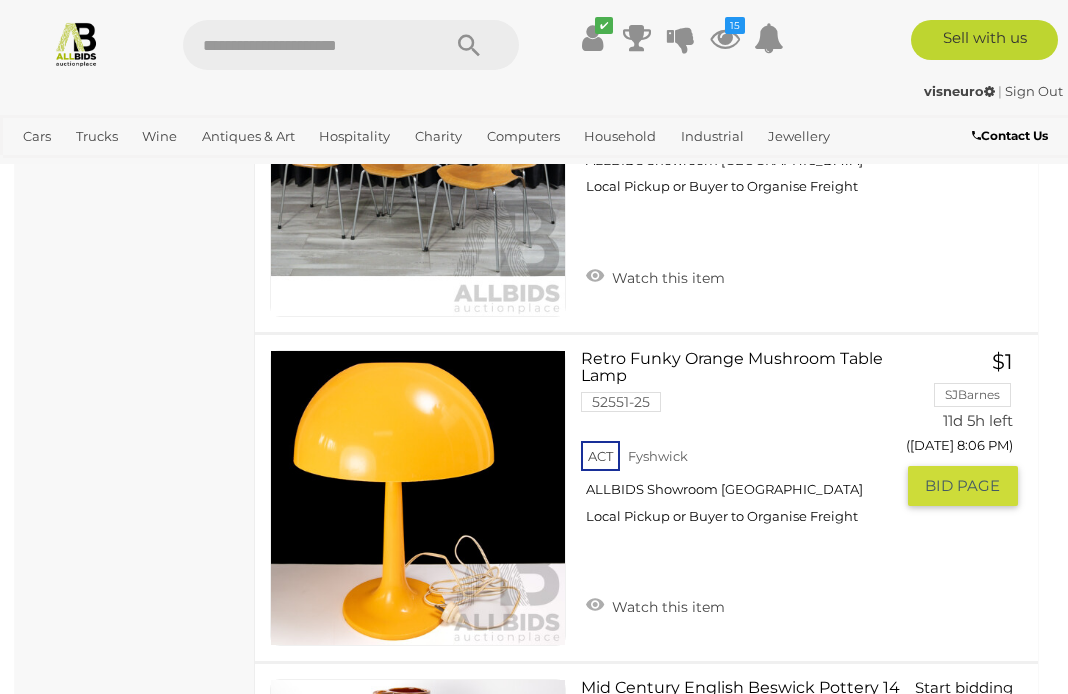 click on "Watch this item" at bounding box center [655, 605] 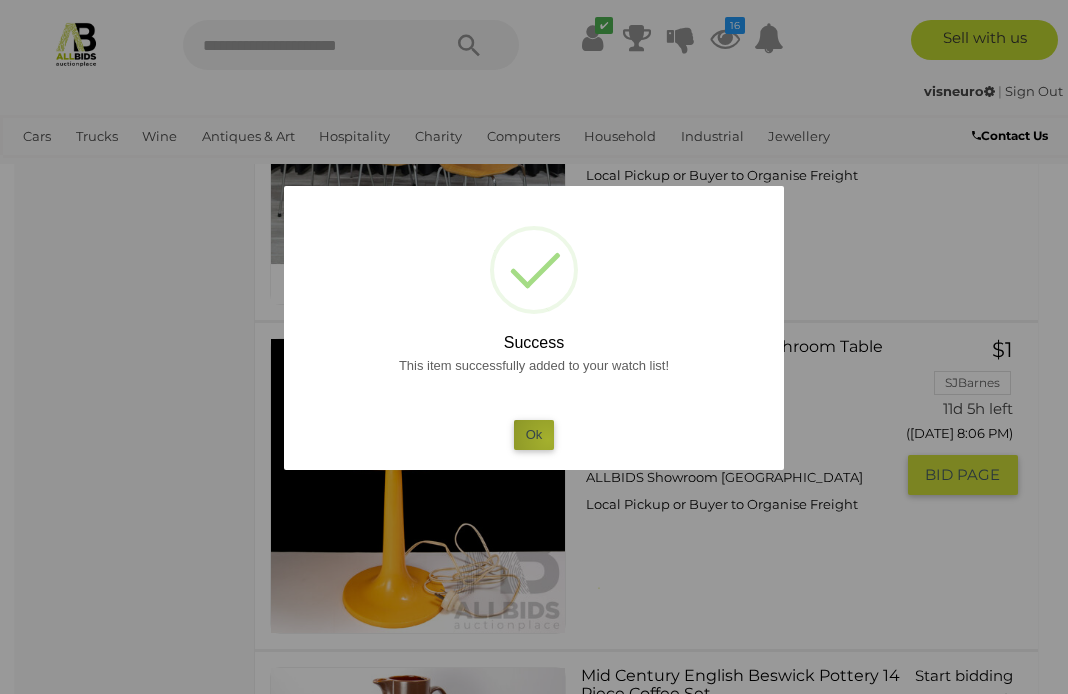 click on "Ok" at bounding box center [534, 434] 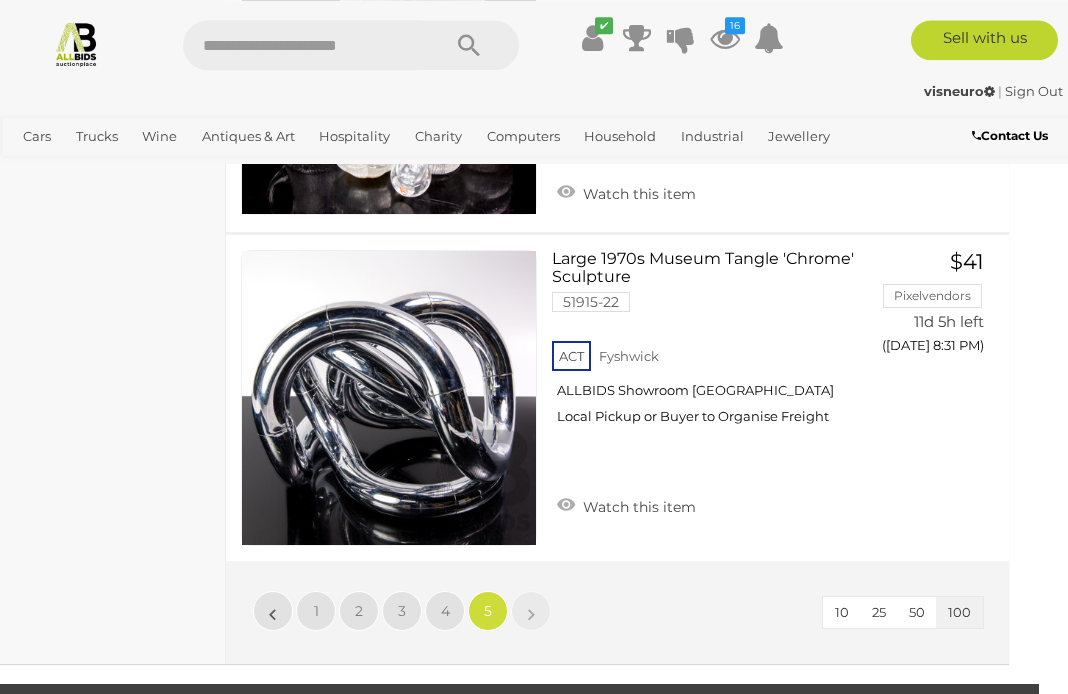 scroll, scrollTop: 17495, scrollLeft: 29, axis: both 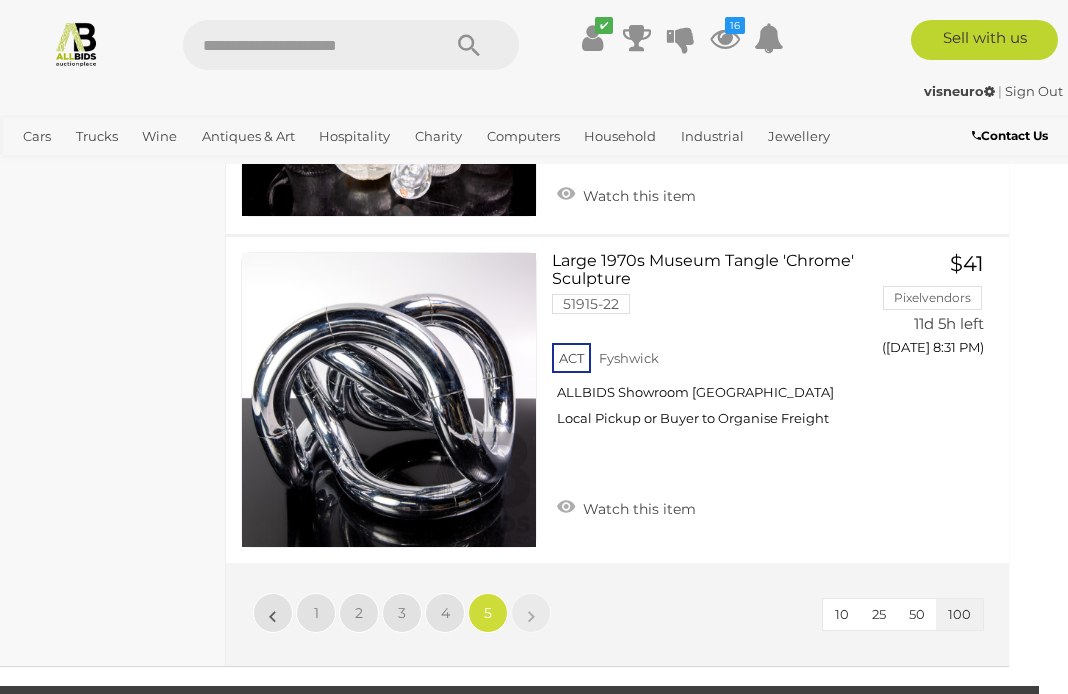 click on "View All Antiques & Art  Auctions" at bounding box center [0, 0] 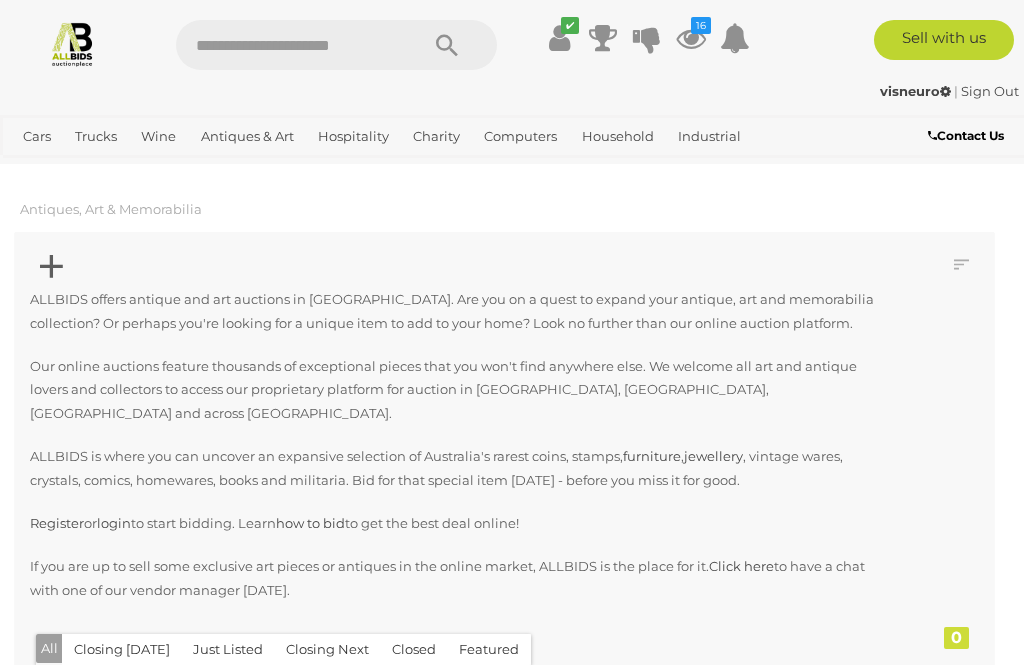 scroll, scrollTop: 0, scrollLeft: 0, axis: both 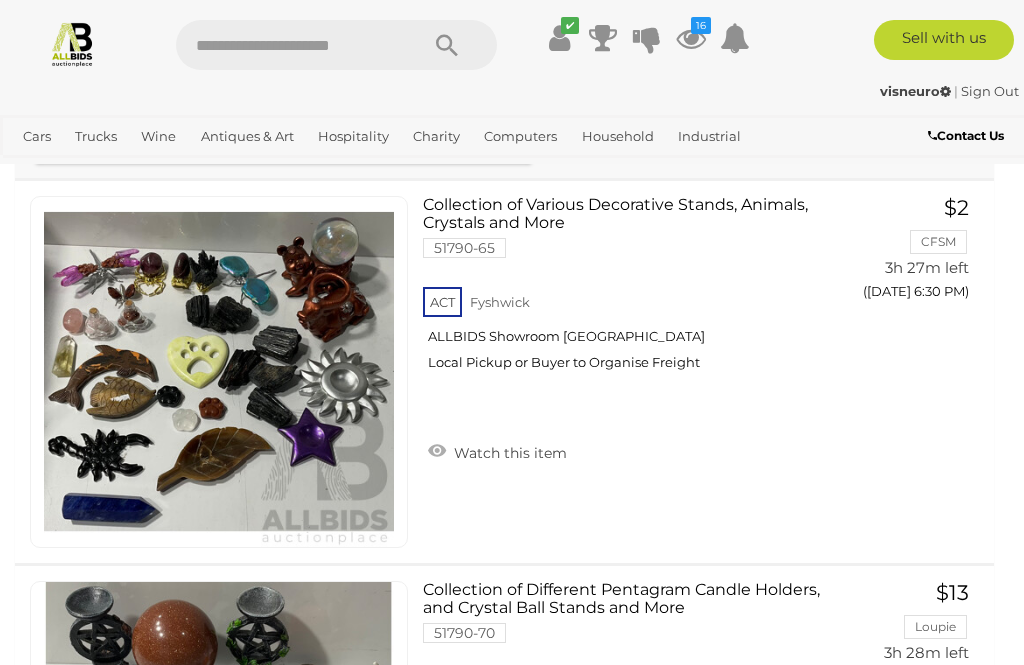 click at bounding box center (504, -235) 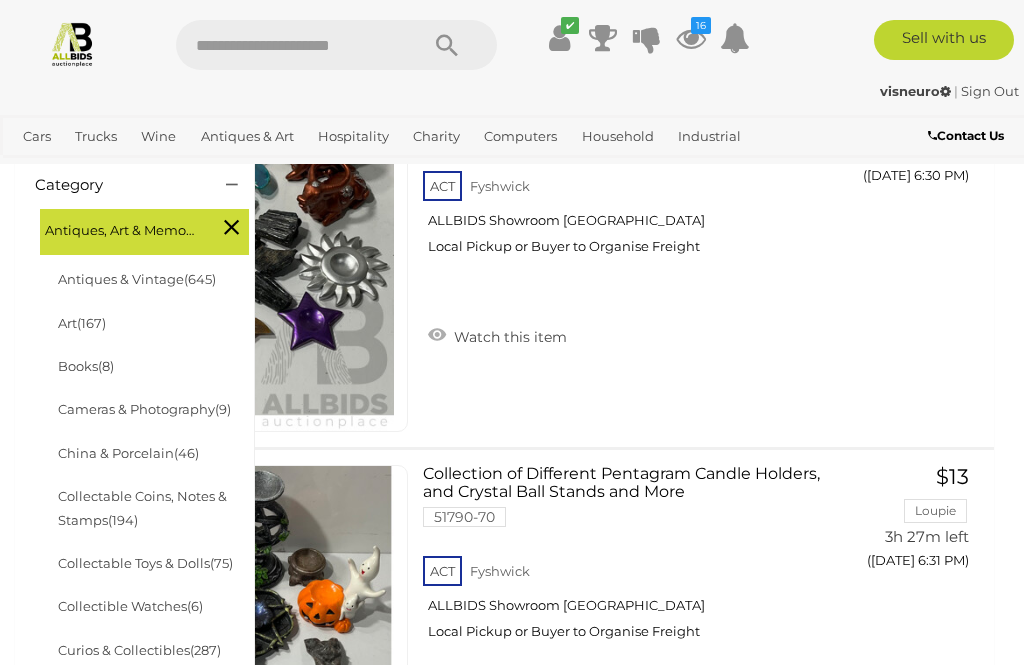 scroll, scrollTop: 617, scrollLeft: 0, axis: vertical 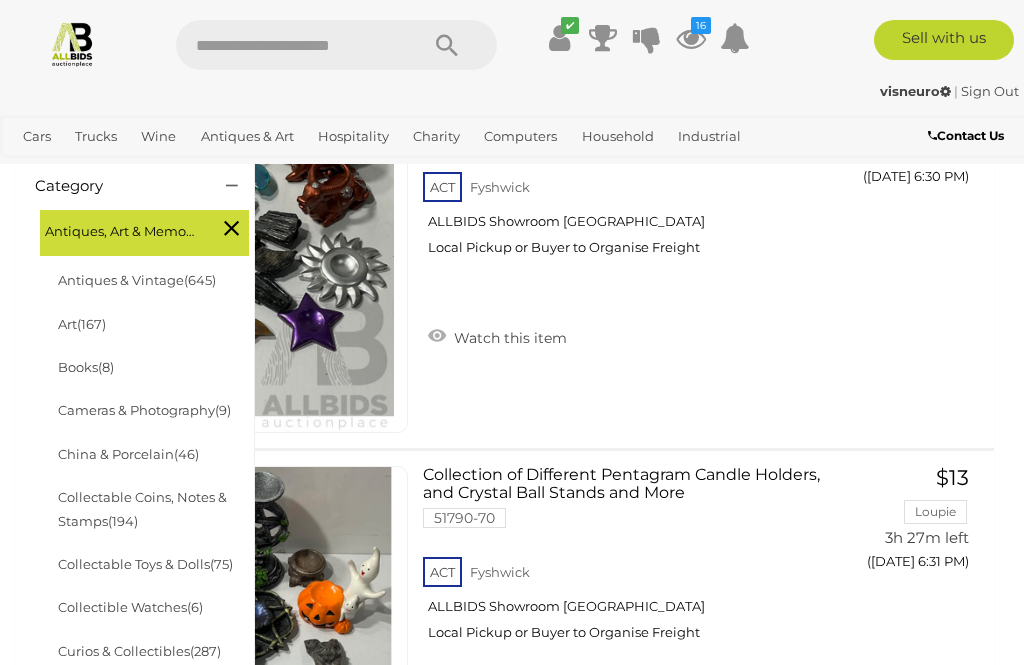 click on "Curios & Collectibles
(287)" at bounding box center (139, 651) 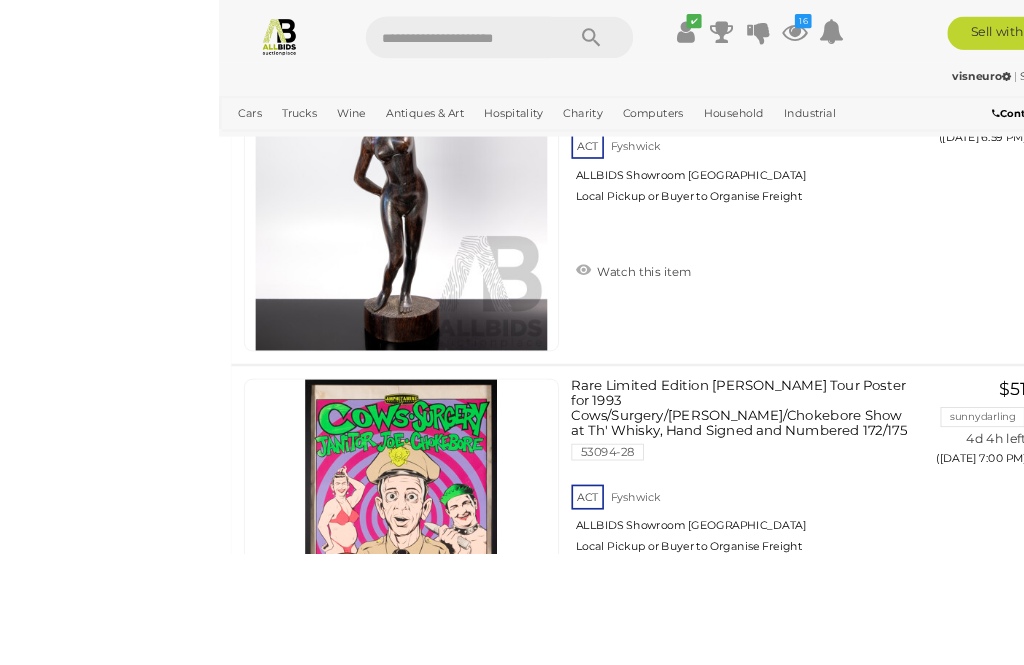 scroll, scrollTop: 28300, scrollLeft: 0, axis: vertical 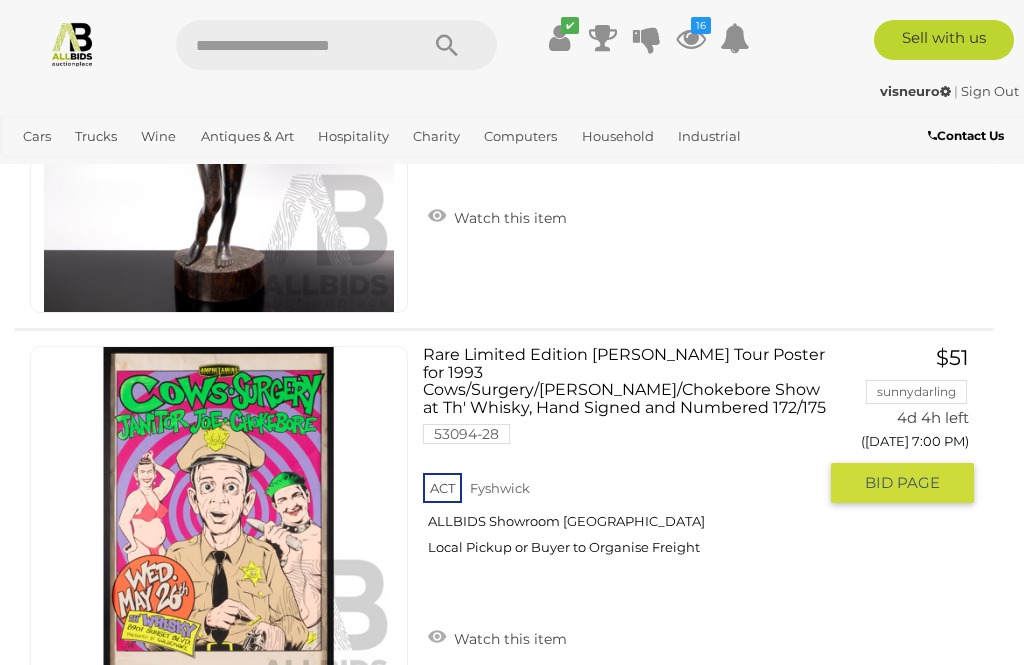 click on "Watch this item" at bounding box center [497, 637] 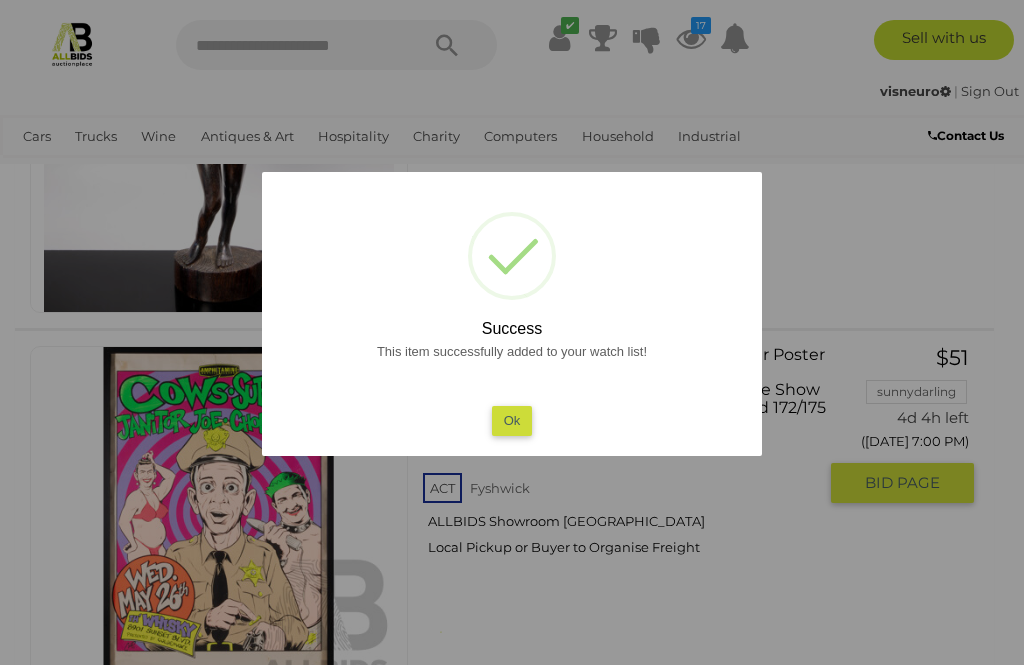 click on "Ok" at bounding box center [512, 420] 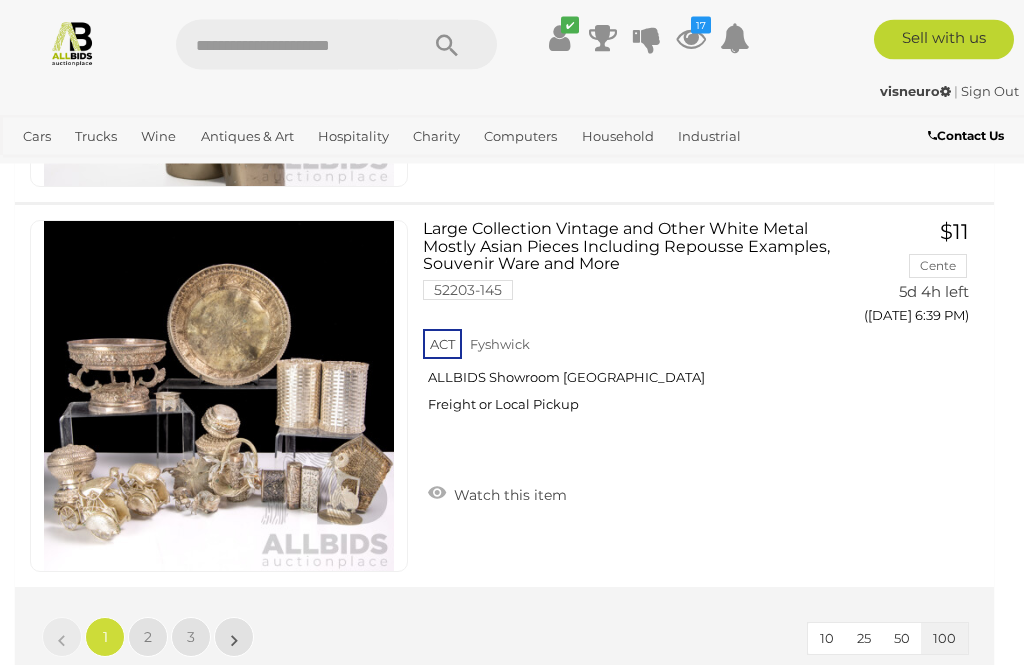 scroll, scrollTop: 38439, scrollLeft: 0, axis: vertical 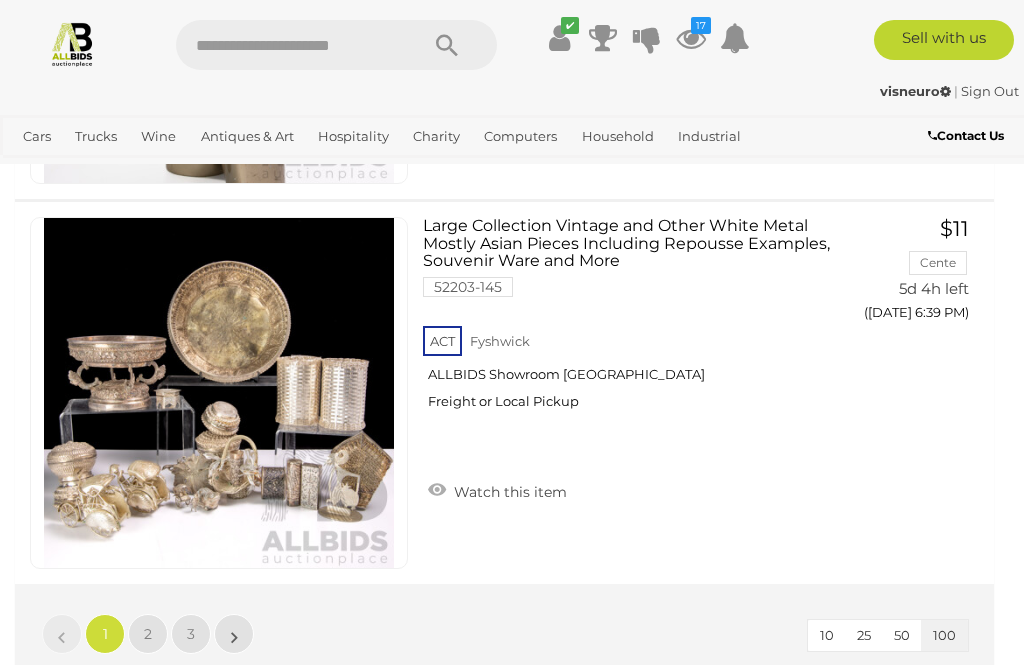 click on "2" at bounding box center (148, 634) 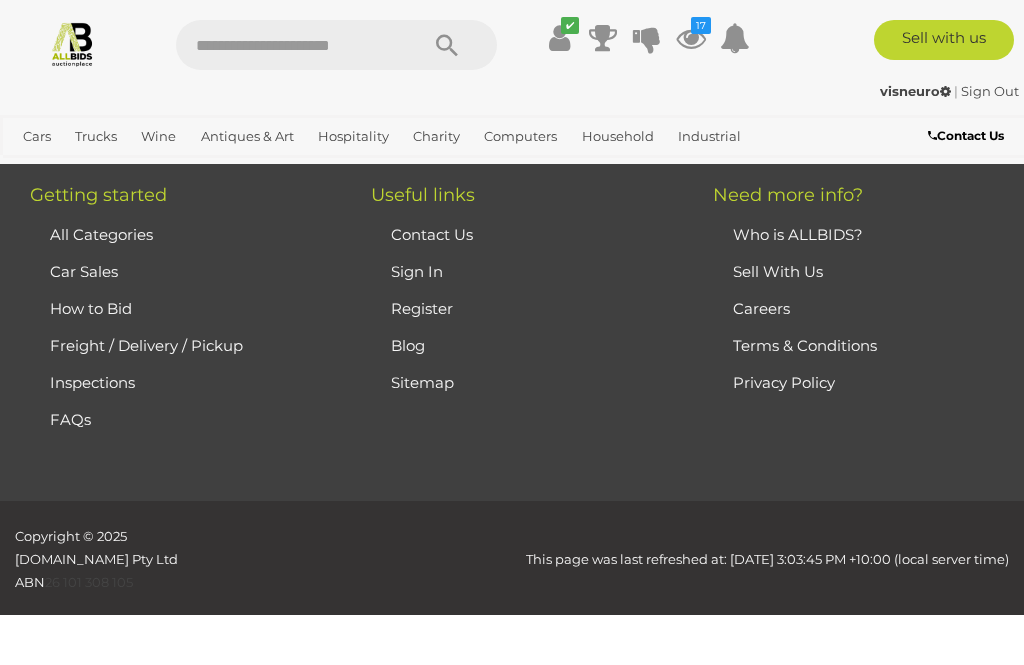 scroll, scrollTop: 297, scrollLeft: 0, axis: vertical 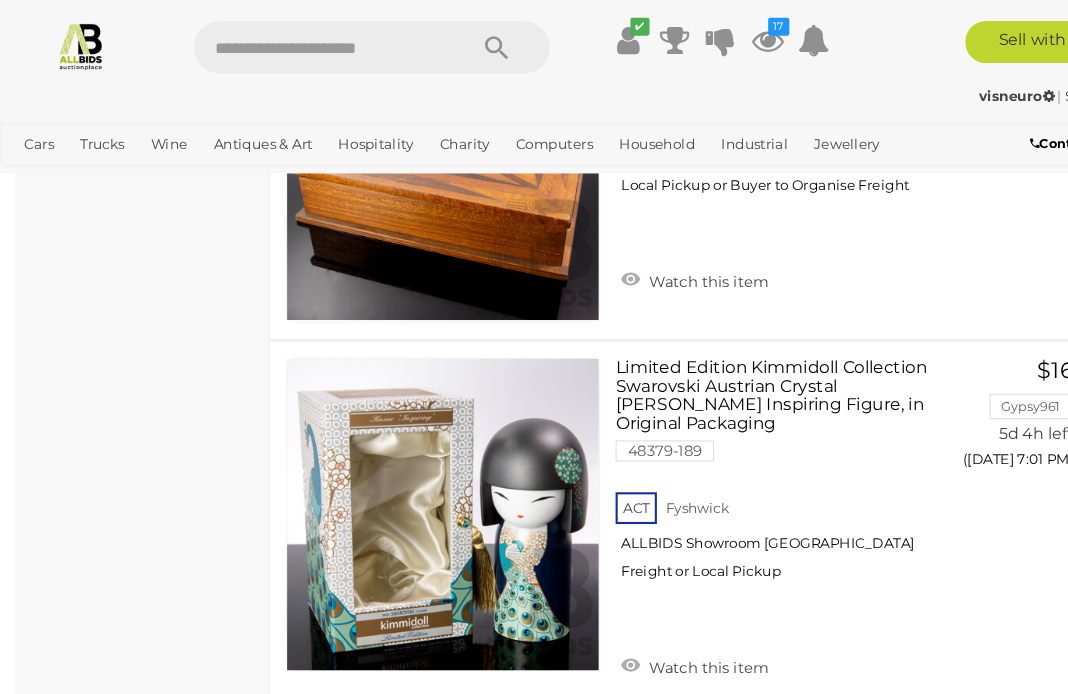 click on "Curios & Collectibles" at bounding box center (0, 0) 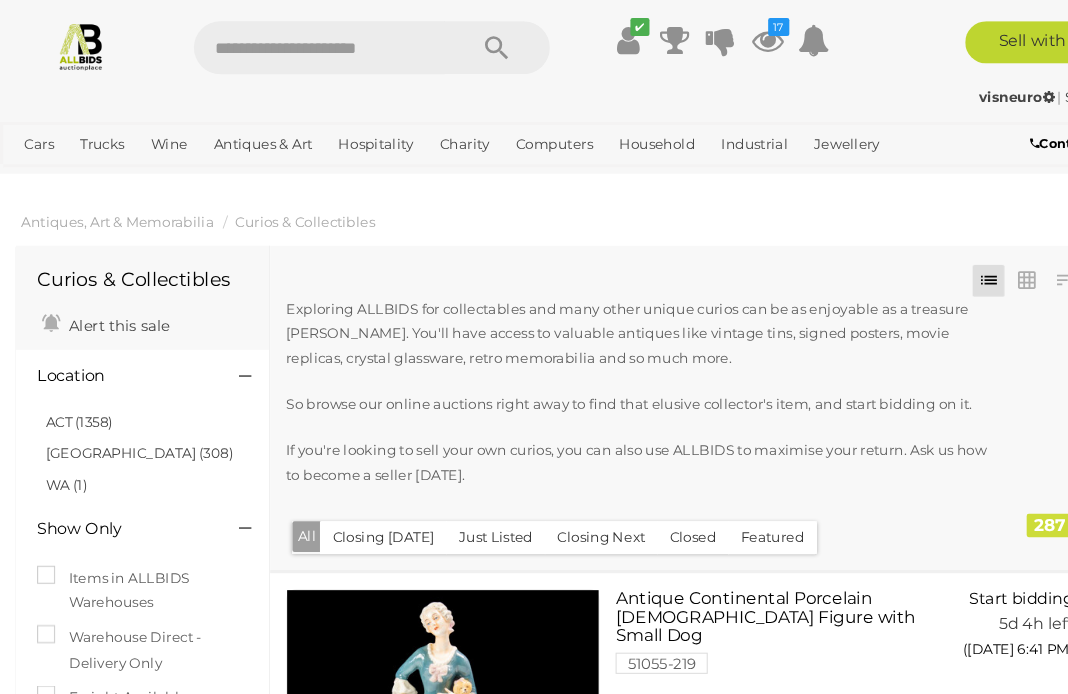 click on "Curios & Collectibles" at bounding box center (0, 0) 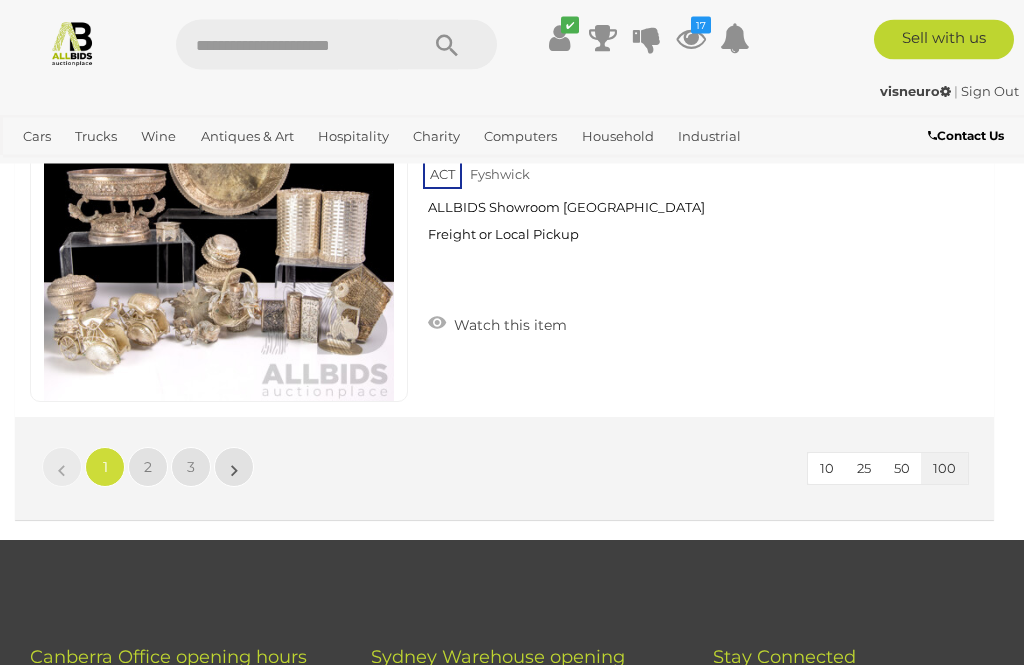 scroll, scrollTop: 38606, scrollLeft: 0, axis: vertical 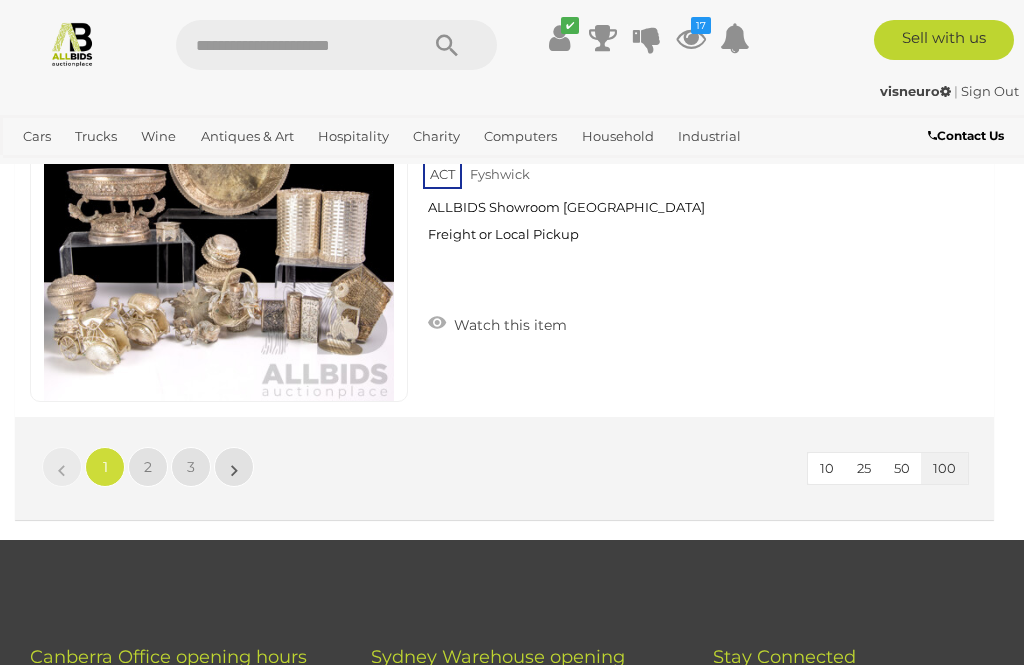click on "2" at bounding box center (148, 467) 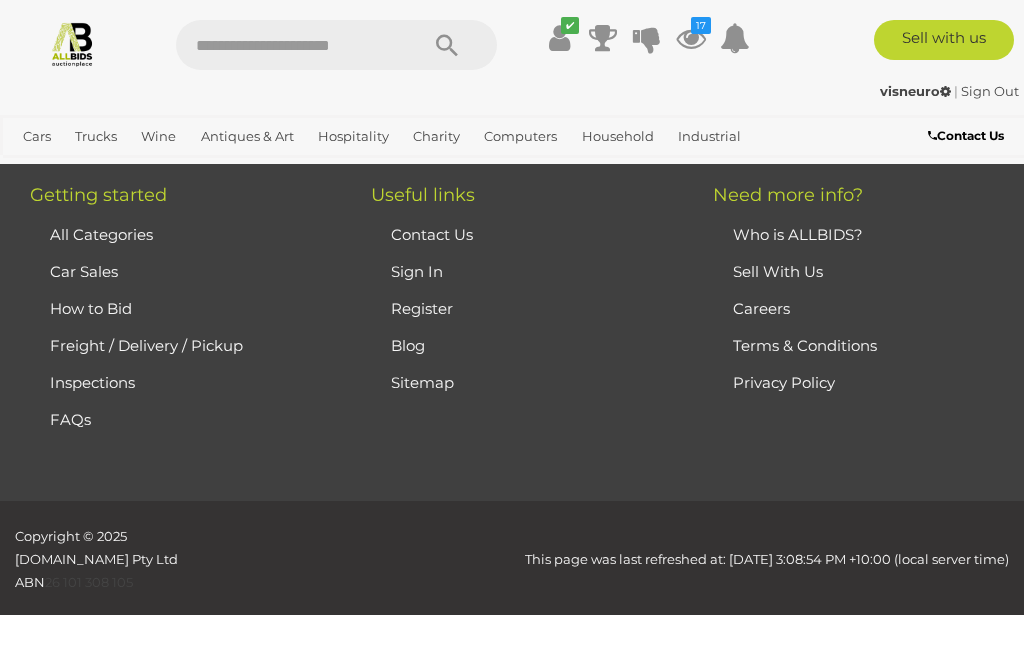 scroll, scrollTop: 297, scrollLeft: 0, axis: vertical 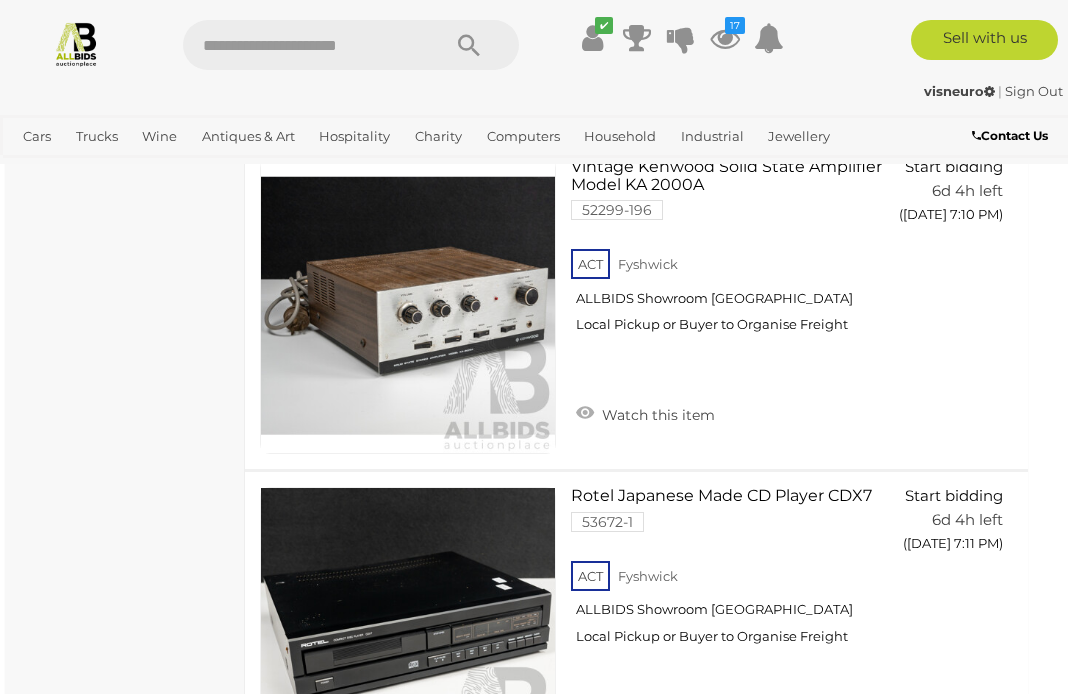 click on "3" at bounding box center (421, 849) 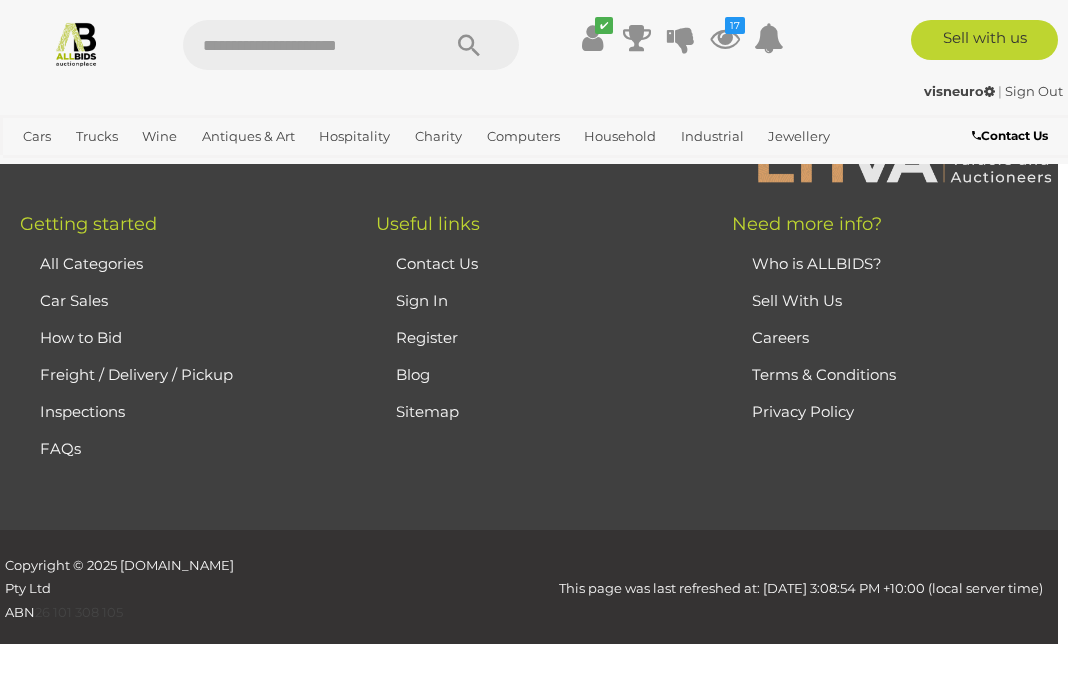 scroll, scrollTop: 334, scrollLeft: 0, axis: vertical 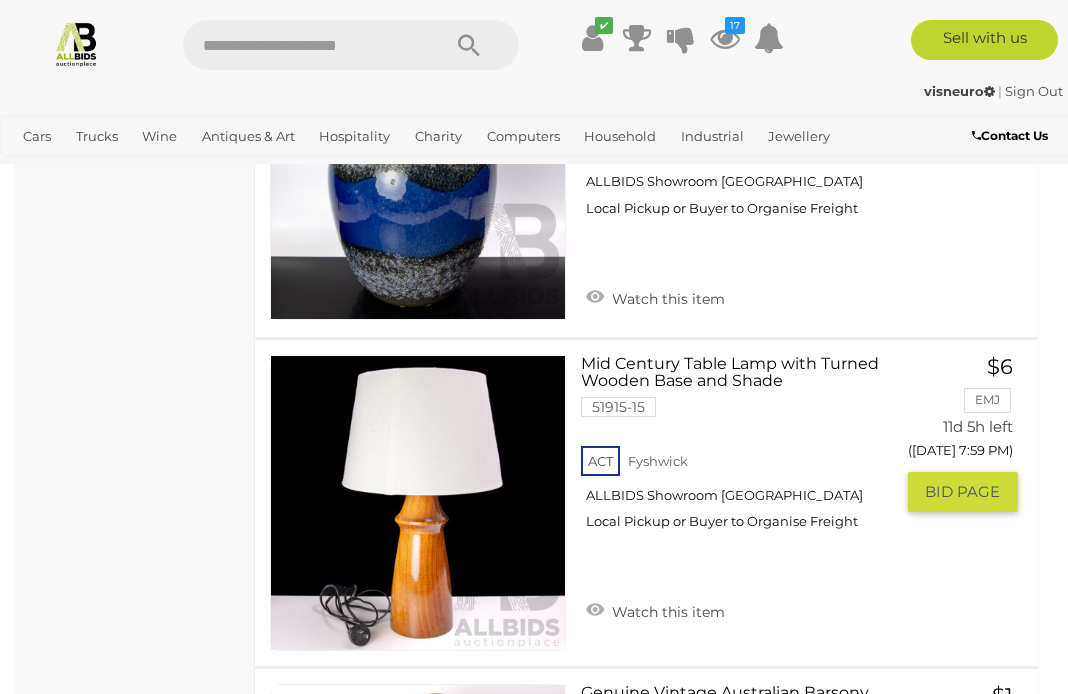 click on "Watch this item" at bounding box center (655, 610) 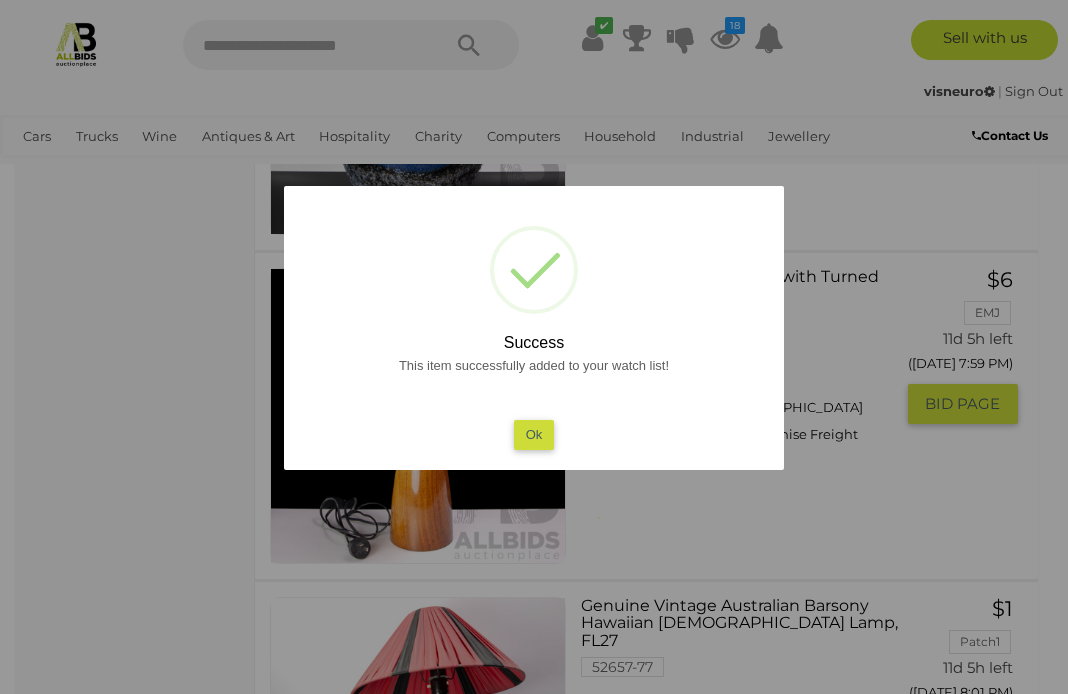 click on "Ok" at bounding box center [534, 434] 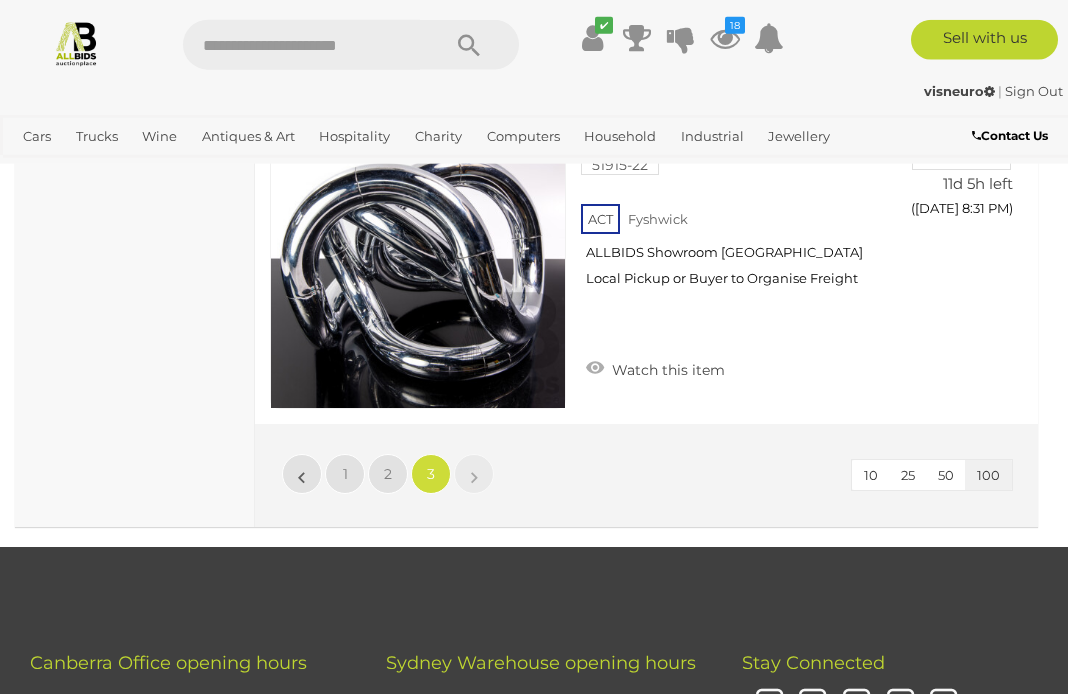 scroll, scrollTop: 29093, scrollLeft: 0, axis: vertical 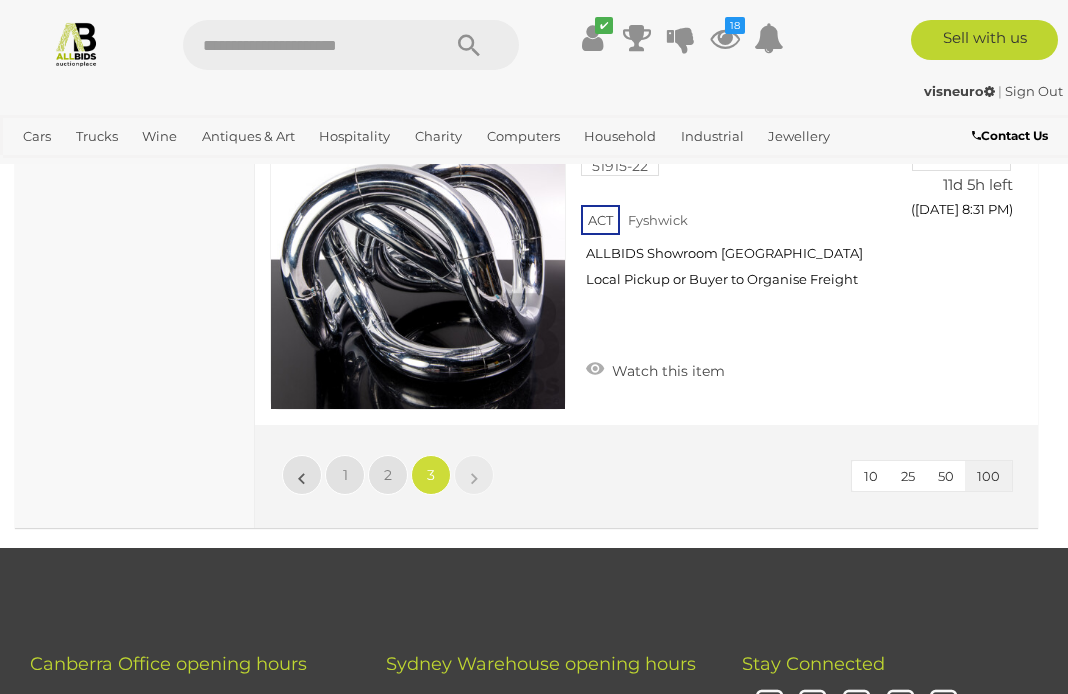 click on "Art" at bounding box center [0, 0] 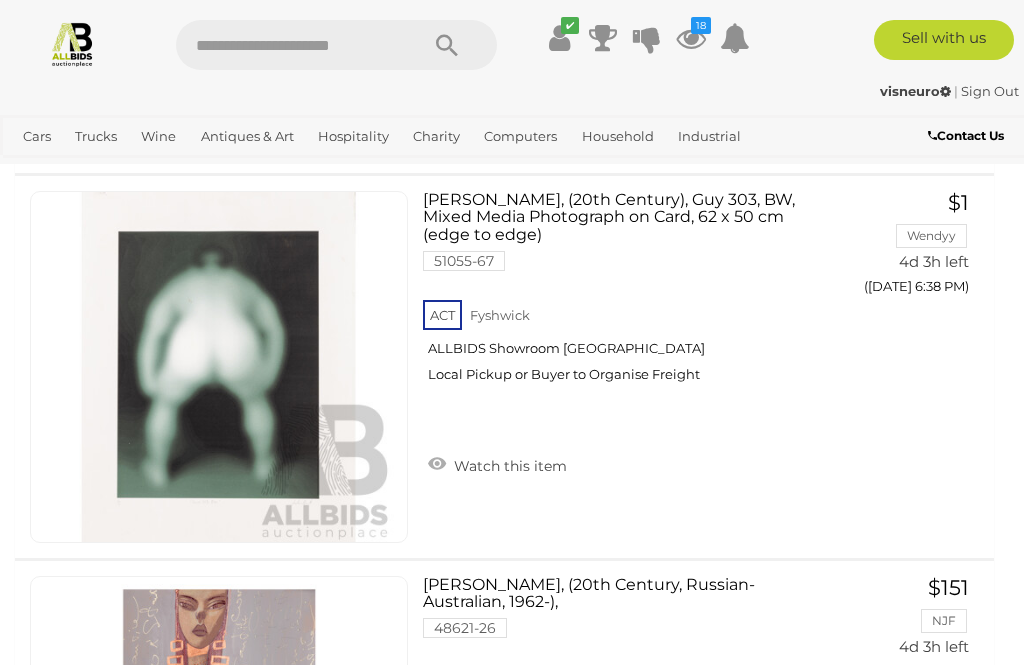 scroll, scrollTop: 23405, scrollLeft: 0, axis: vertical 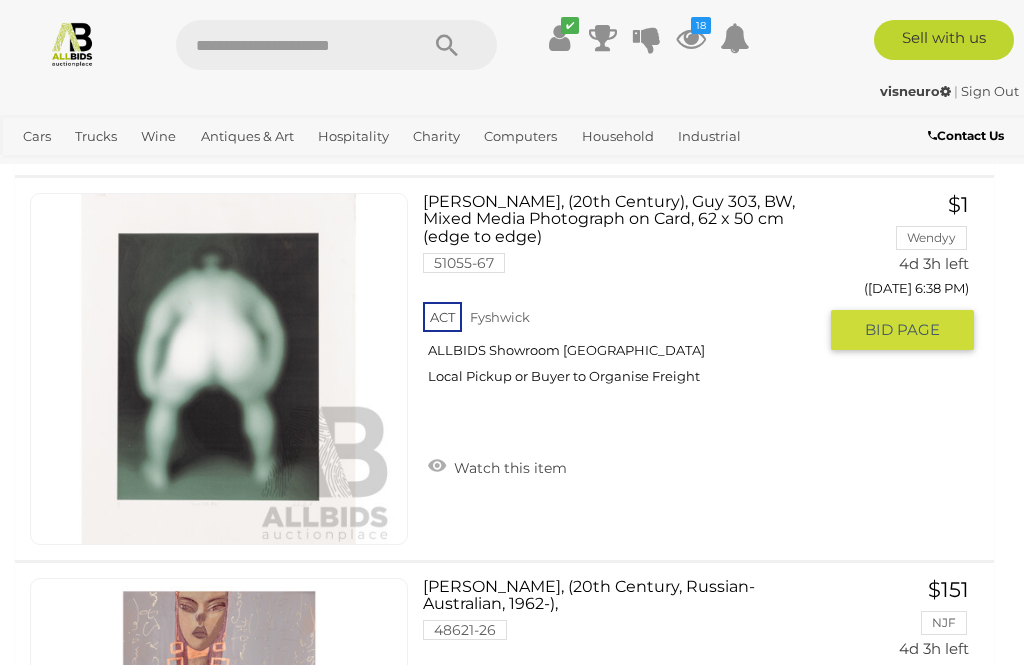 click on "Watch this item" at bounding box center [497, 466] 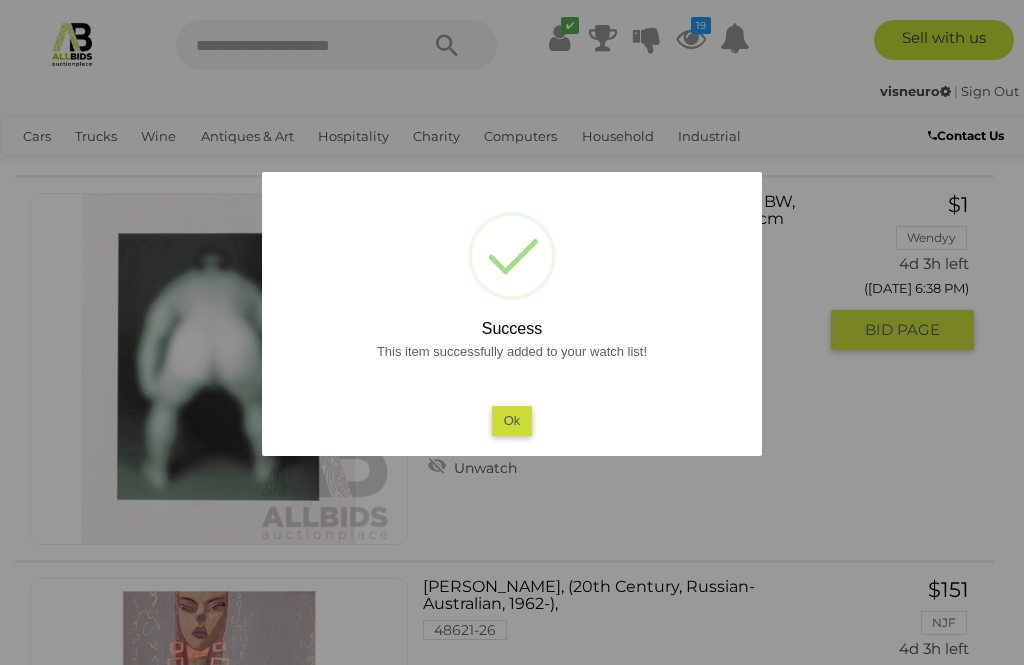 click on "Ok" at bounding box center [512, 420] 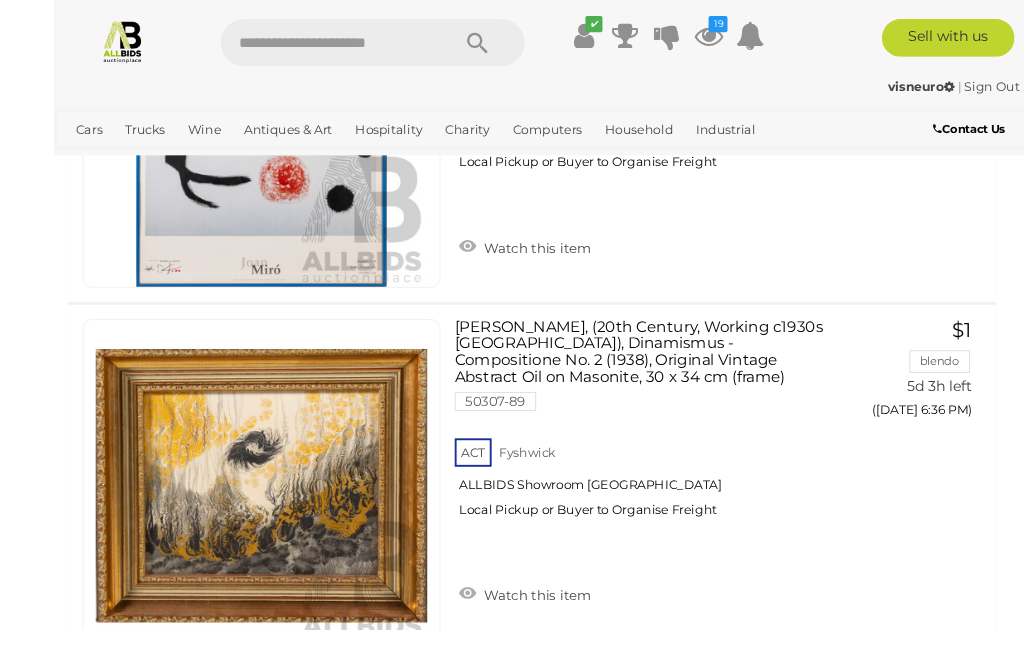scroll, scrollTop: 34523, scrollLeft: 0, axis: vertical 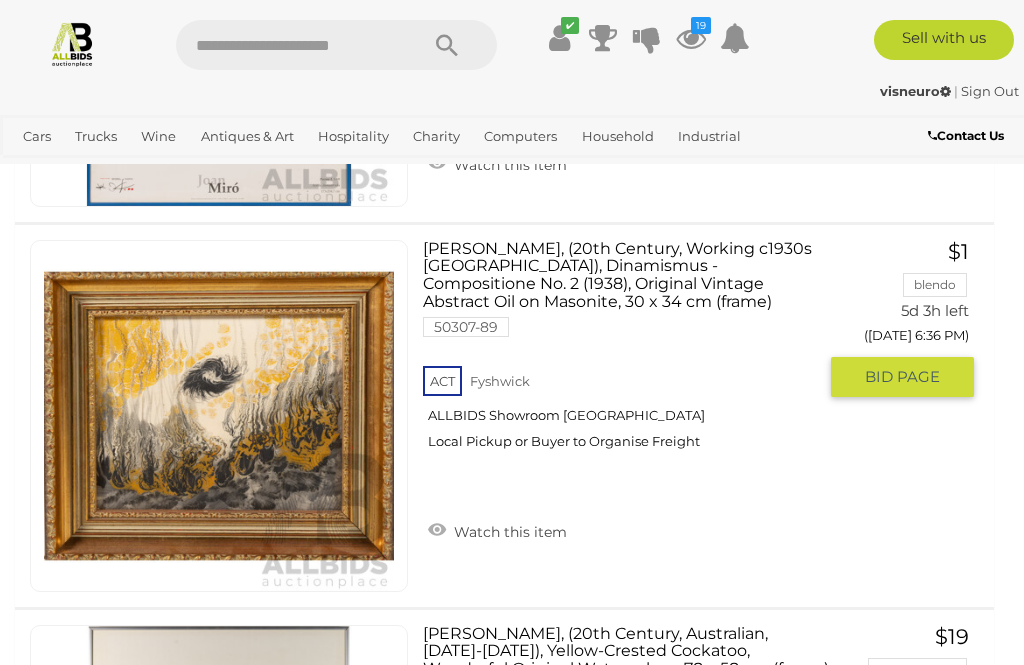 click on "Watch this item" at bounding box center [497, 530] 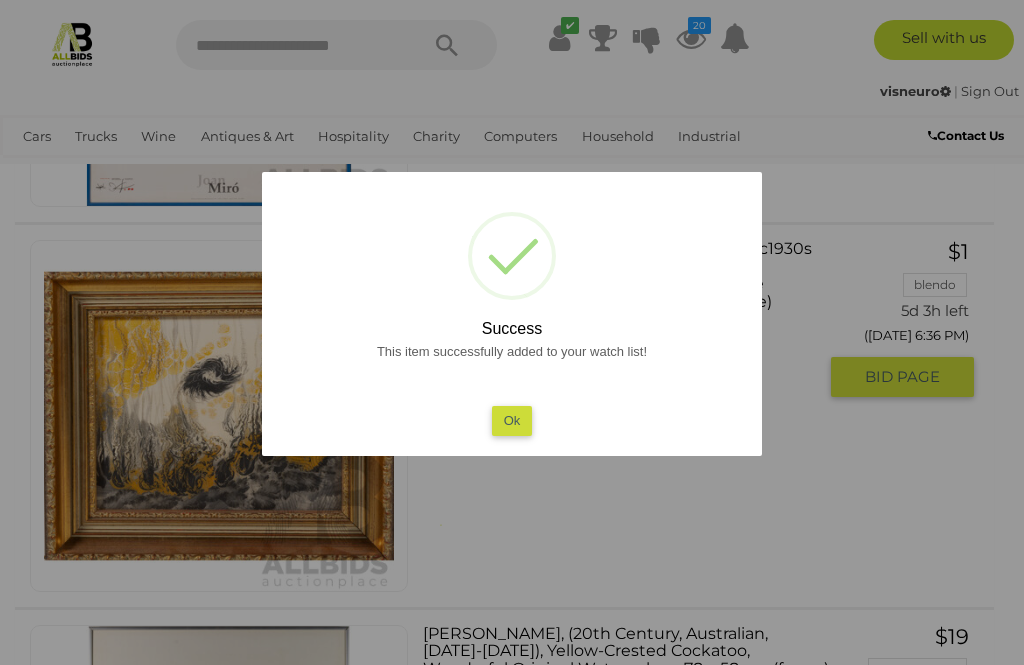 click on "Ok" at bounding box center (512, 420) 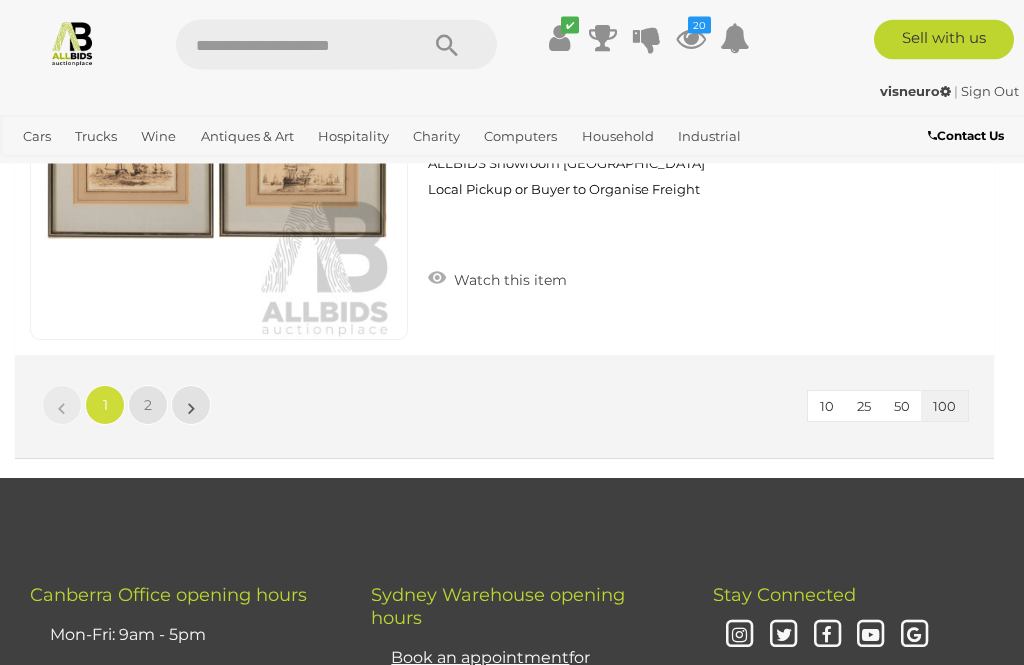 scroll, scrollTop: 38625, scrollLeft: 0, axis: vertical 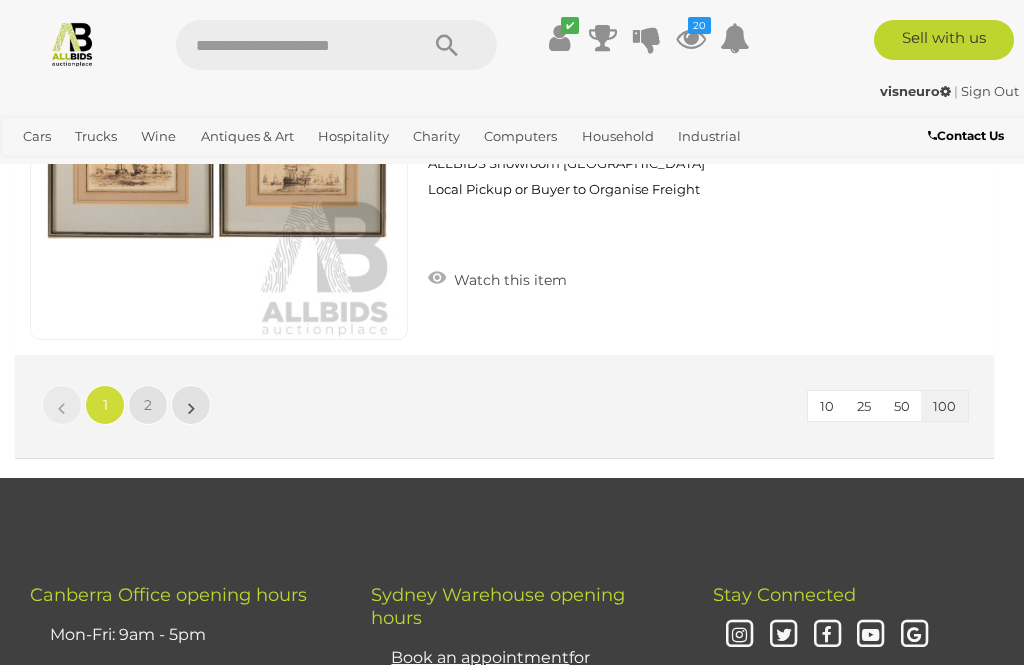 click on "2" at bounding box center [148, 405] 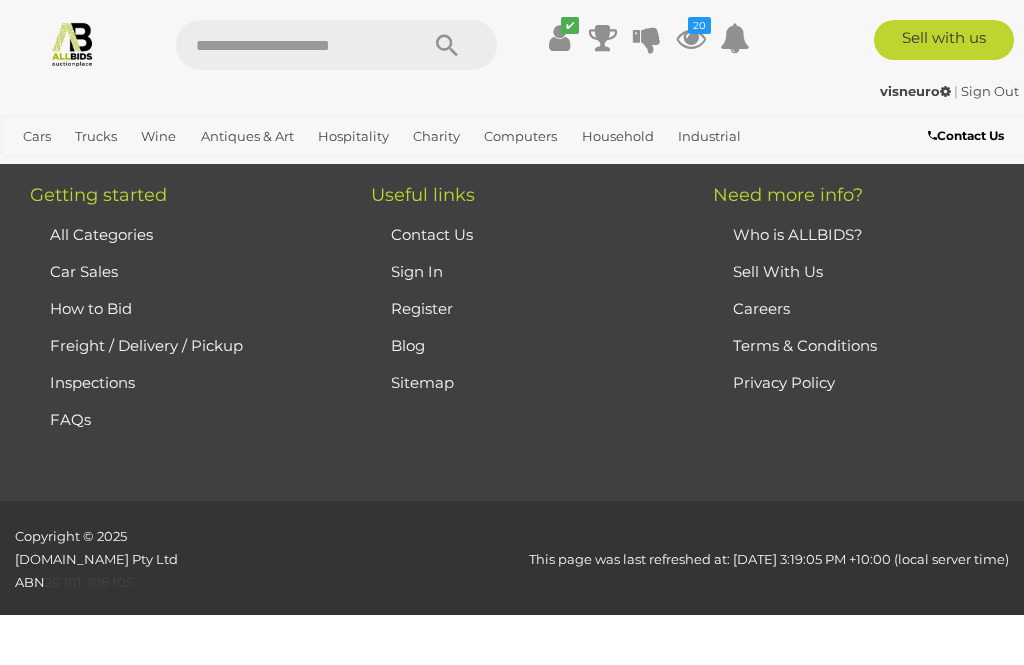 scroll, scrollTop: 277, scrollLeft: 0, axis: vertical 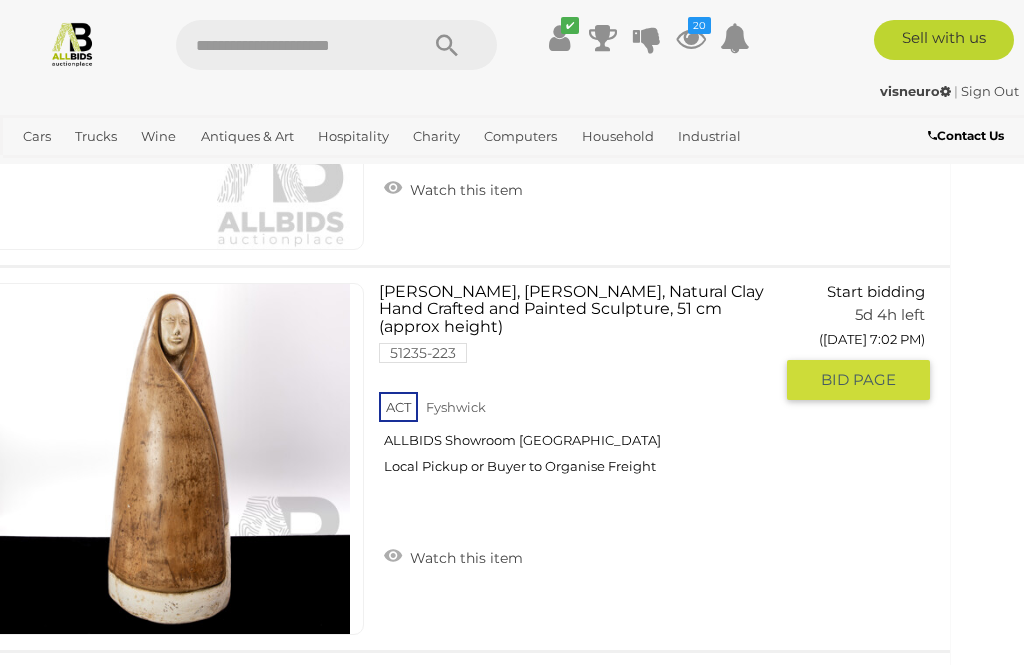 click on "Watch this item" at bounding box center (453, 556) 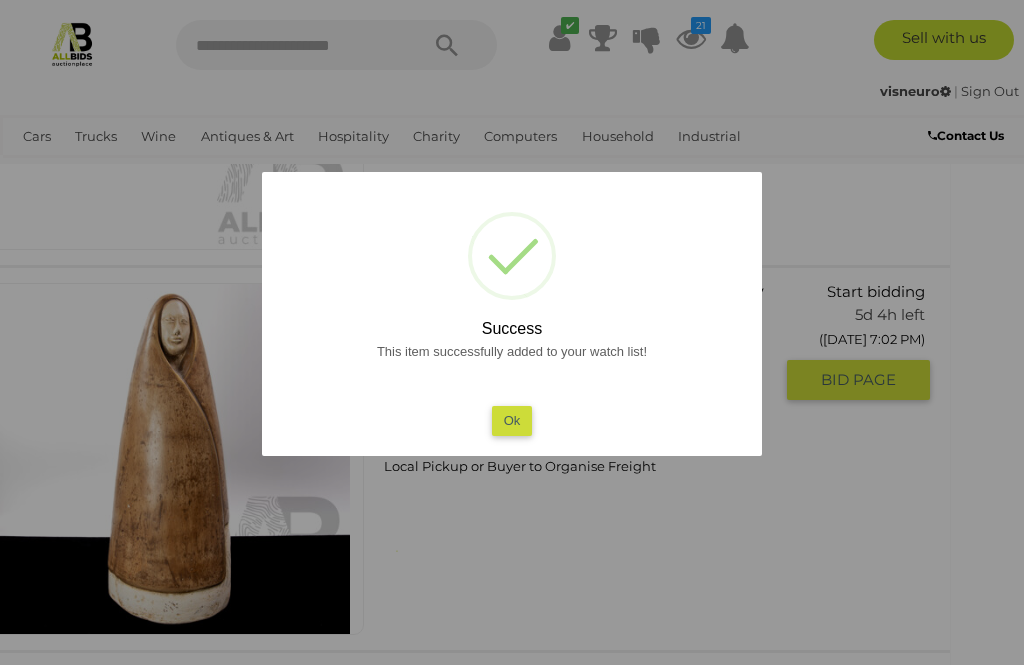 click on "Ok" at bounding box center [512, 420] 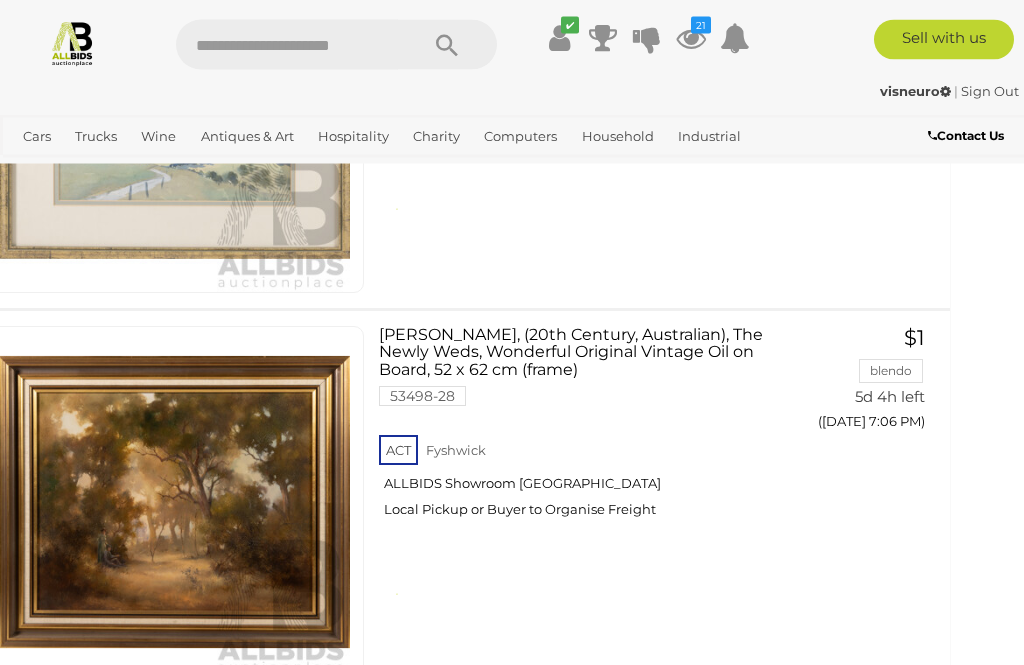scroll, scrollTop: 2154, scrollLeft: 44, axis: both 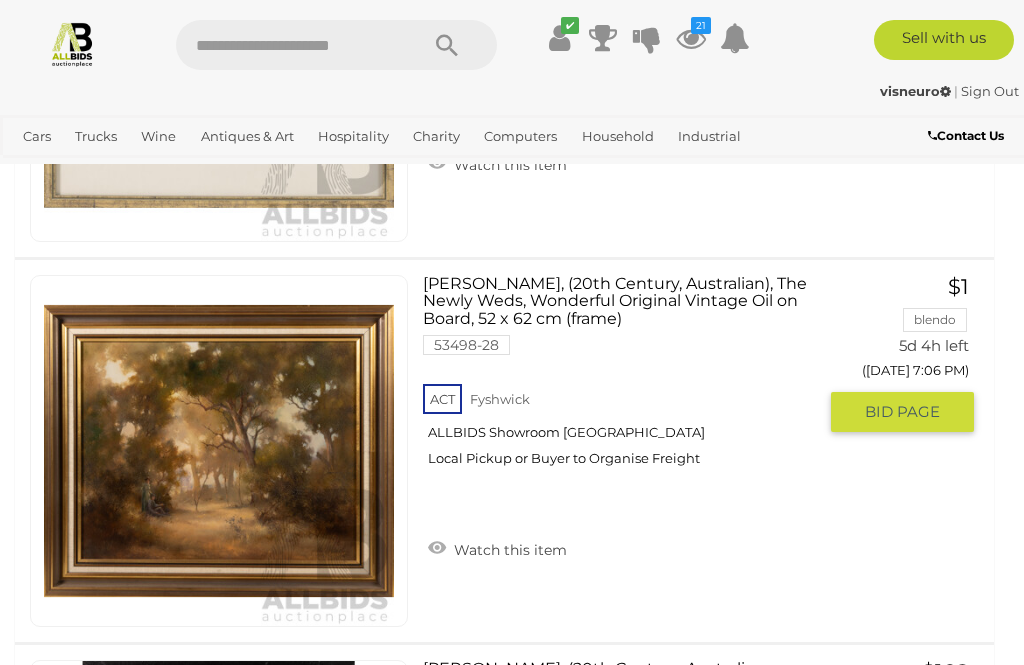 click on "Watch this item" at bounding box center [497, 548] 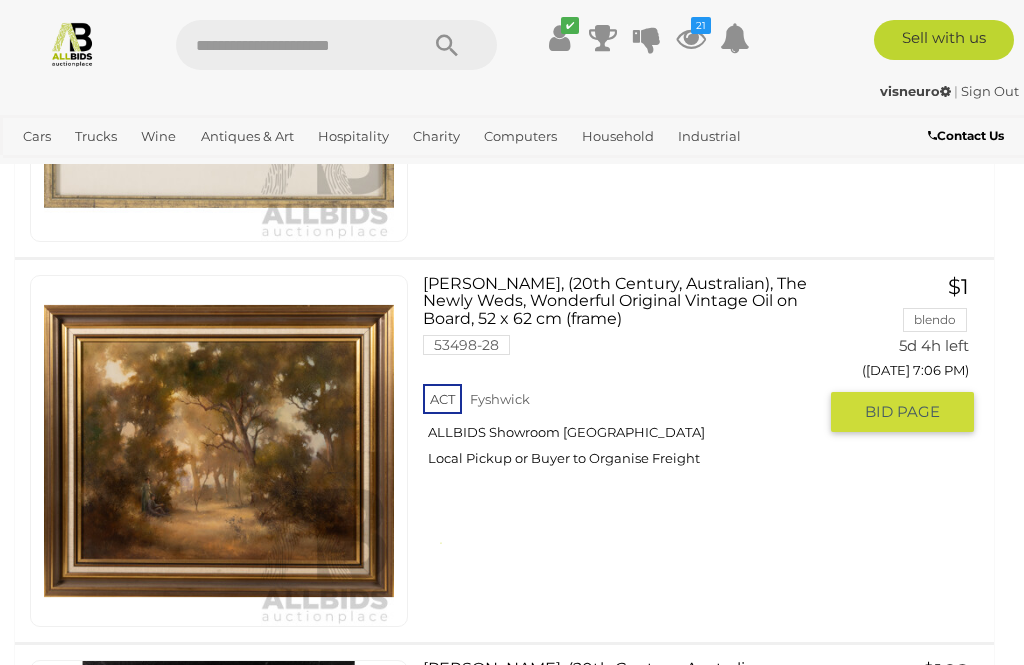 click on "ACT
Fyshwick
ALLBIDS Showroom Fyshwick
Local Pickup or Buyer to Organise Freight" at bounding box center (619, 431) 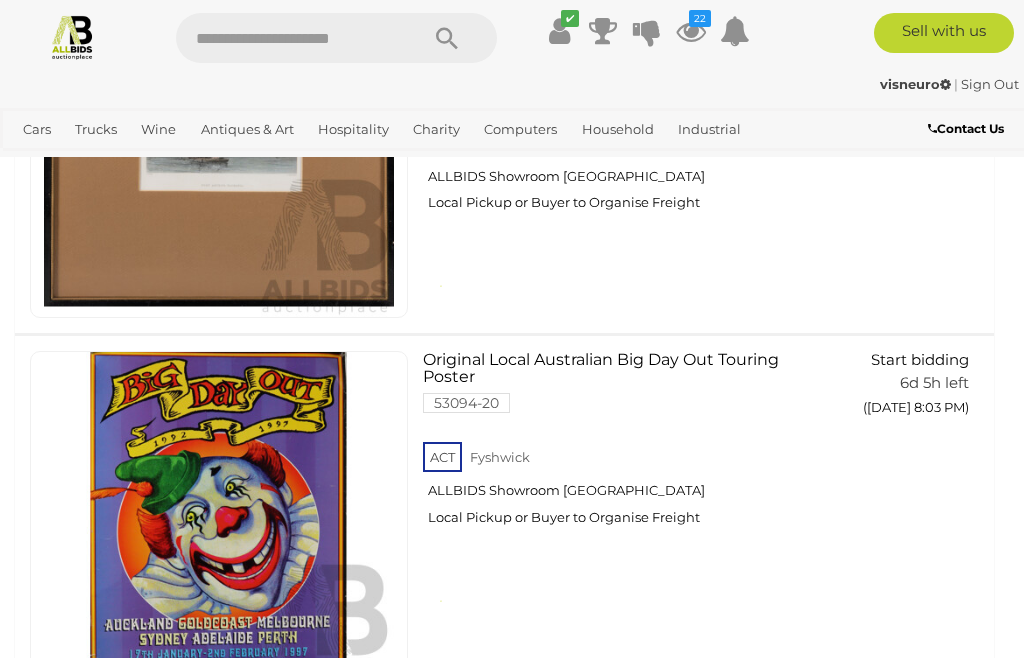 scroll, scrollTop: 12118, scrollLeft: 0, axis: vertical 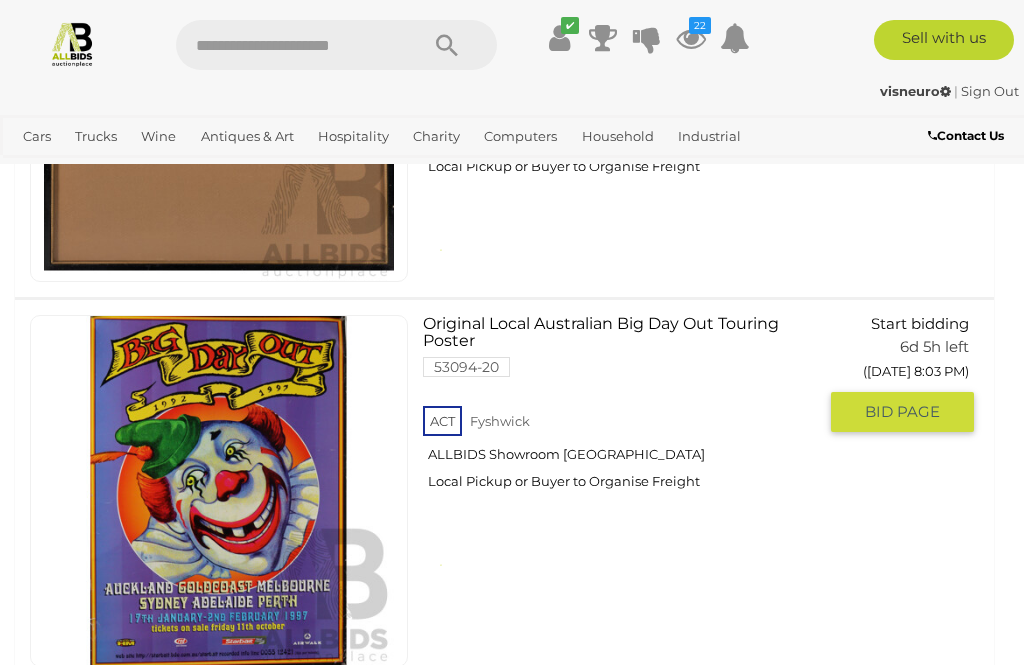 click on "ACT
Fyshwick
ALLBIDS Showroom Fyshwick
Local Pickup or Buyer to Organise Freight" at bounding box center (619, 453) 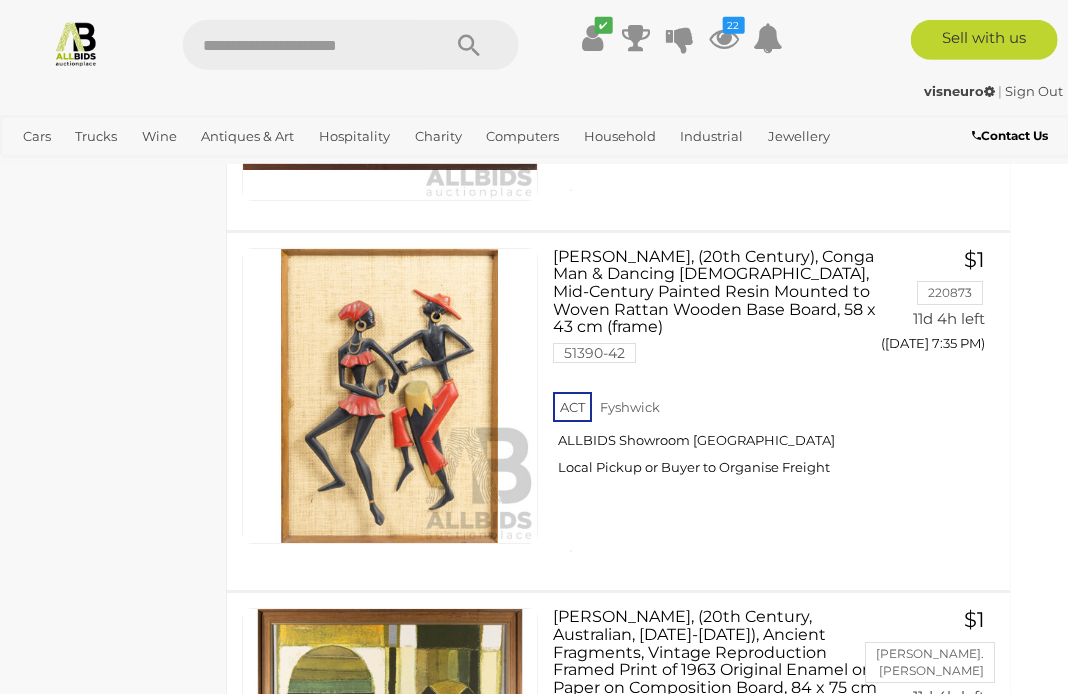 scroll, scrollTop: 12882, scrollLeft: 29, axis: both 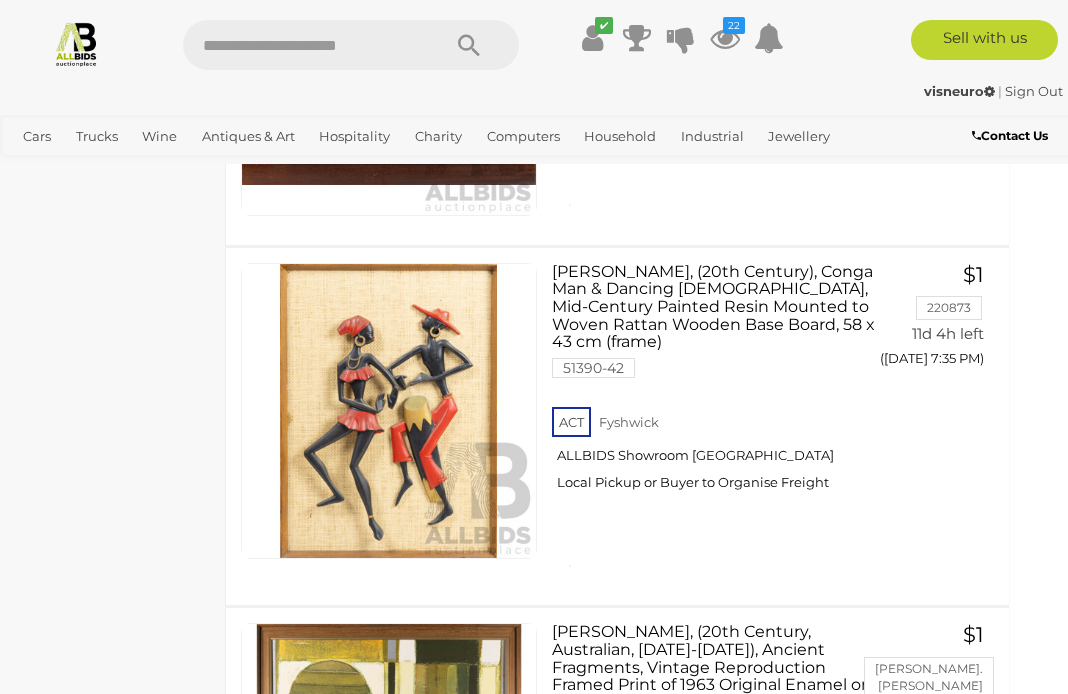 click on "22" at bounding box center (734, 25) 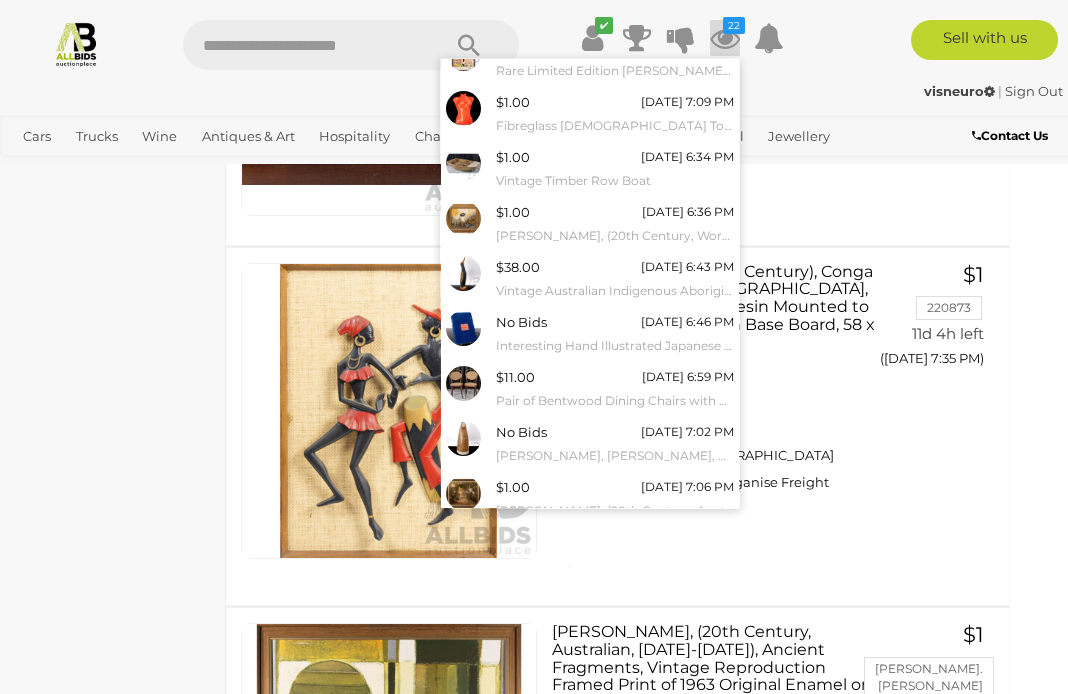 scroll, scrollTop: 134, scrollLeft: 0, axis: vertical 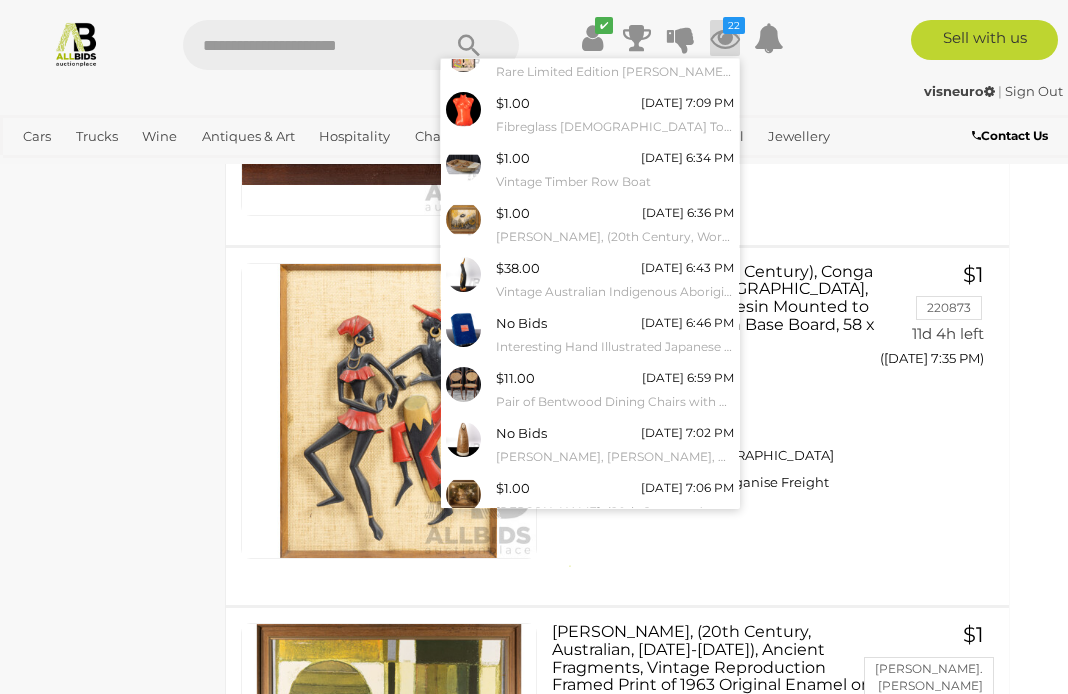 click on "View All" at bounding box center (590, 544) 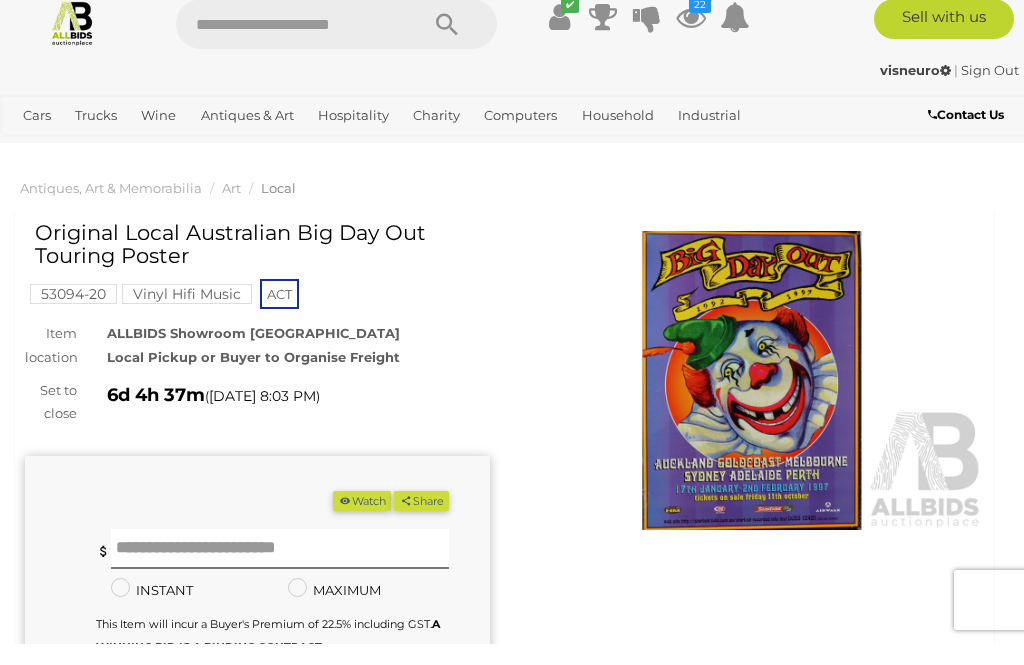 scroll, scrollTop: 157, scrollLeft: 0, axis: vertical 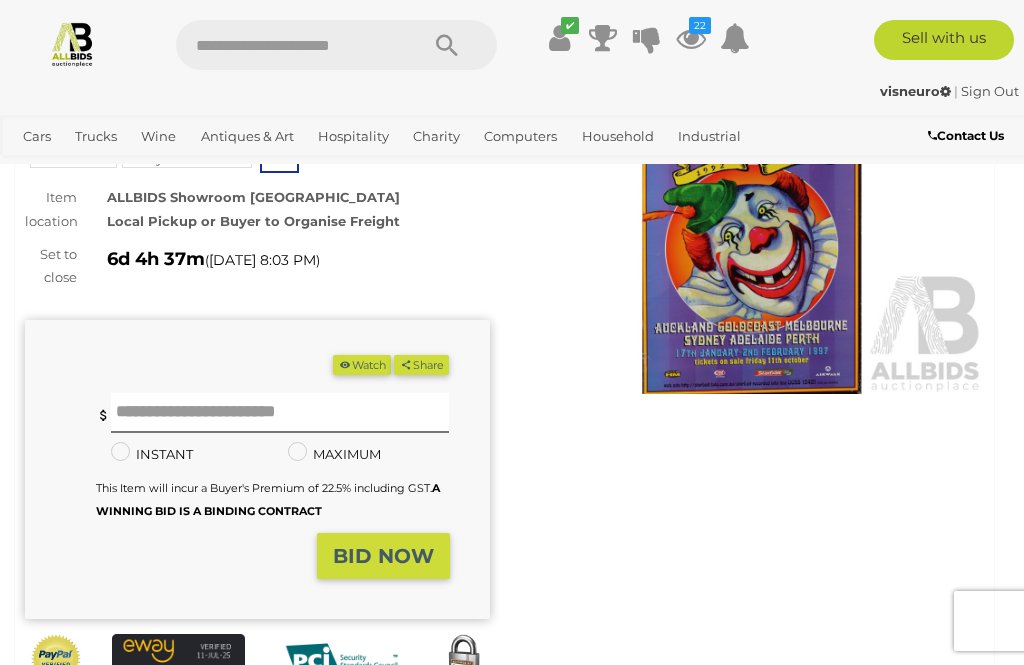 click on "Watch" at bounding box center [362, 365] 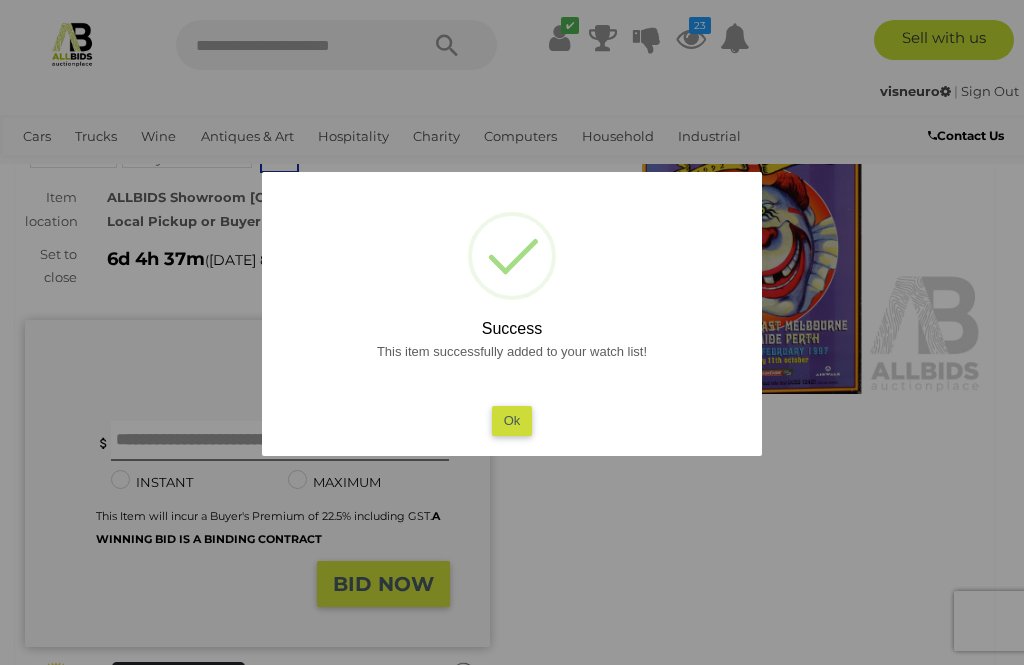 click on "Ok" at bounding box center (512, 420) 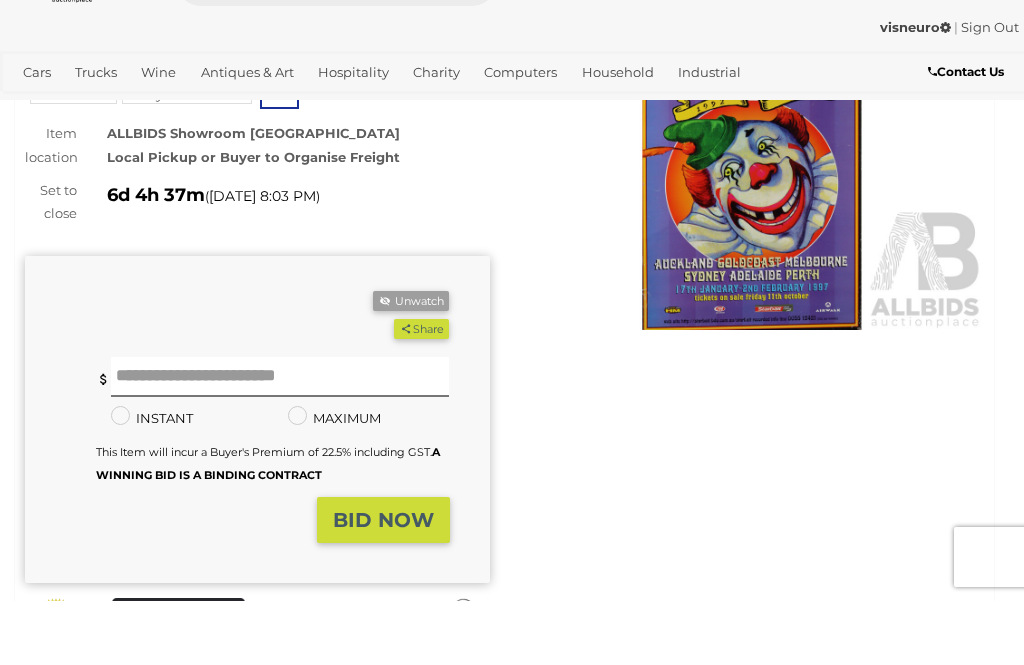 scroll, scrollTop: 221, scrollLeft: 0, axis: vertical 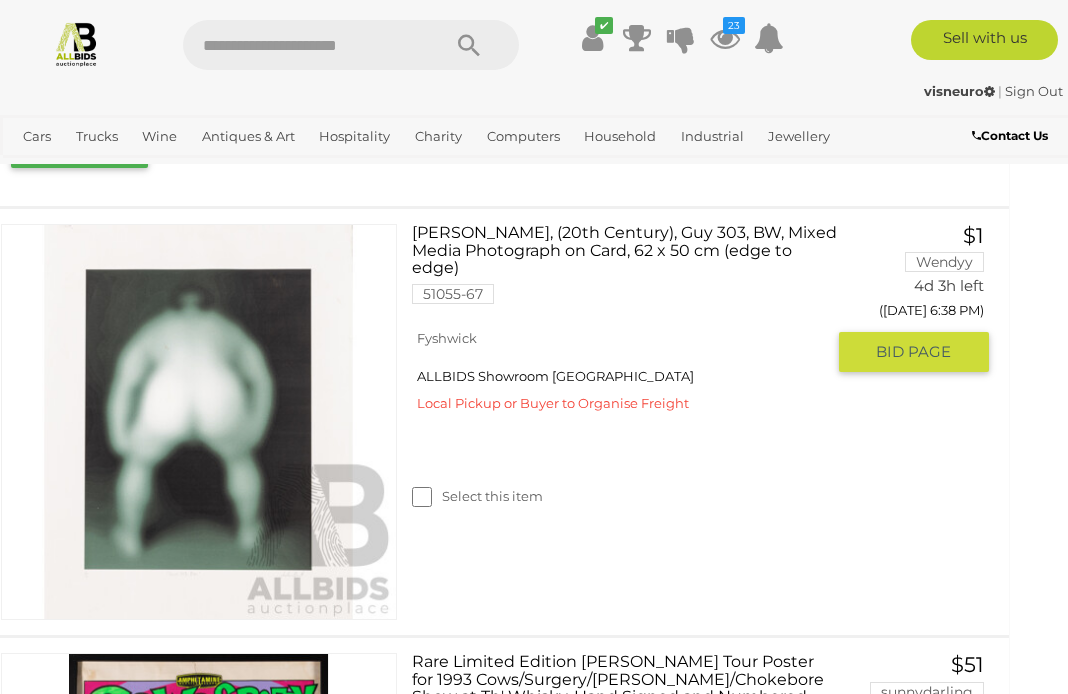 click at bounding box center (199, 422) 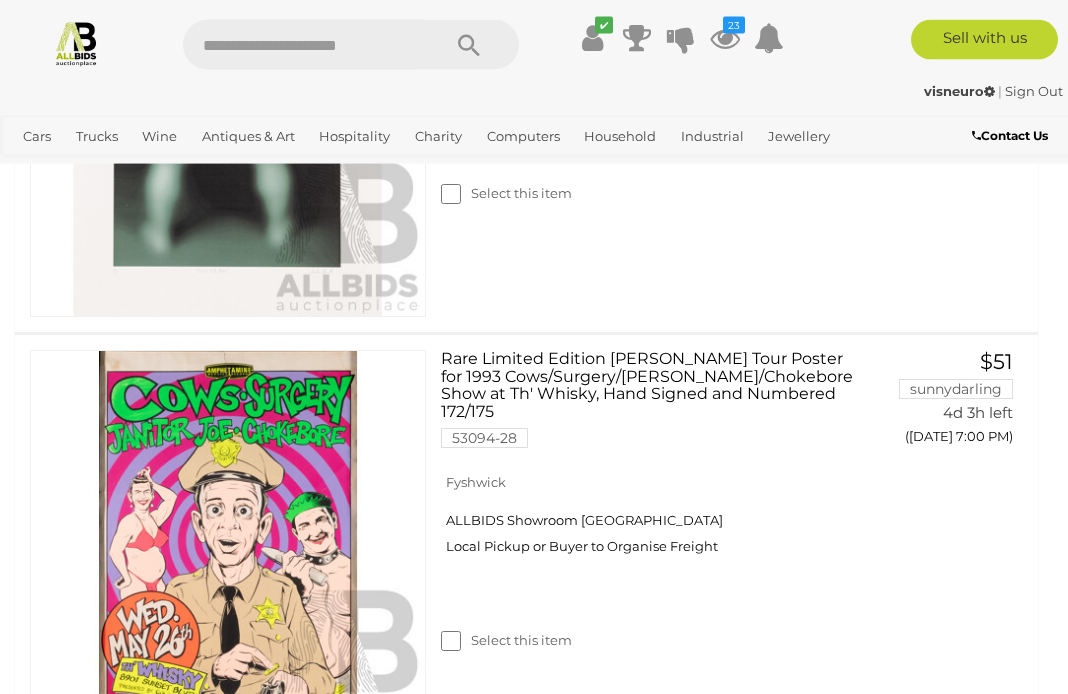 scroll, scrollTop: 681, scrollLeft: 0, axis: vertical 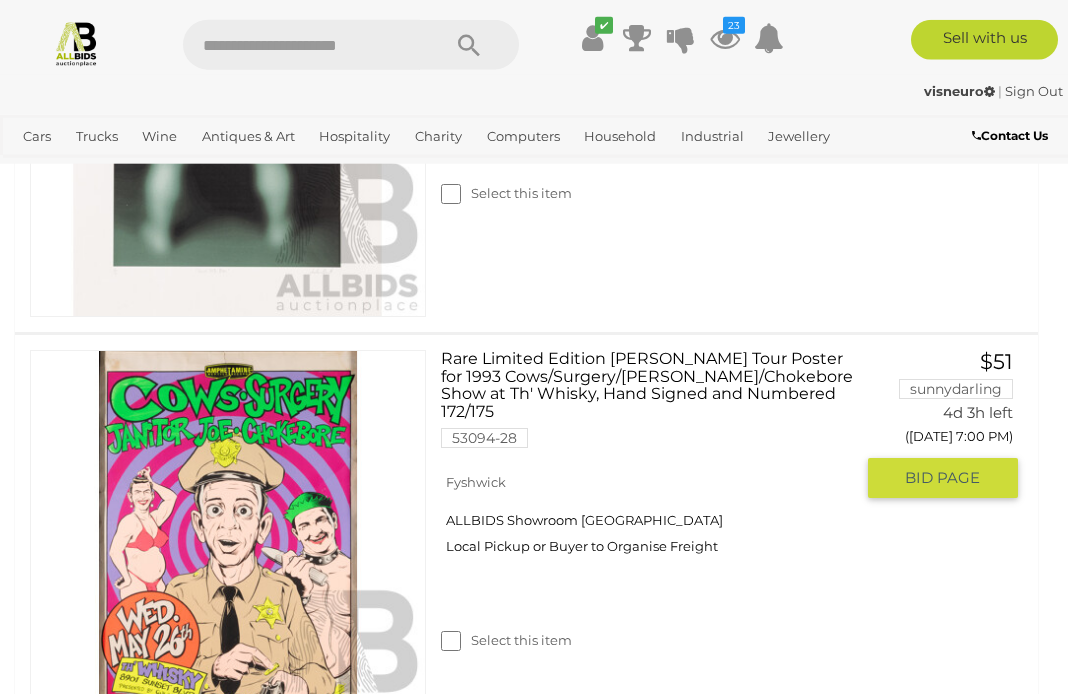 click on "Select this item" at bounding box center (506, 640) 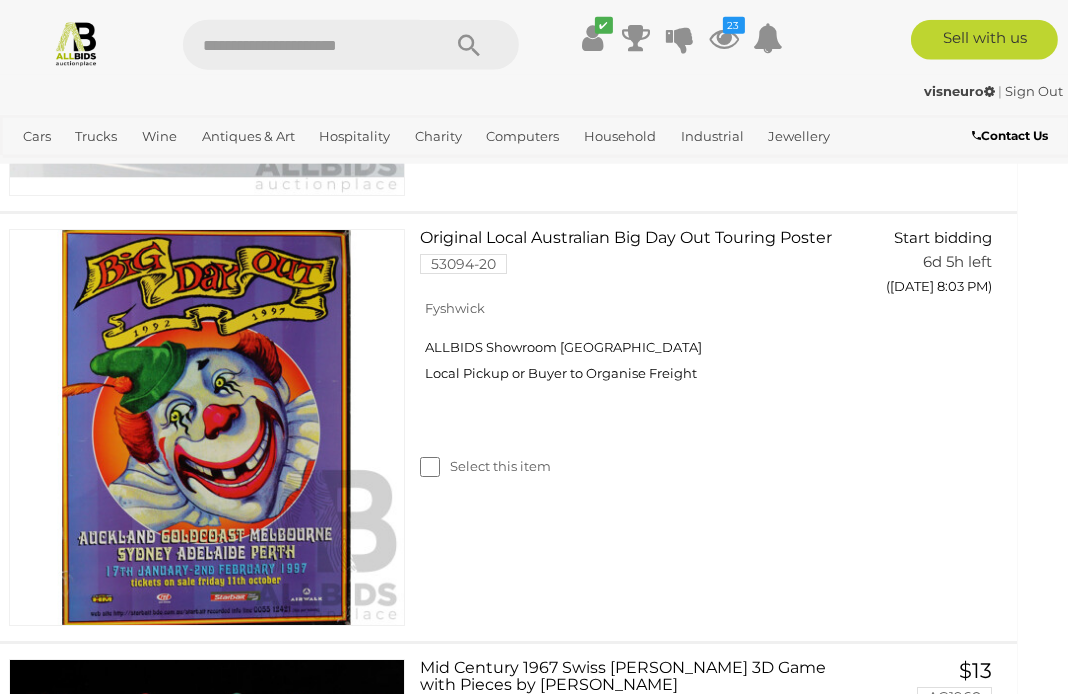 scroll, scrollTop: 8058, scrollLeft: 22, axis: both 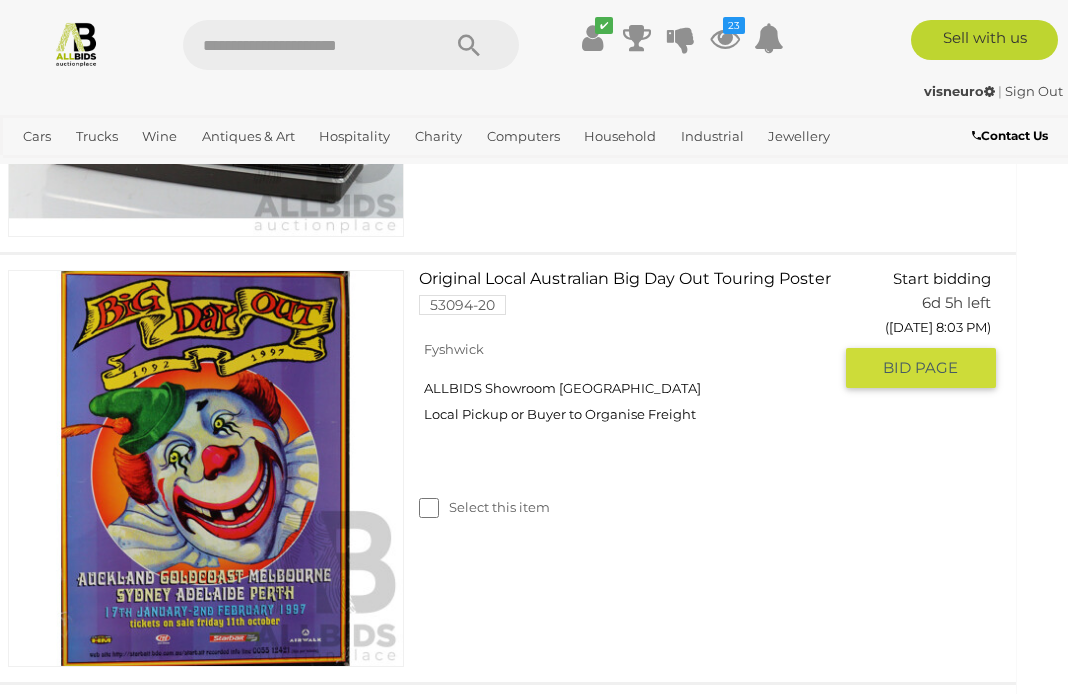 click on "Select this item" at bounding box center [484, 507] 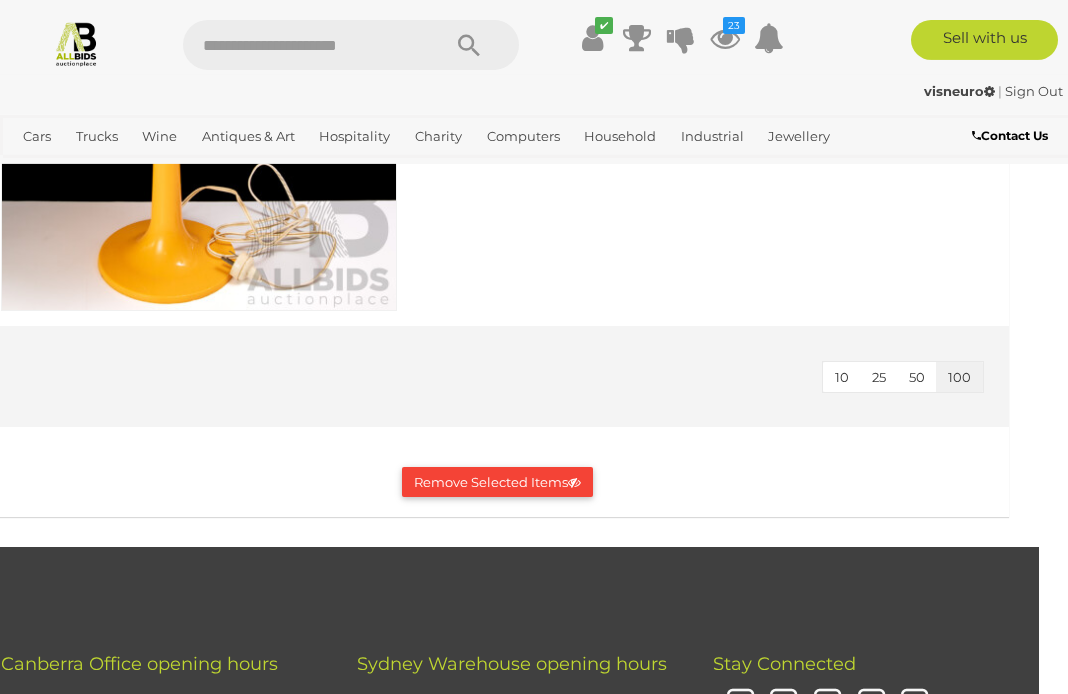 click on "Remove Selected Items" at bounding box center (497, 482) 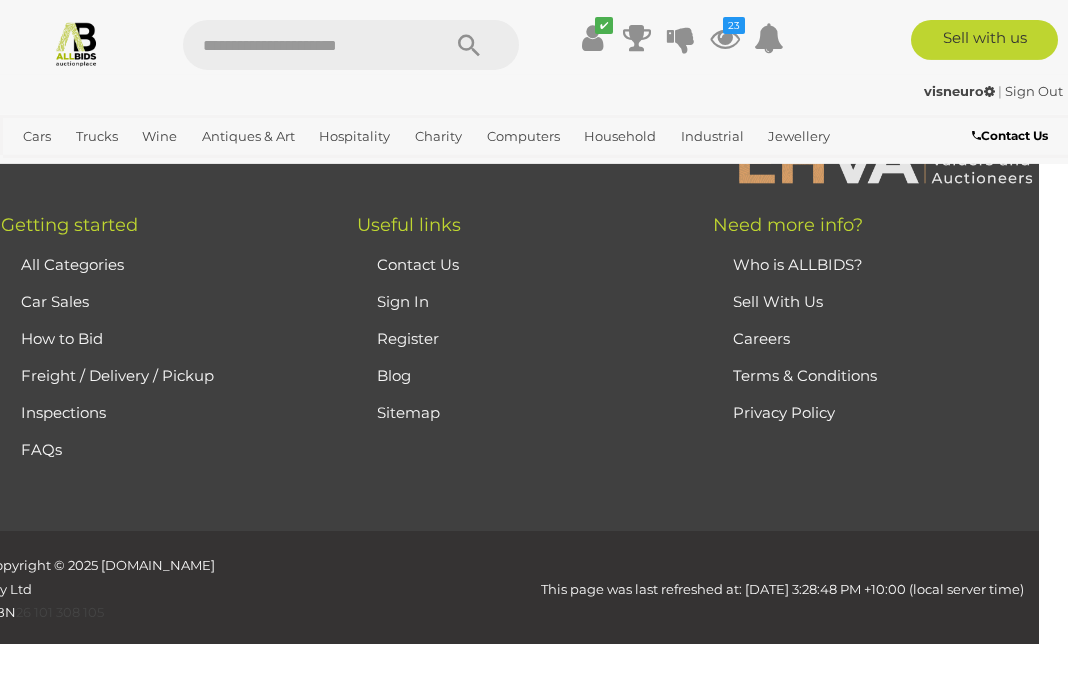 scroll, scrollTop: 973, scrollLeft: 29, axis: both 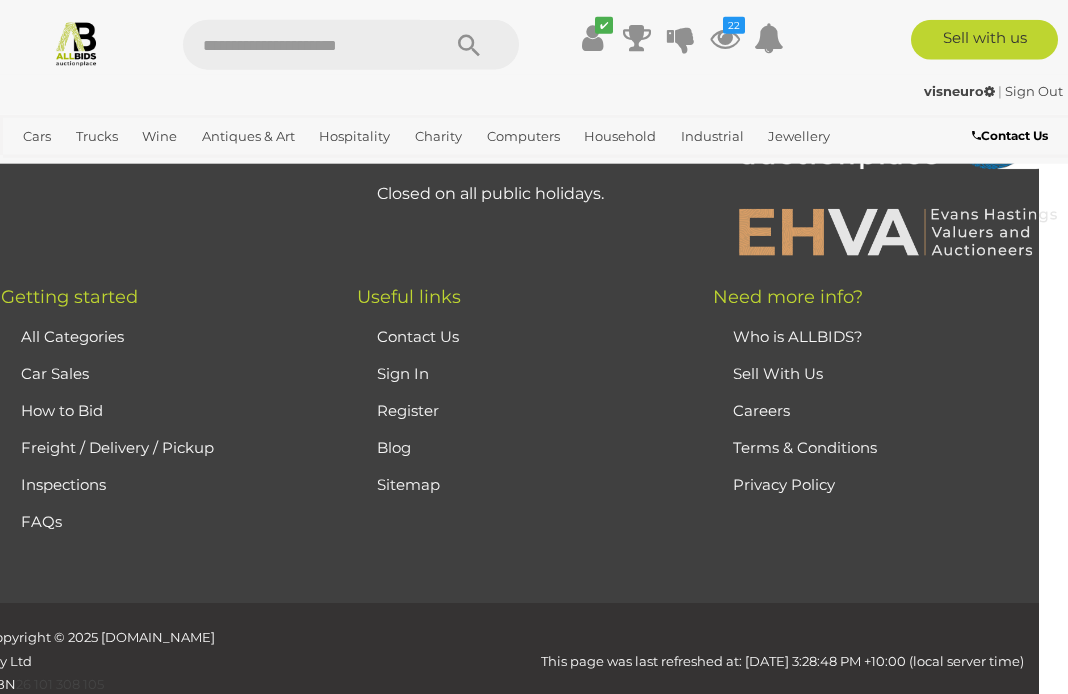 click on "Sitemap" at bounding box center [517, 484] 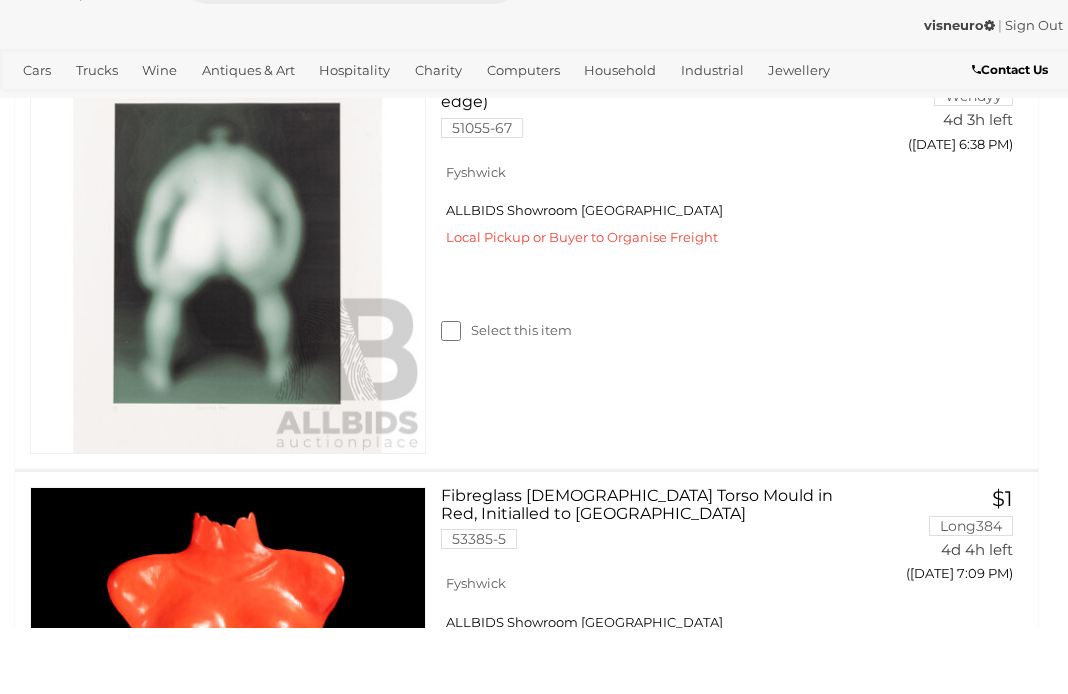 scroll, scrollTop: 545, scrollLeft: 0, axis: vertical 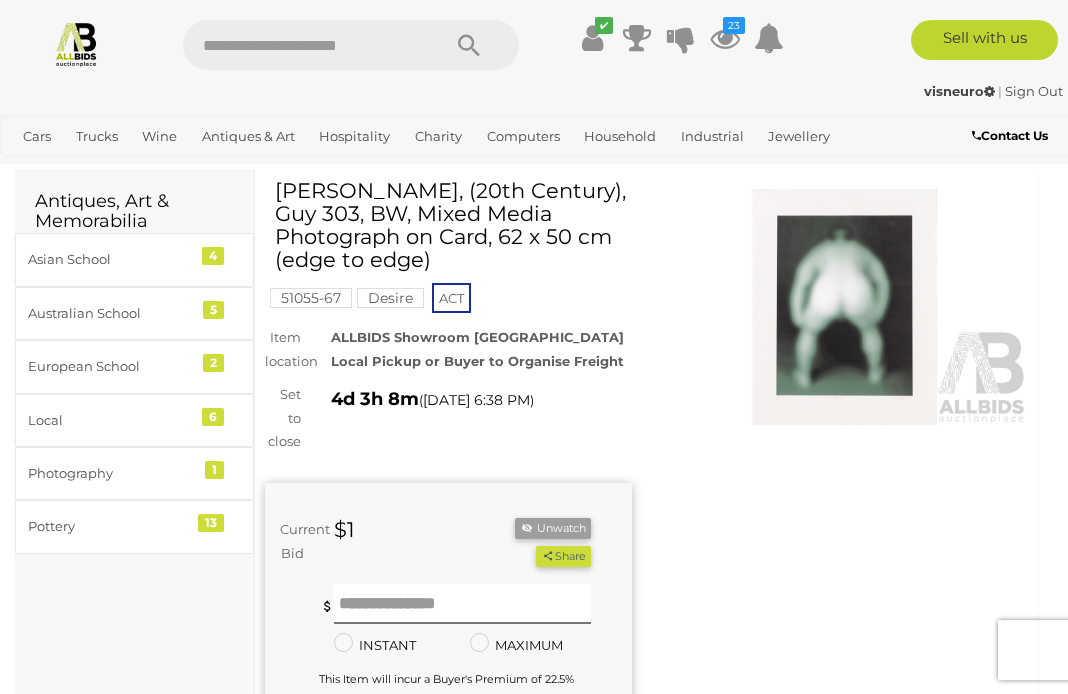 click at bounding box center (845, 307) 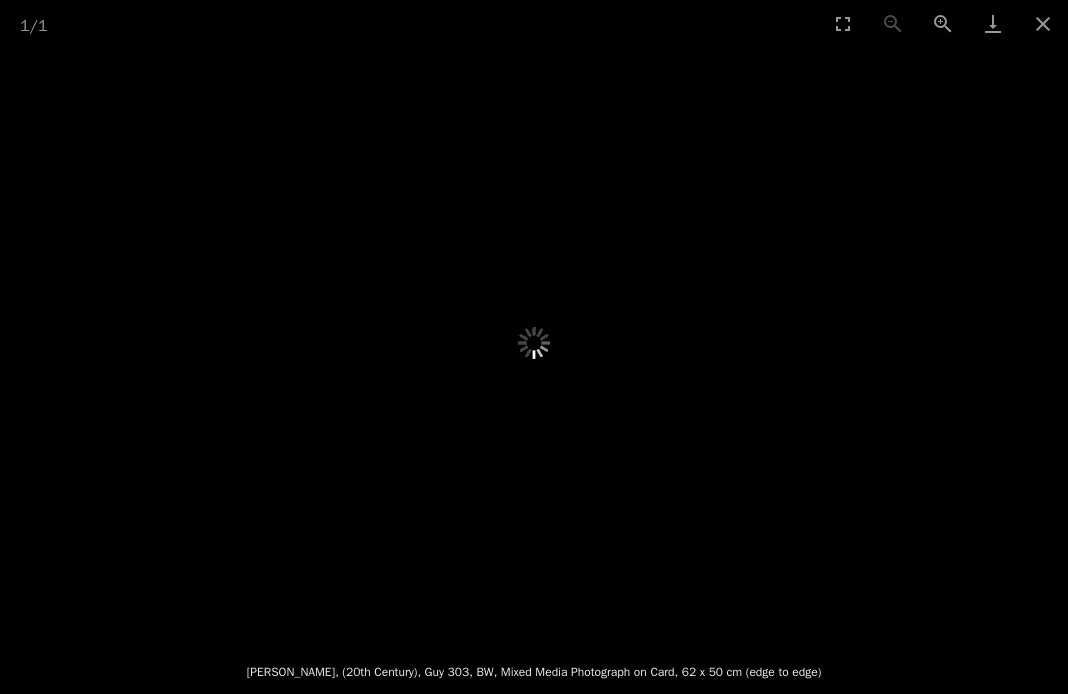 click at bounding box center [534, 342] 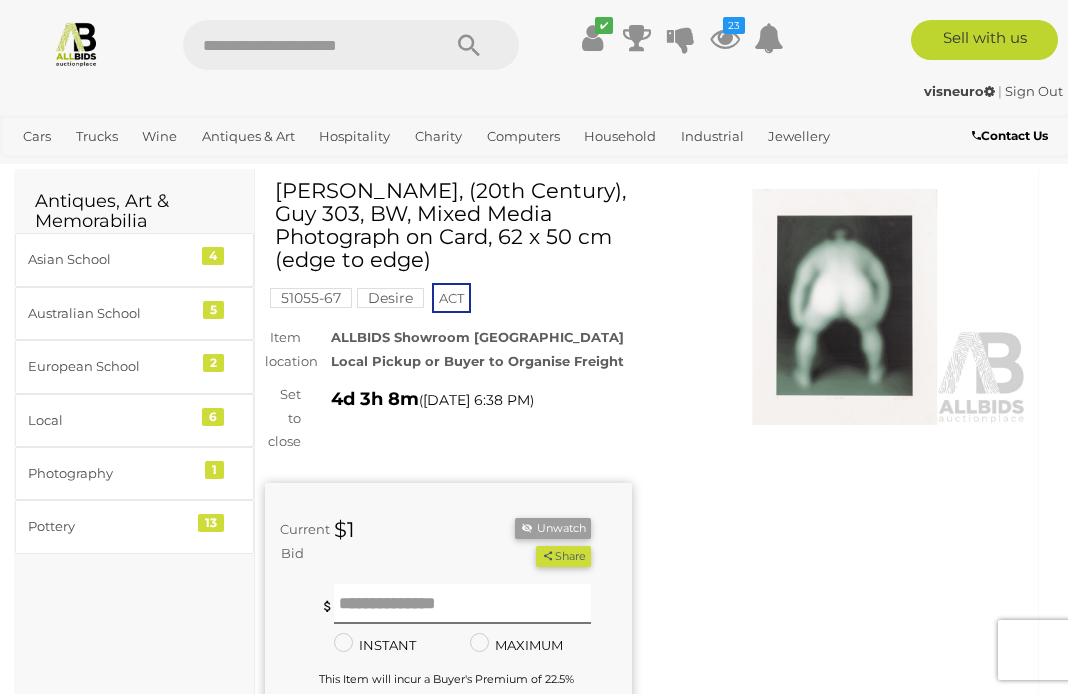 click at bounding box center (845, 307) 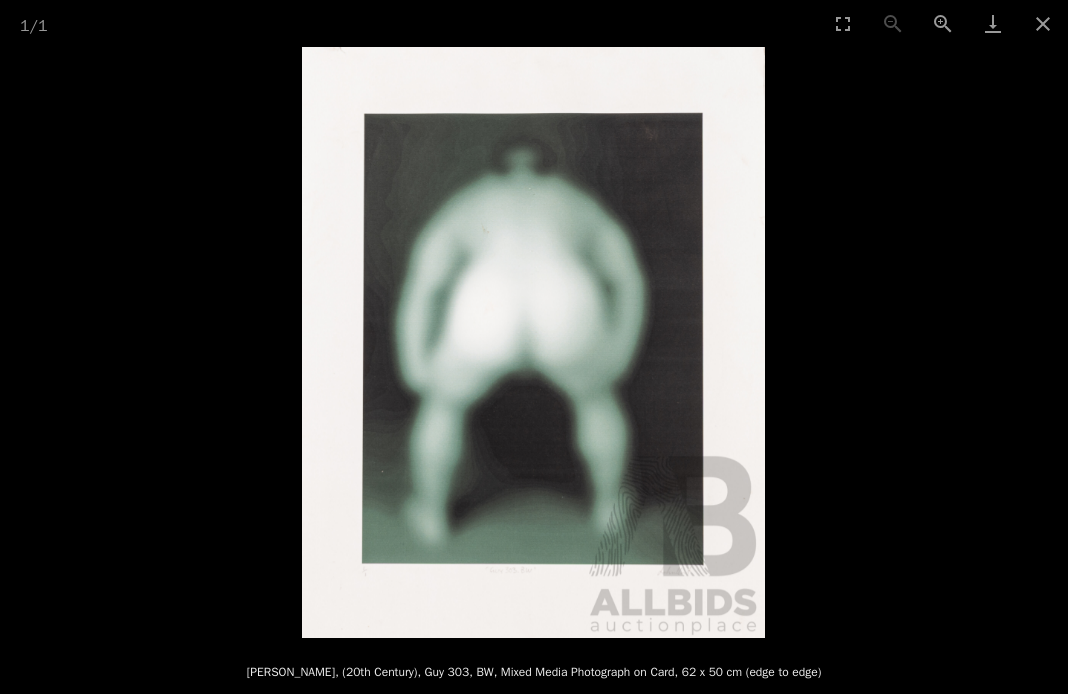 click at bounding box center [1043, 23] 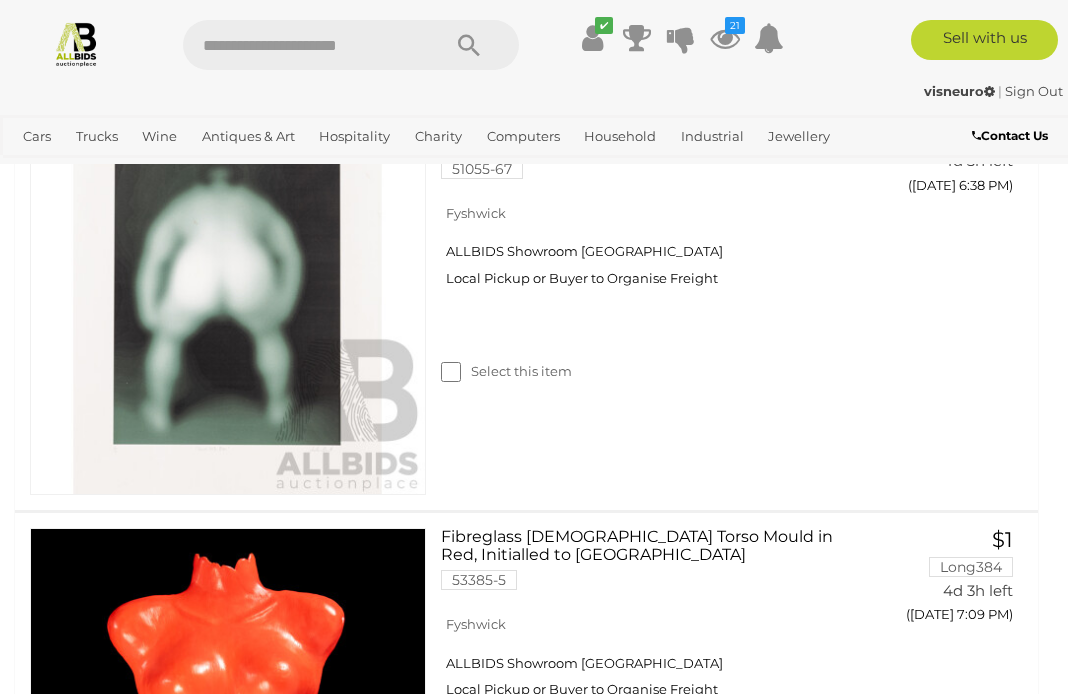 scroll, scrollTop: 592, scrollLeft: 0, axis: vertical 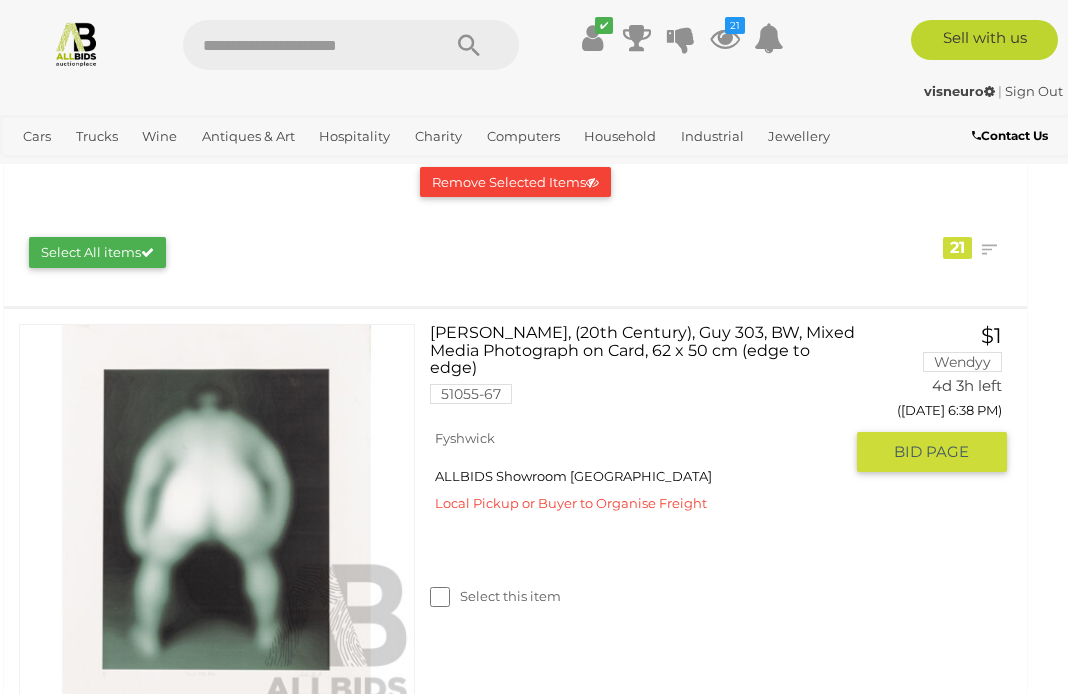 click on "GO TO  BID PAGE" at bounding box center (932, 452) 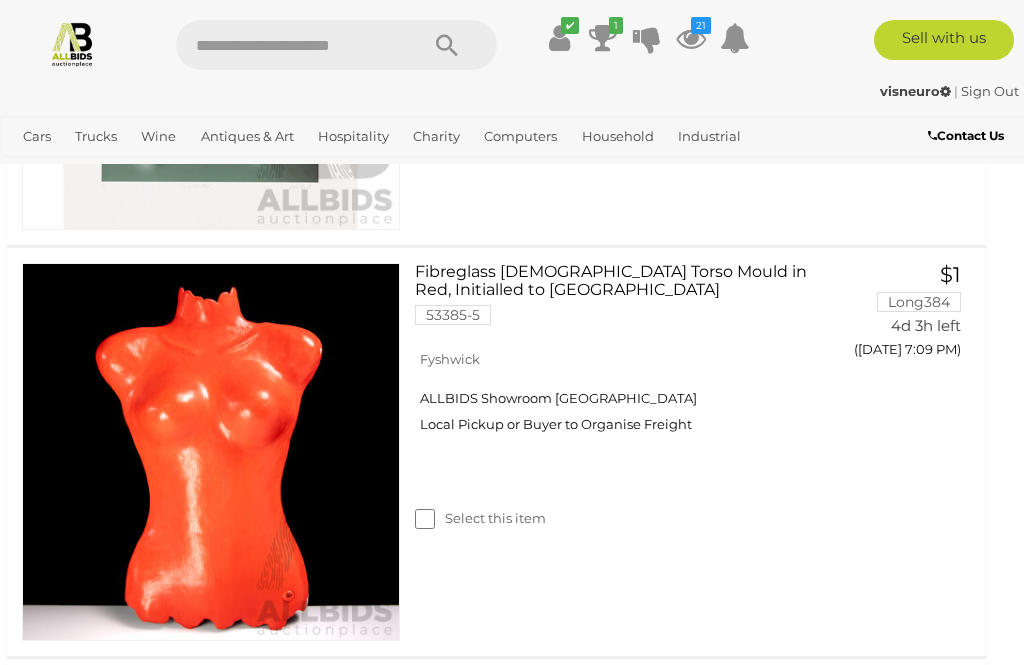scroll, scrollTop: 793, scrollLeft: 8, axis: both 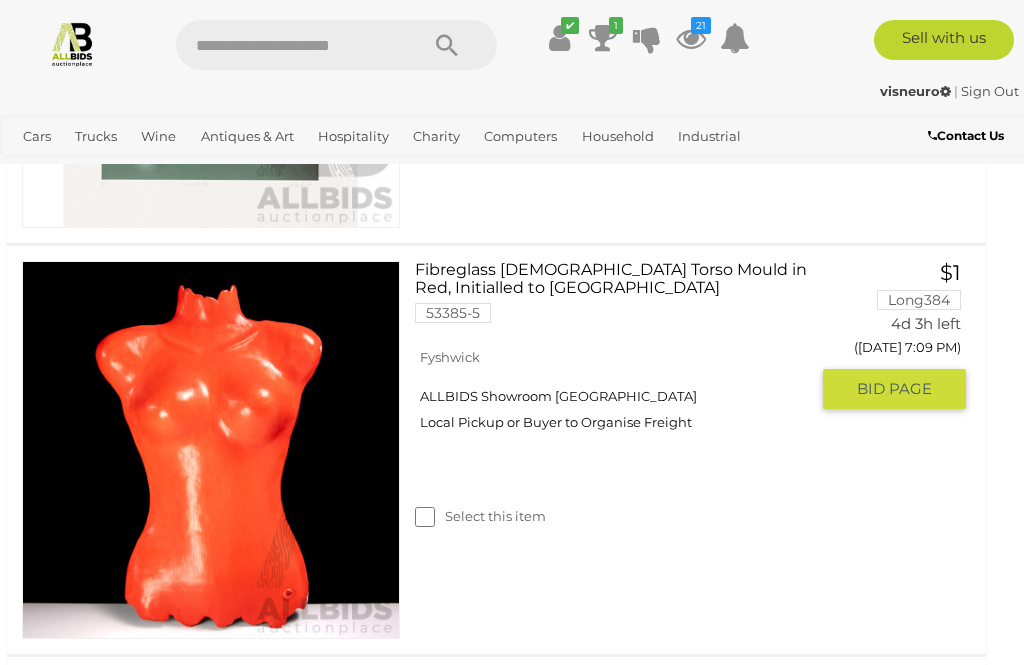 click on "GO TO  BID PAGE" at bounding box center [894, 389] 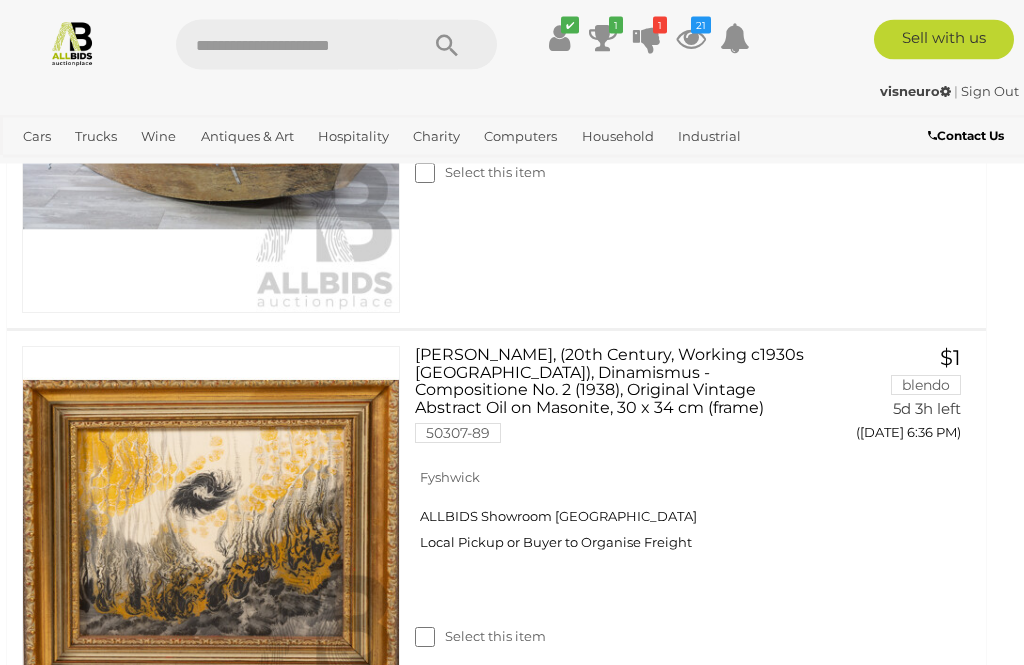 scroll, scrollTop: 1531, scrollLeft: 8, axis: both 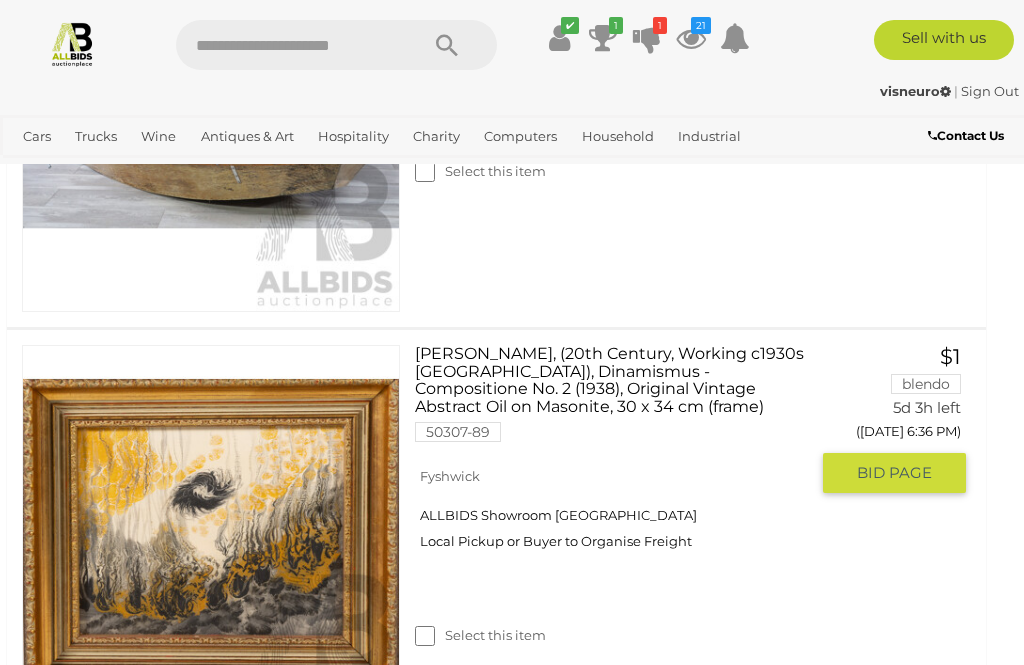 click at bounding box center (211, 534) 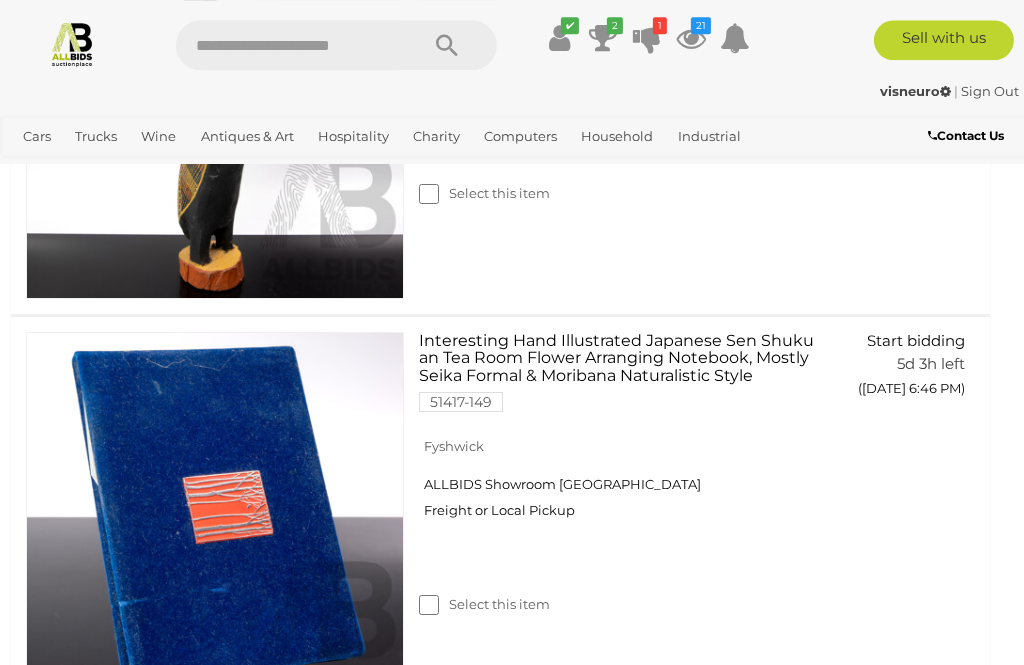 scroll, scrollTop: 2366, scrollLeft: 5, axis: both 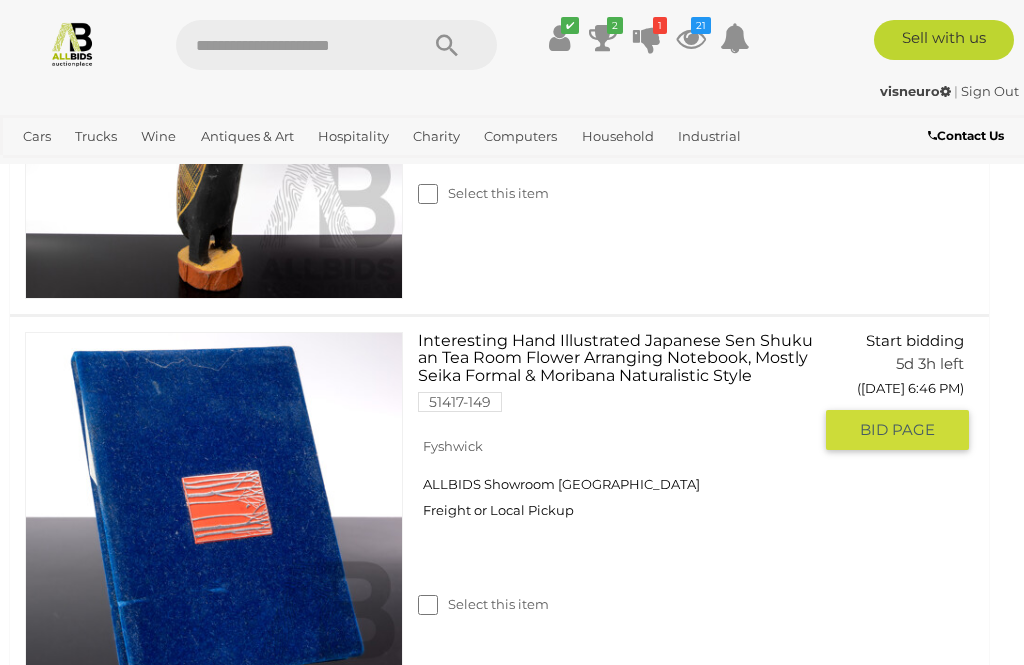 click at bounding box center (214, 521) 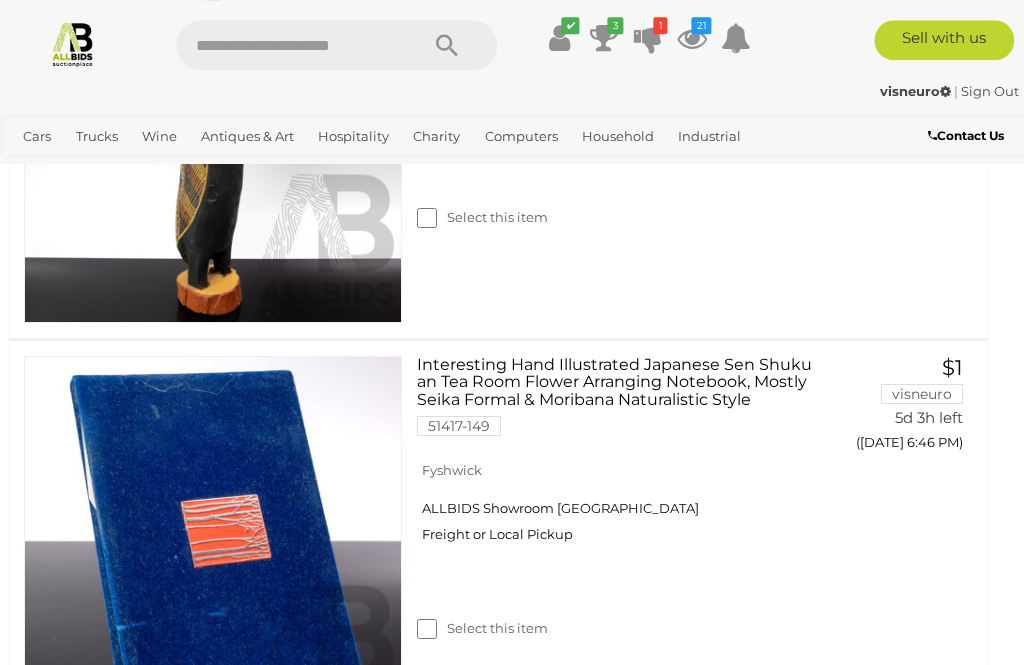 scroll, scrollTop: 2342, scrollLeft: 6, axis: both 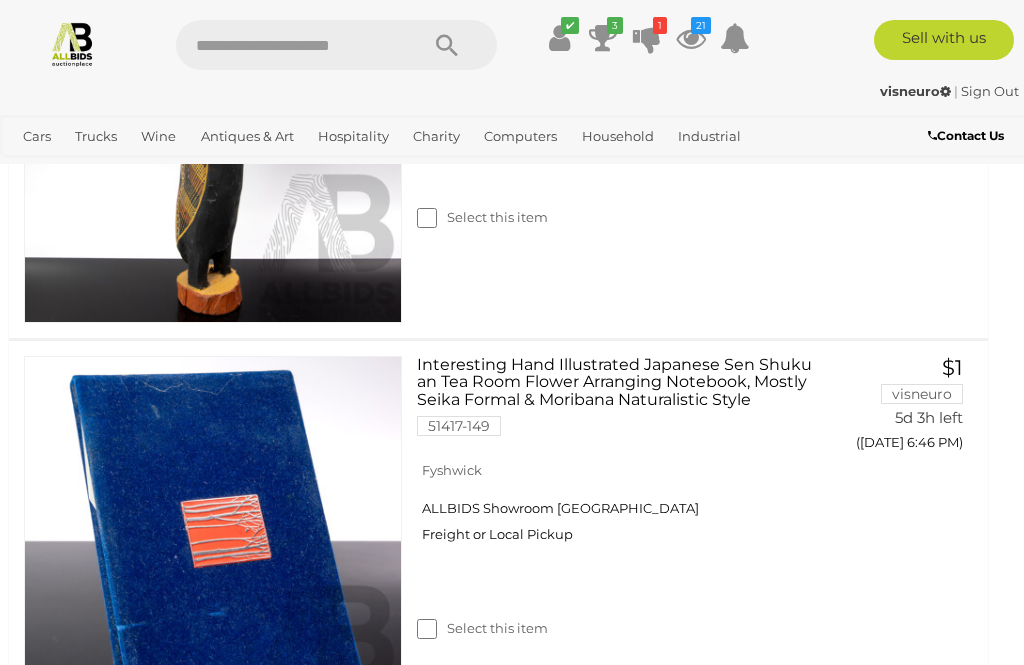 click at bounding box center [213, 956] 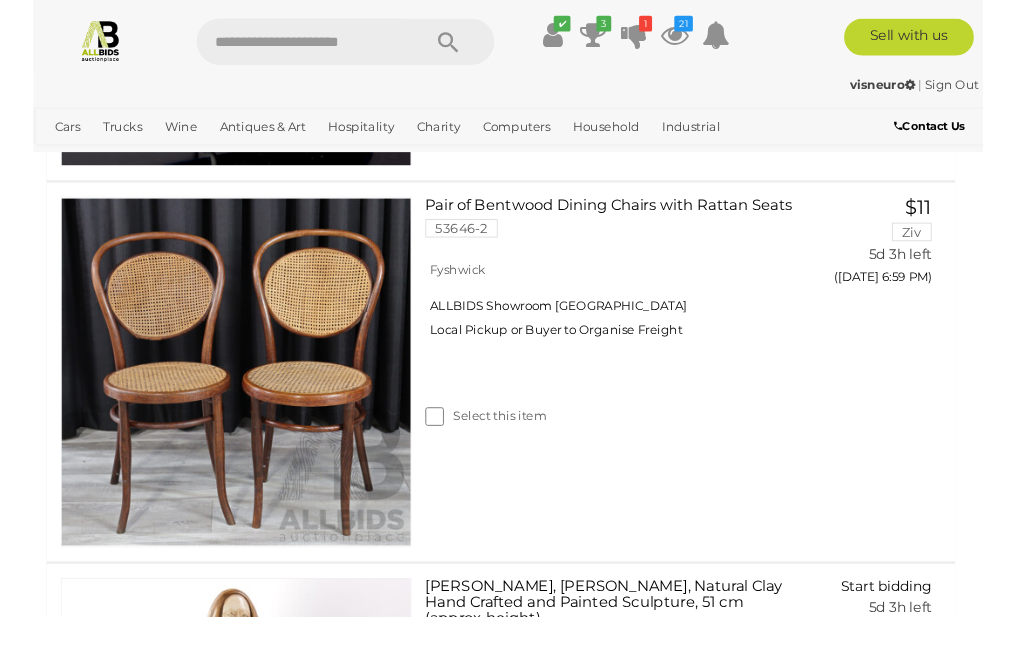 scroll, scrollTop: 2926, scrollLeft: 0, axis: vertical 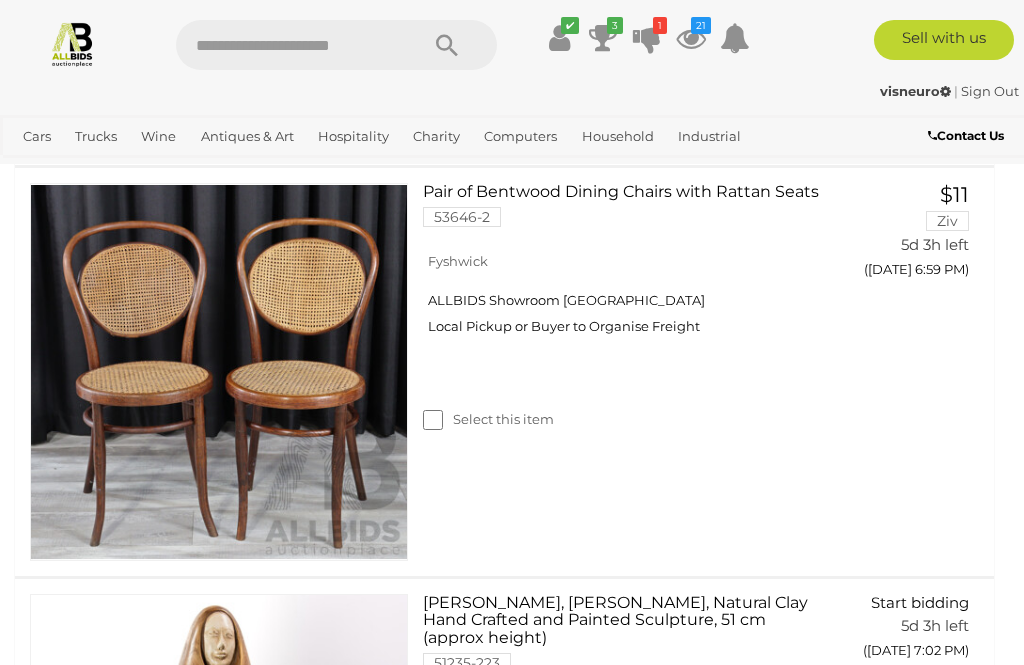 click at bounding box center (219, 783) 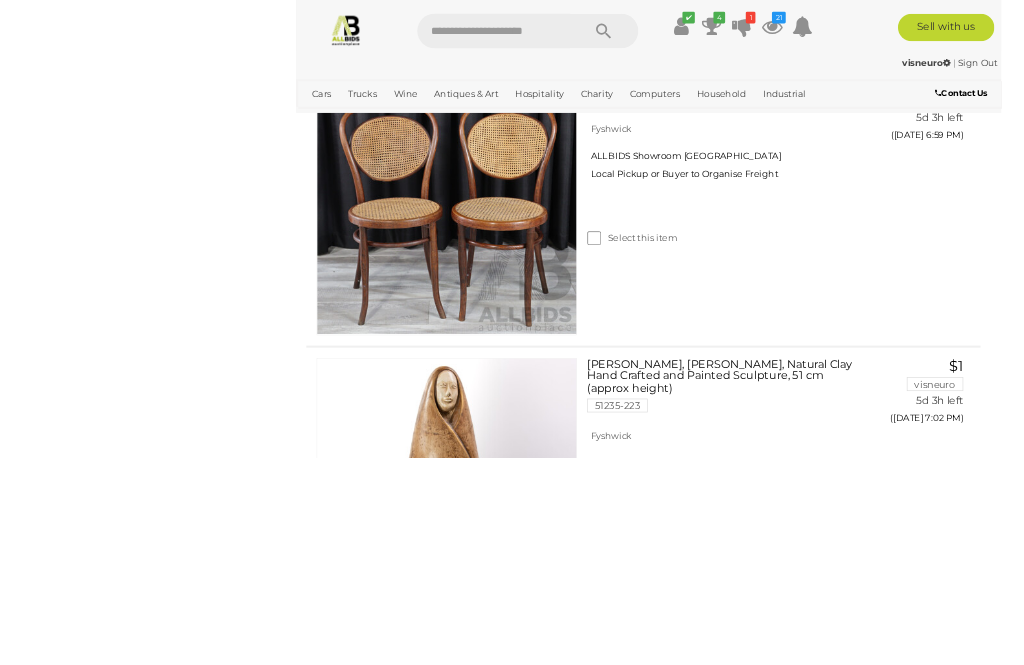 scroll, scrollTop: 3198, scrollLeft: 0, axis: vertical 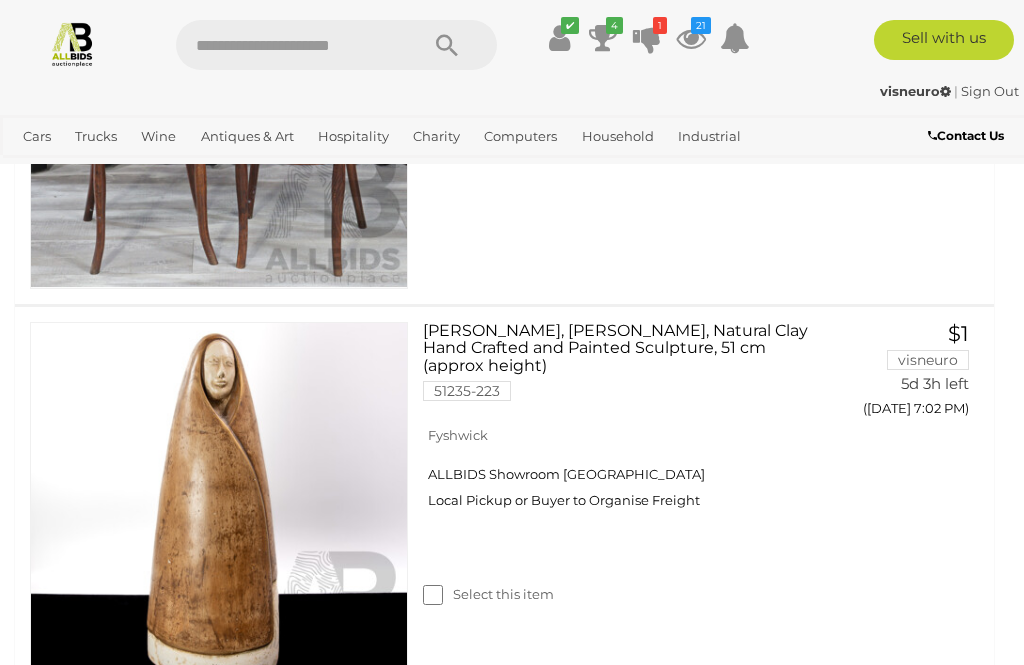 click on "BID PAGE" at bounding box center [902, 860] 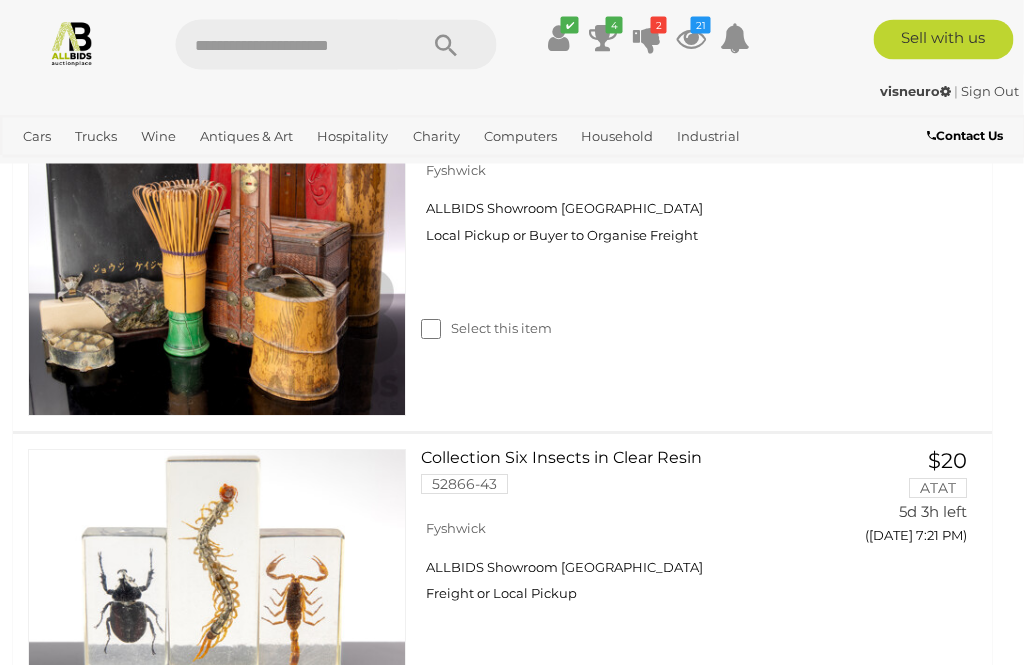 scroll, scrollTop: 4303, scrollLeft: 2, axis: both 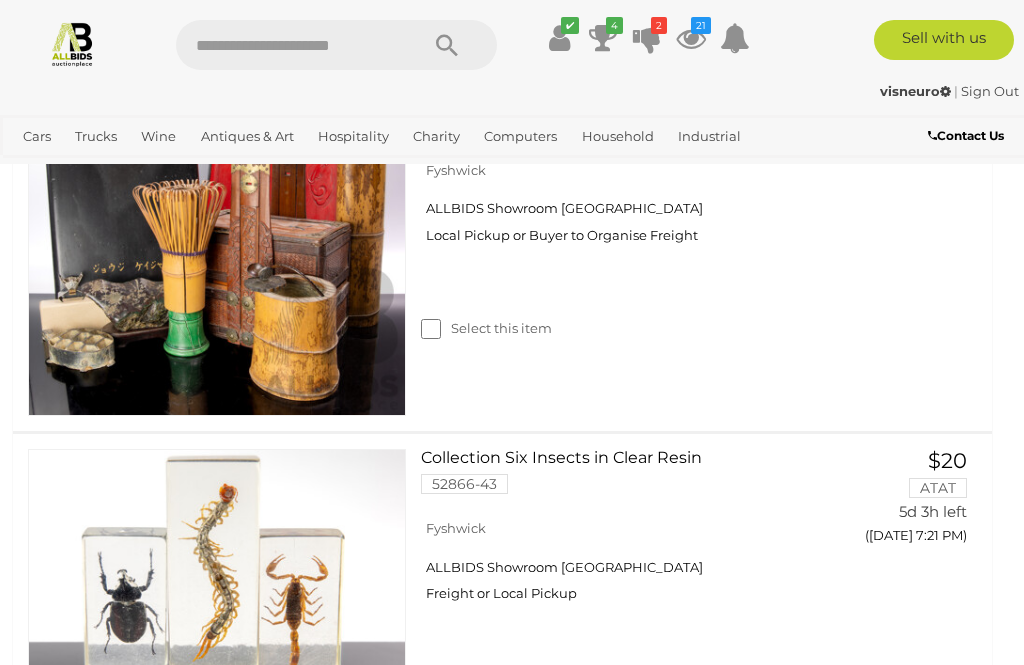 click at bounding box center (217, 1049) 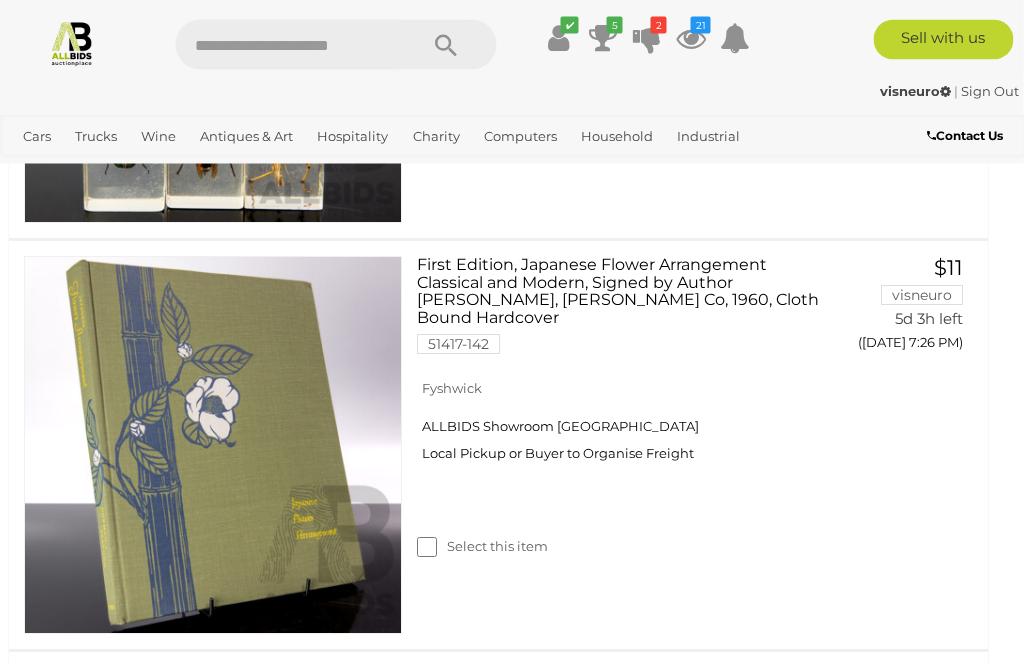 scroll, scrollTop: 4907, scrollLeft: 6, axis: both 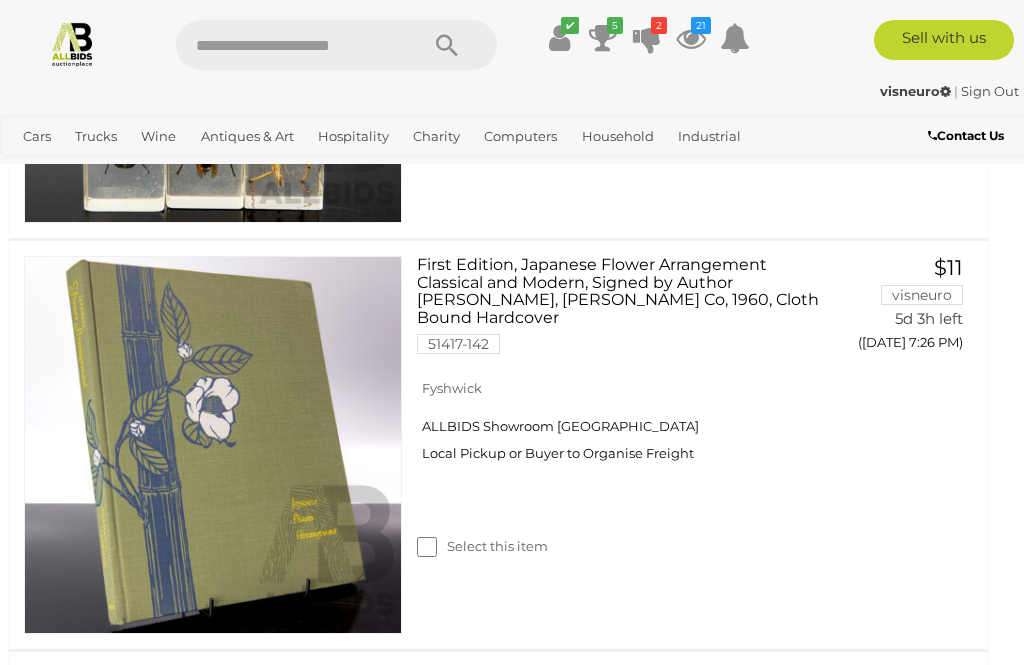 click on "GO TO  BID PAGE" at bounding box center [896, 795] 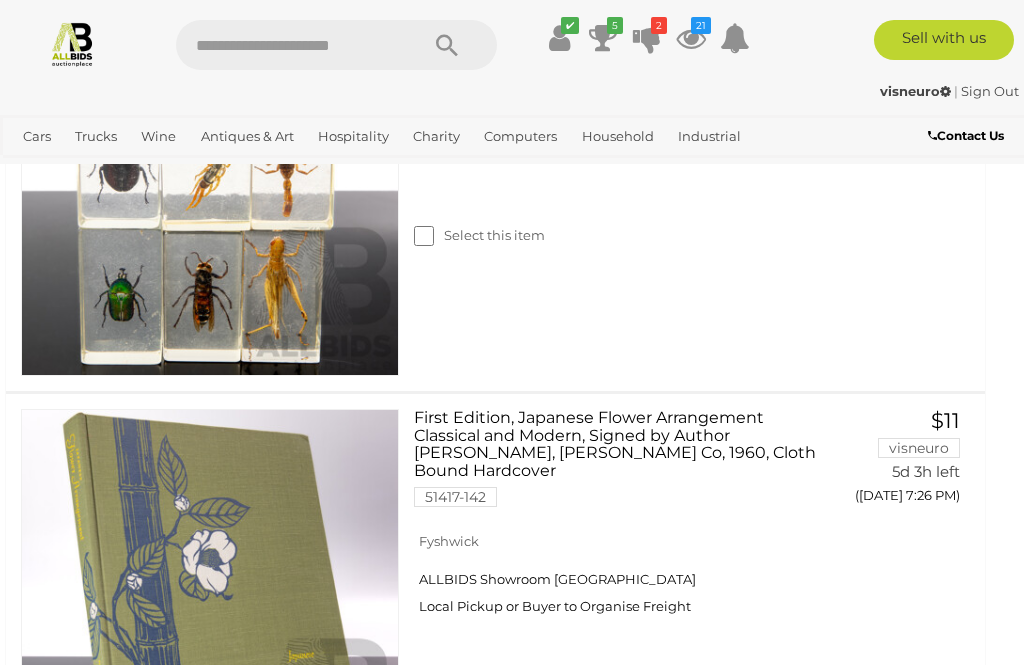 scroll, scrollTop: 4753, scrollLeft: 6, axis: both 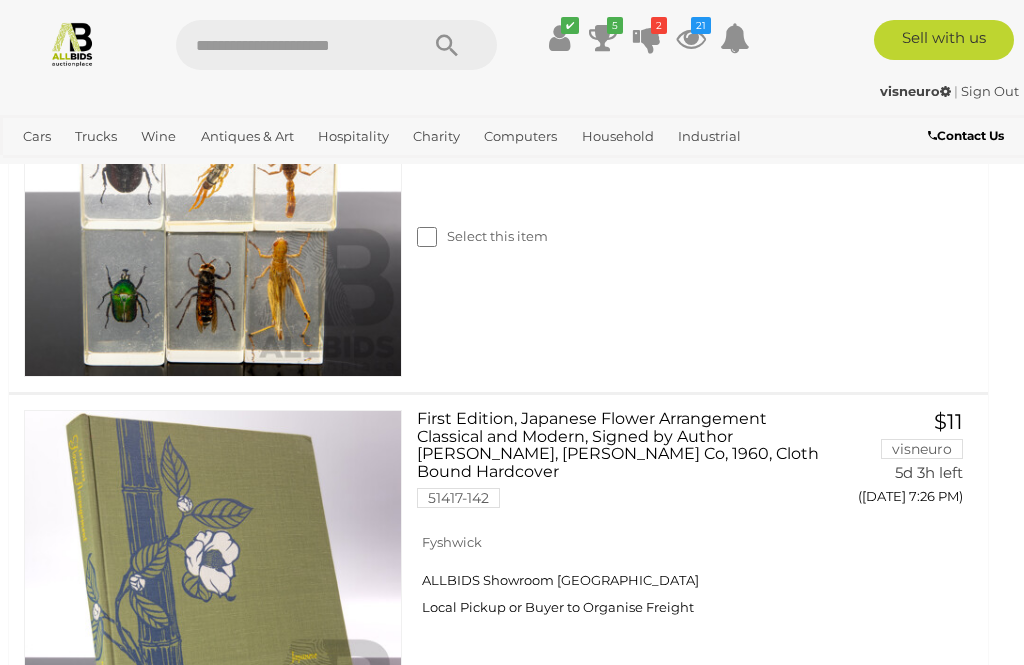 click on "GO TO  BID PAGE" at bounding box center (896, 1330) 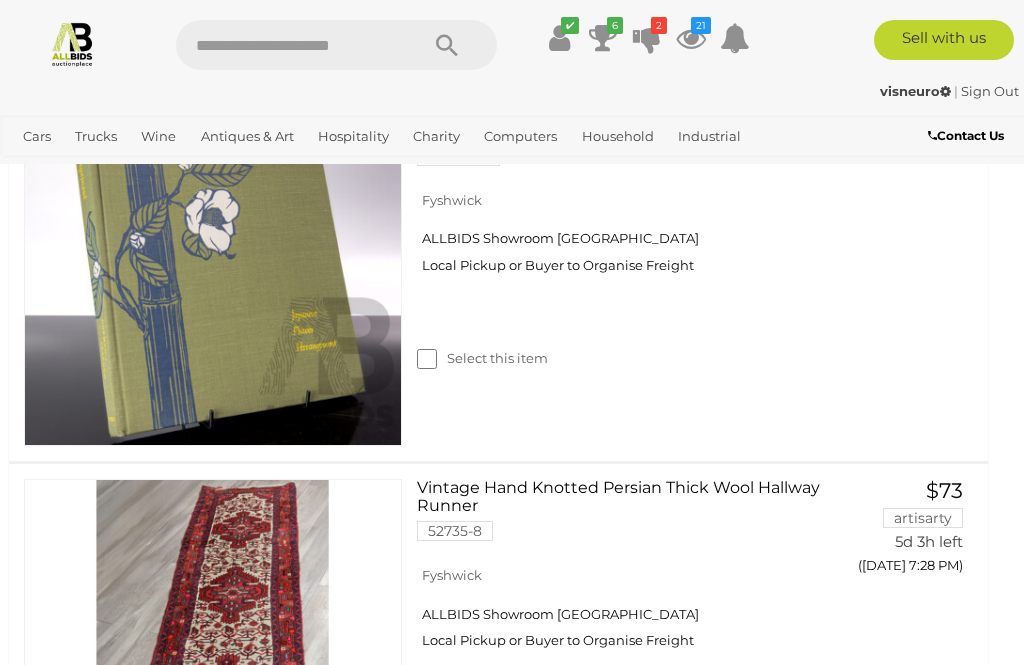 scroll, scrollTop: 5095, scrollLeft: 1, axis: both 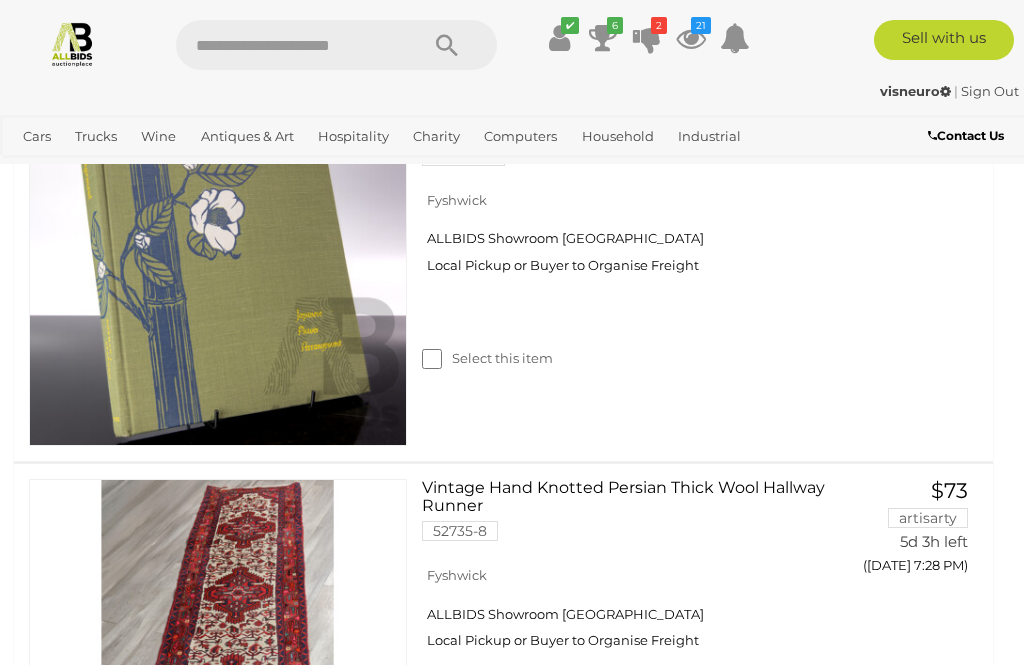 click on "BID PAGE" at bounding box center (901, 1429) 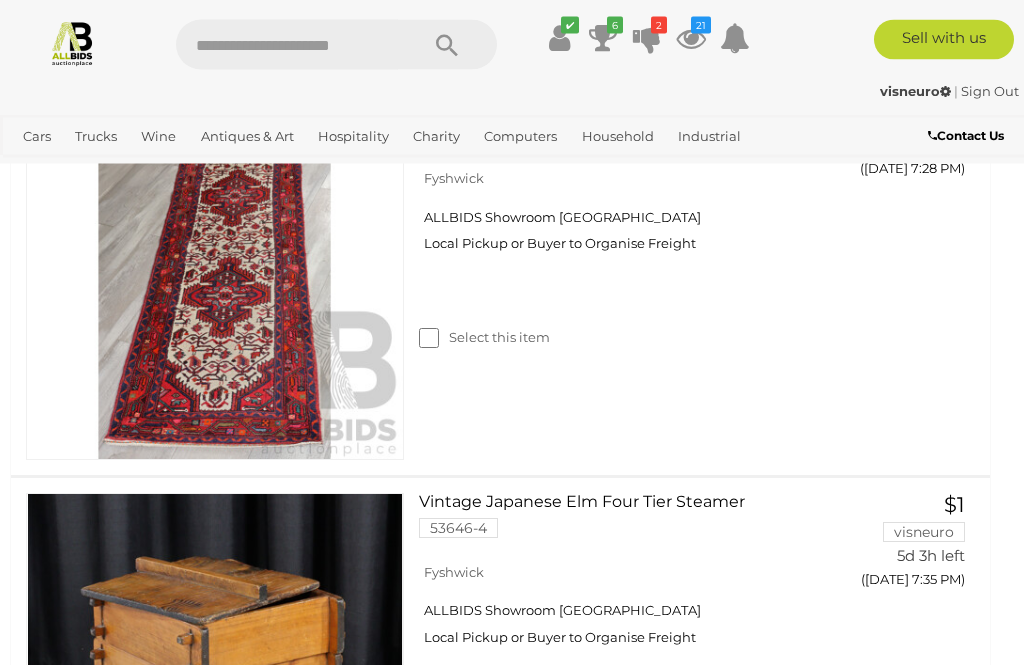 scroll, scrollTop: 5488, scrollLeft: 0, axis: vertical 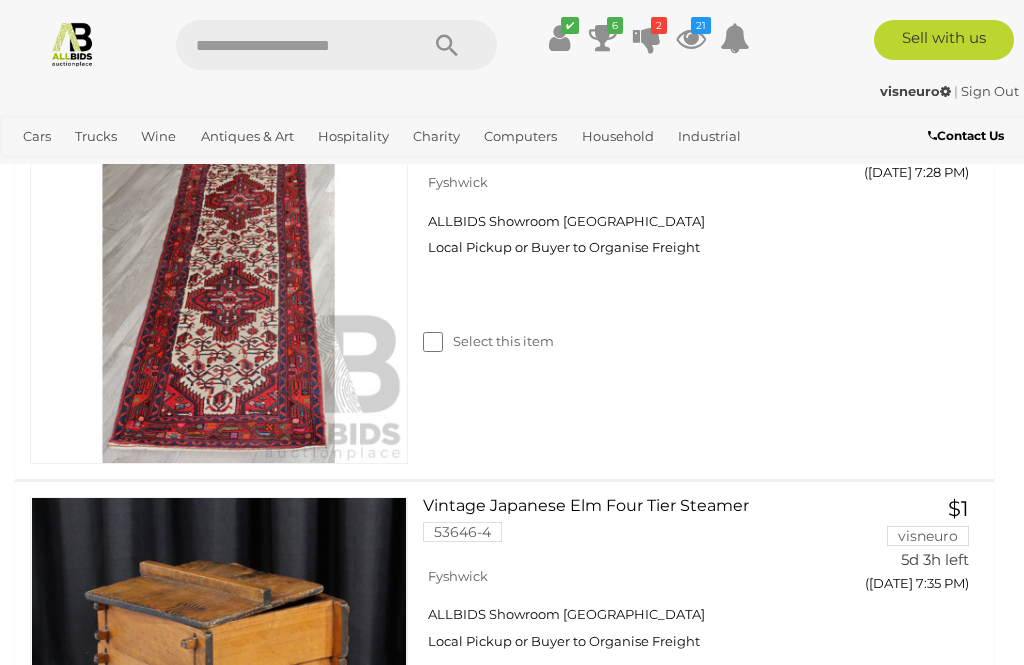 click on "GO TO  BID PAGE" at bounding box center (902, 1447) 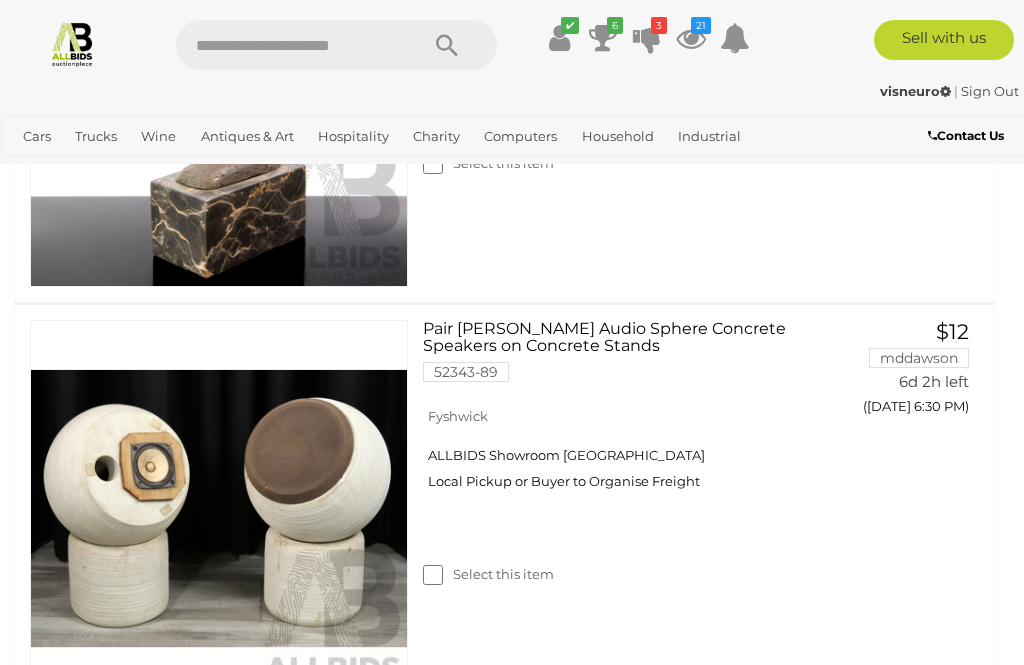 scroll, scrollTop: 6485, scrollLeft: 0, axis: vertical 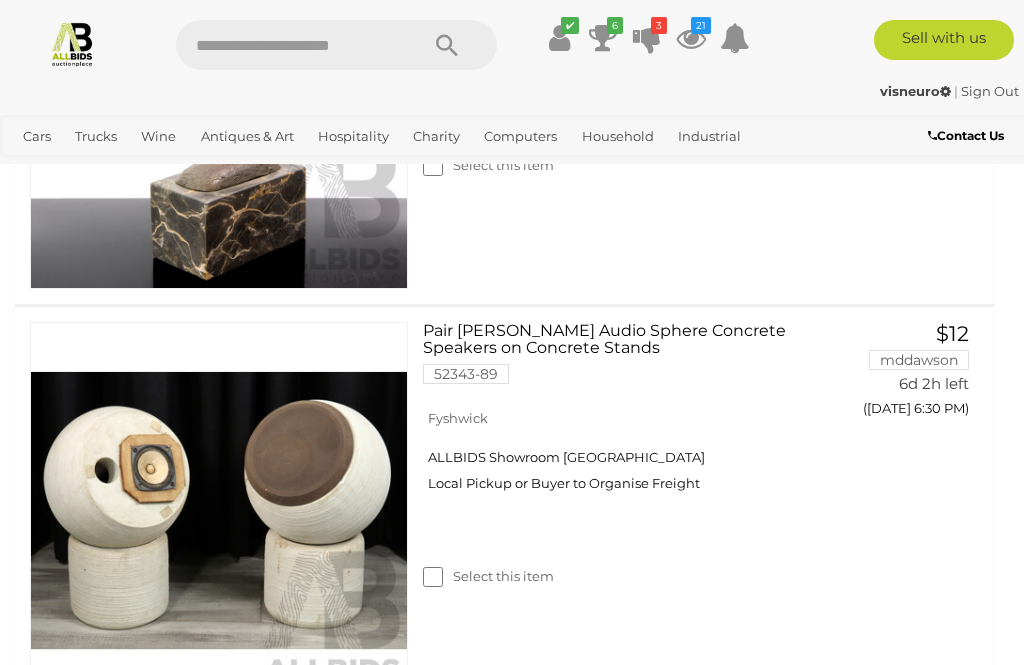 click on "BID PAGE" at bounding box center (902, 1652) 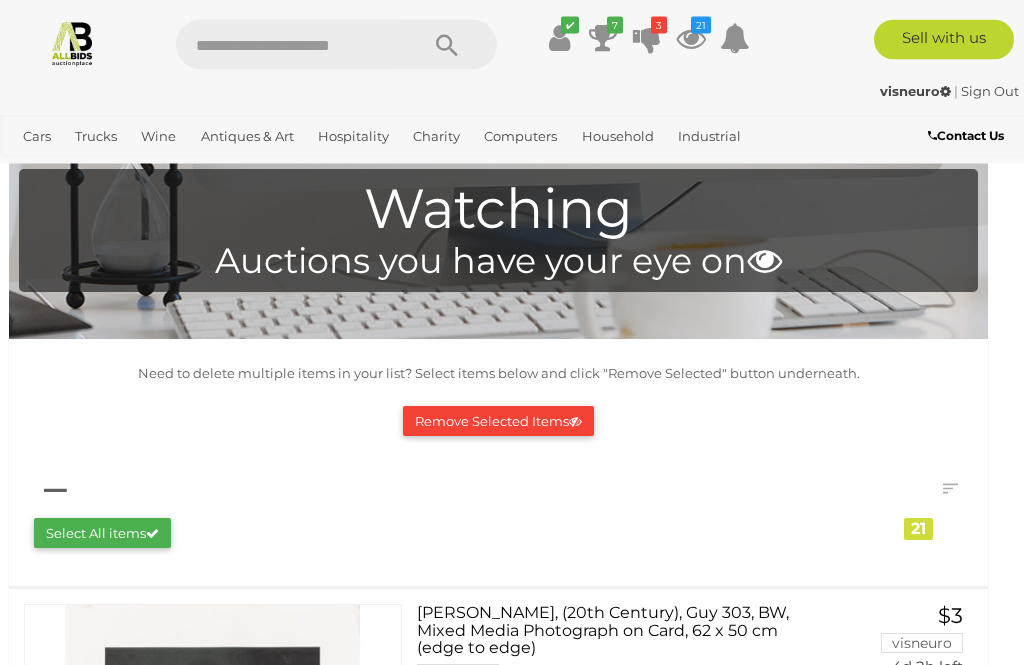 scroll, scrollTop: 0, scrollLeft: 6, axis: horizontal 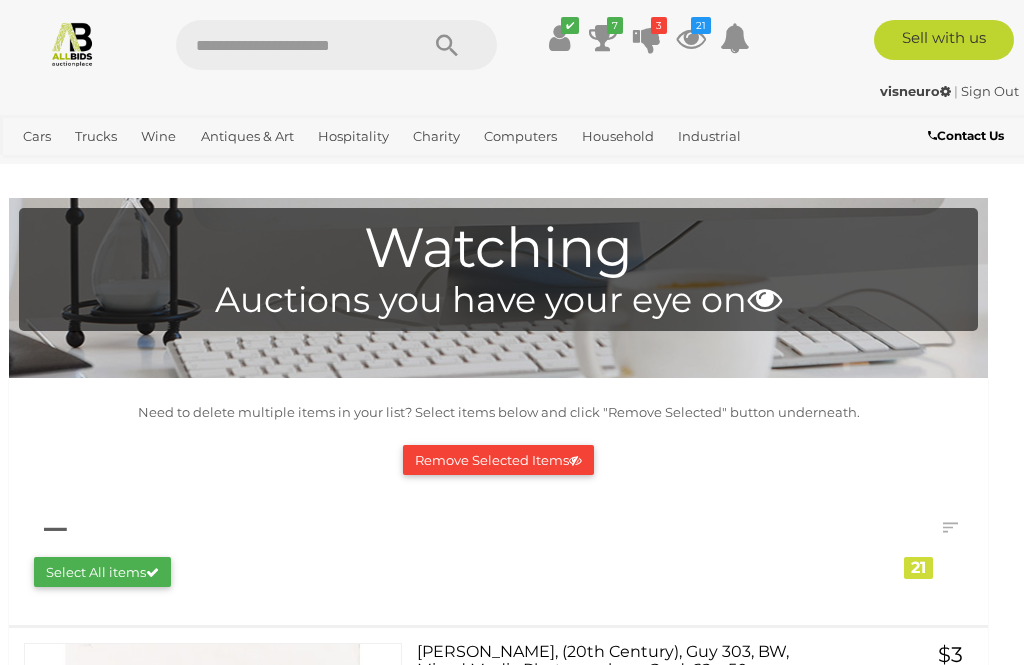 click on "Remove Selected Items" at bounding box center (498, 460) 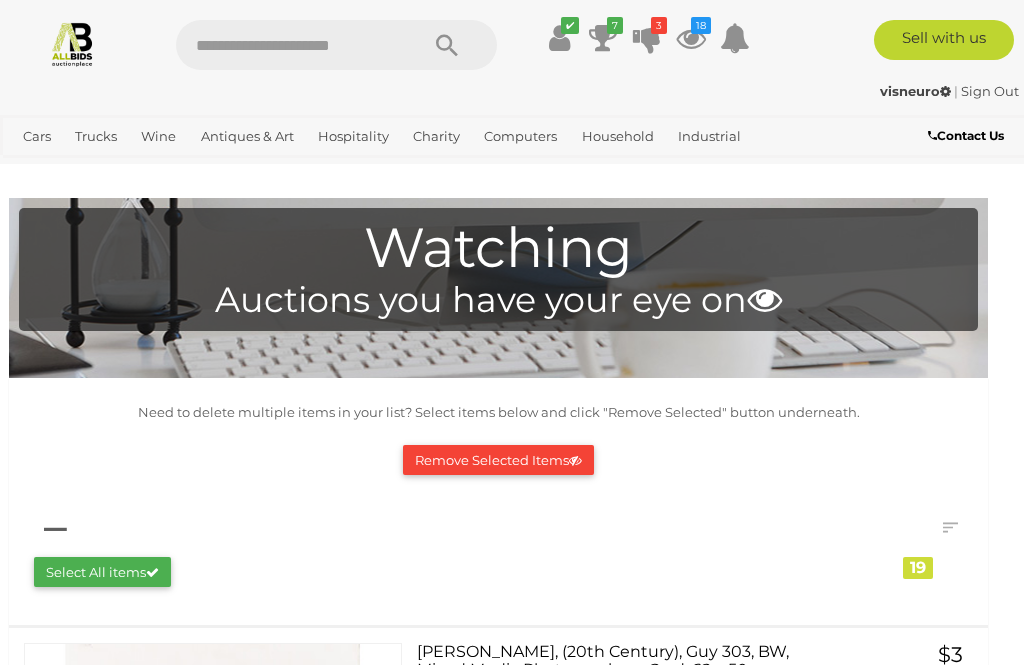 scroll, scrollTop: 5959, scrollLeft: 0, axis: vertical 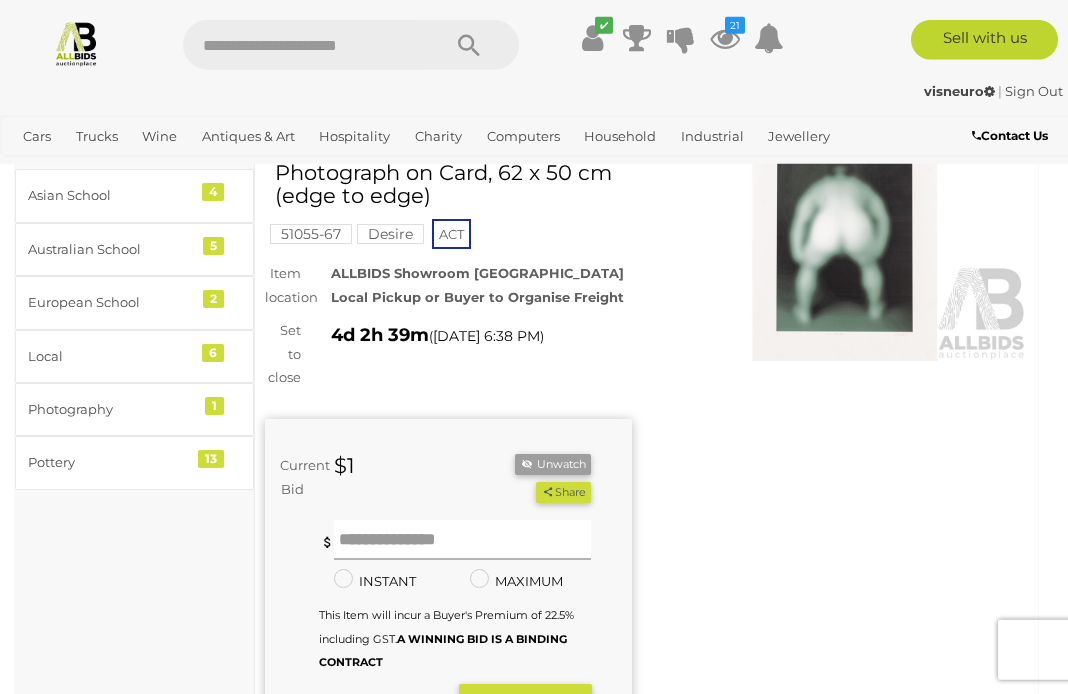 click at bounding box center (462, 540) 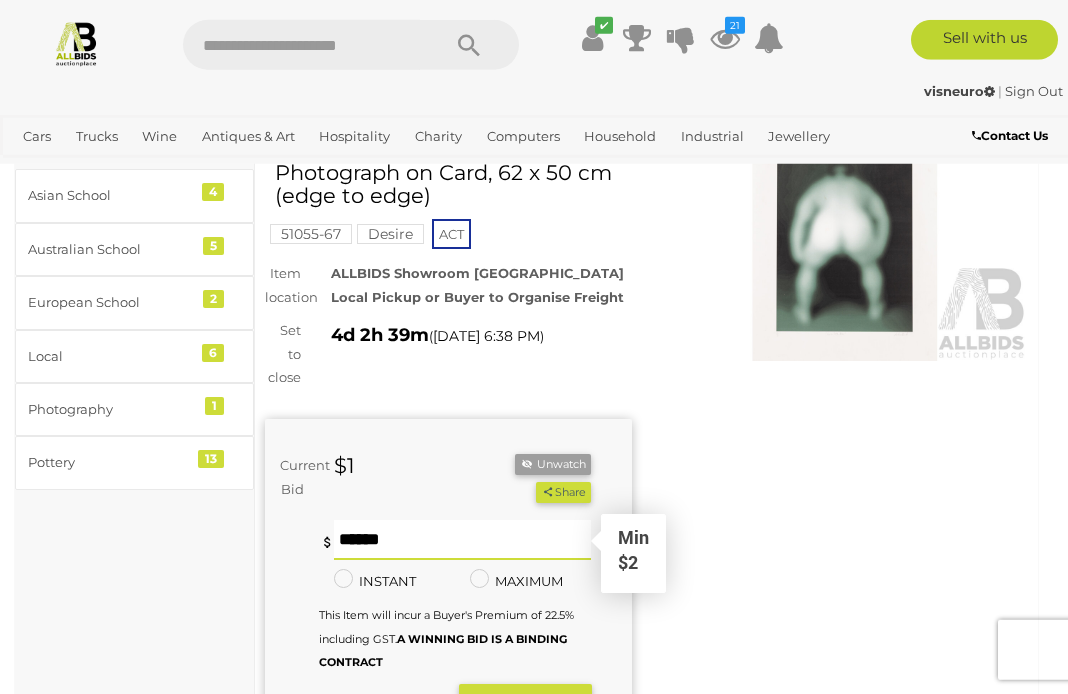type on "**" 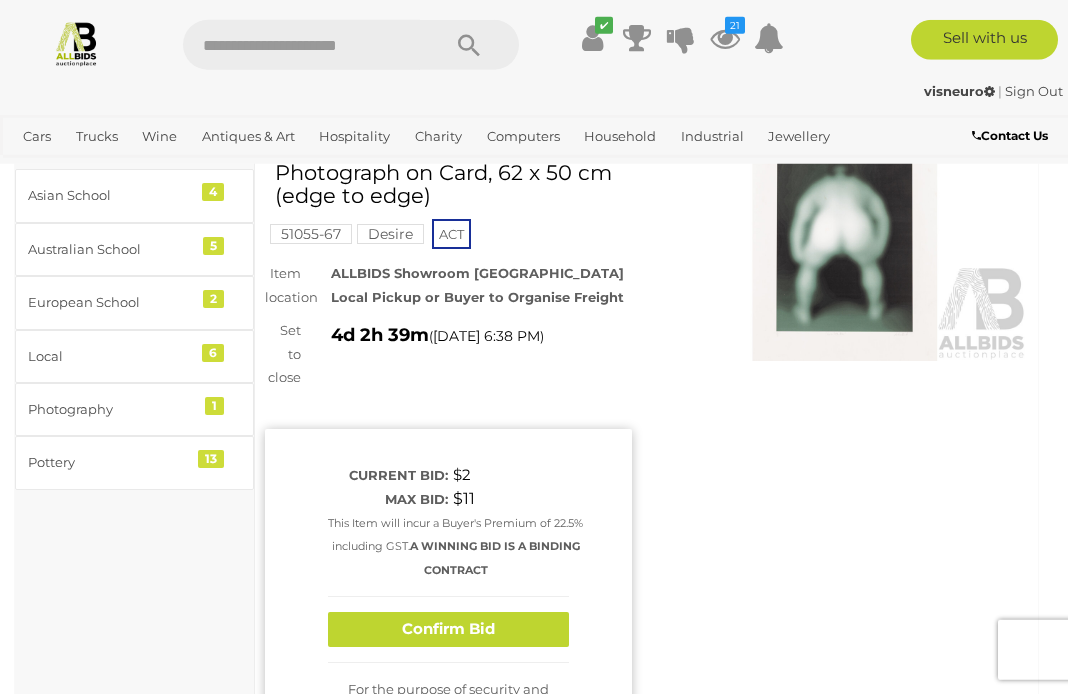 click on "Confirm Bid" at bounding box center (448, 629) 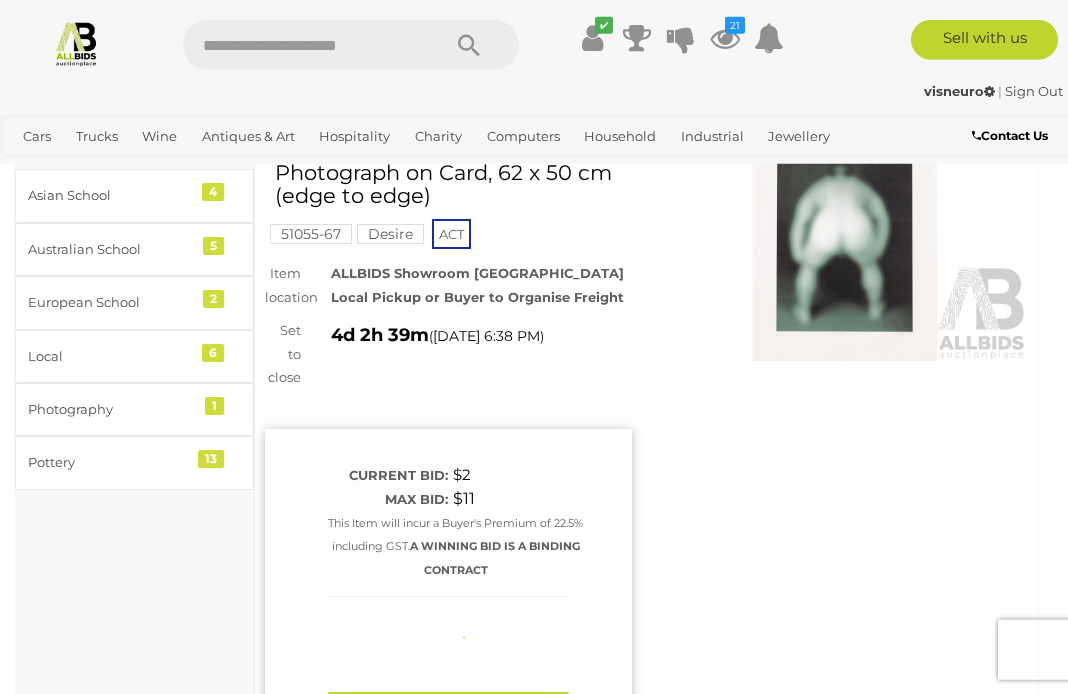 type 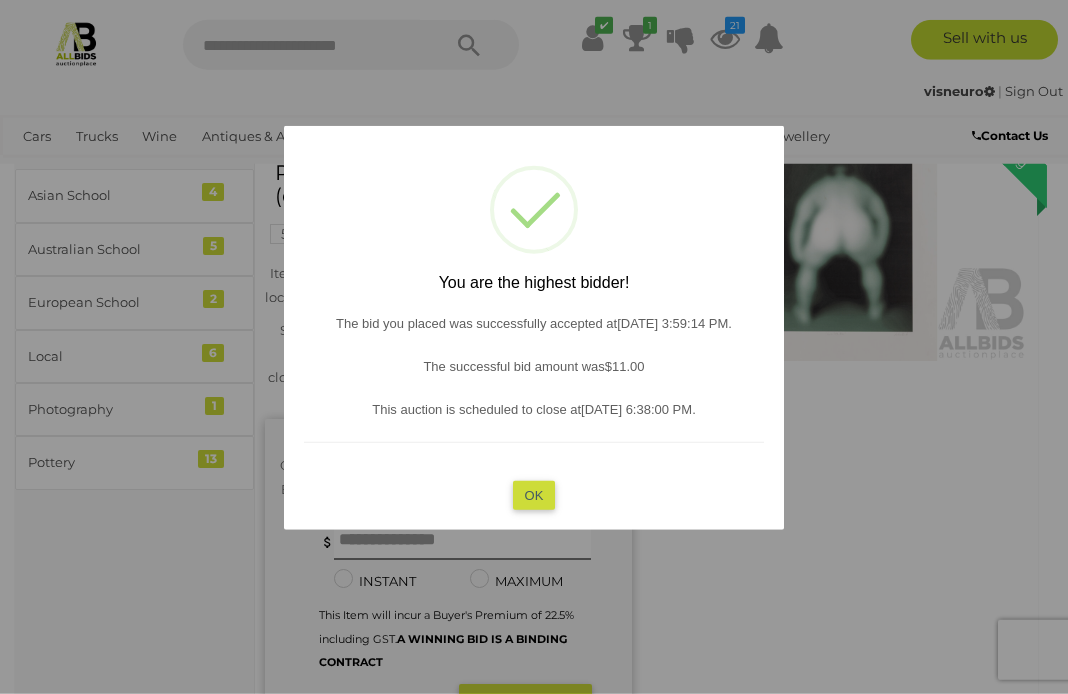 click on "? ! i     You are the highest bidder!
The bid you placed was successfully accepted at  11/07/2025 3:59:14 PM .
The successful bid amount was  $11.00
This auction is scheduled to close at  15/07/2025 6:38:00 PM .
OK Cancel ×" at bounding box center [534, 328] 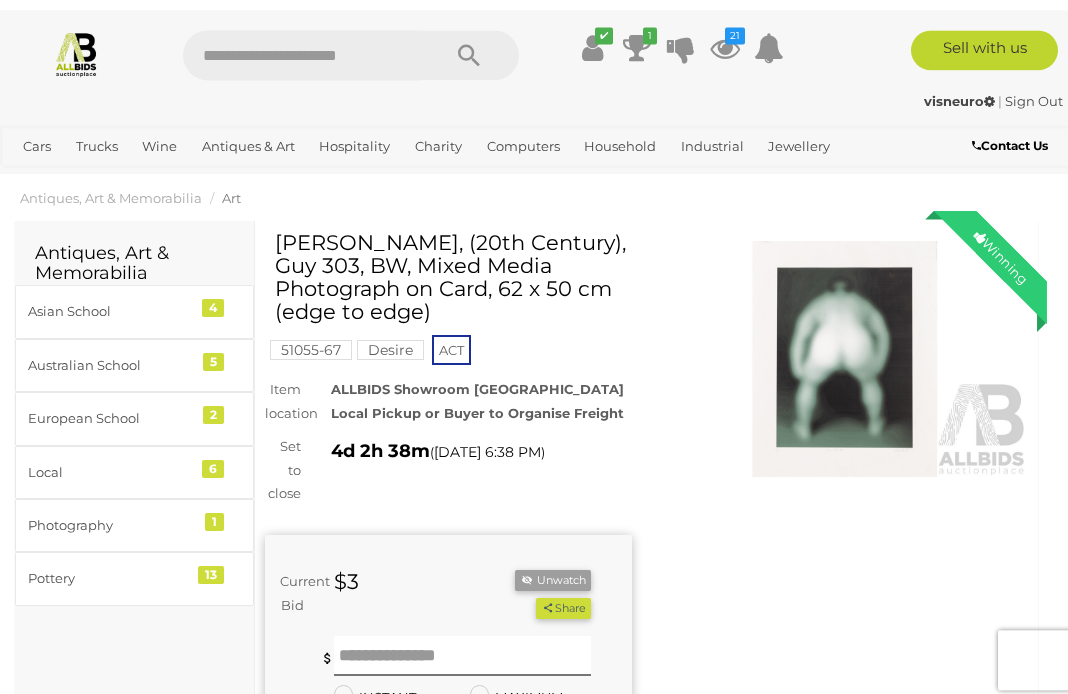 scroll, scrollTop: 0, scrollLeft: 0, axis: both 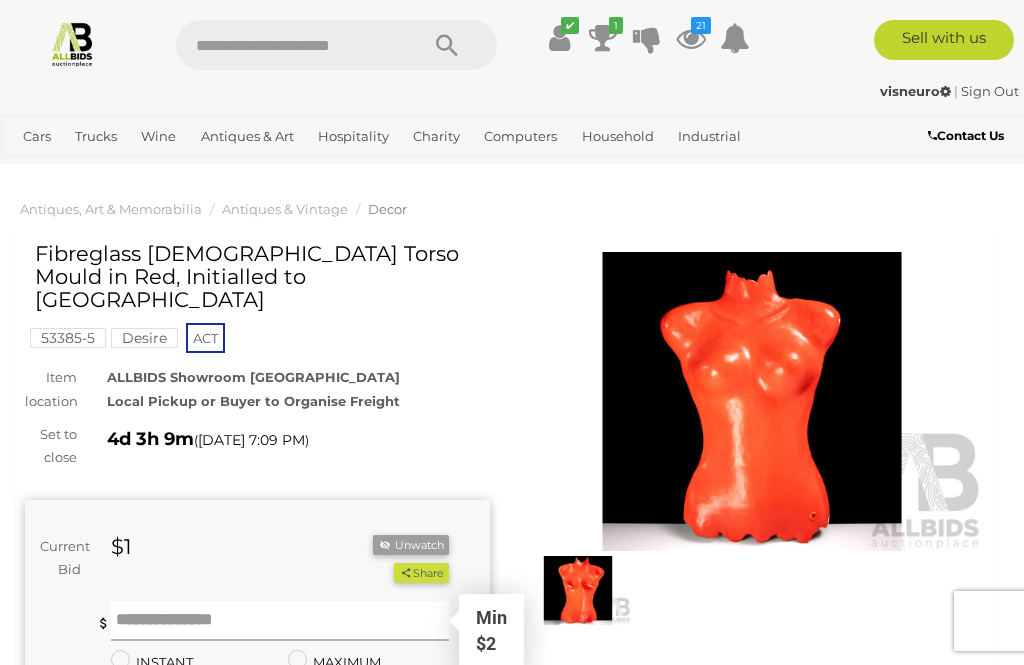 click at bounding box center (280, 621) 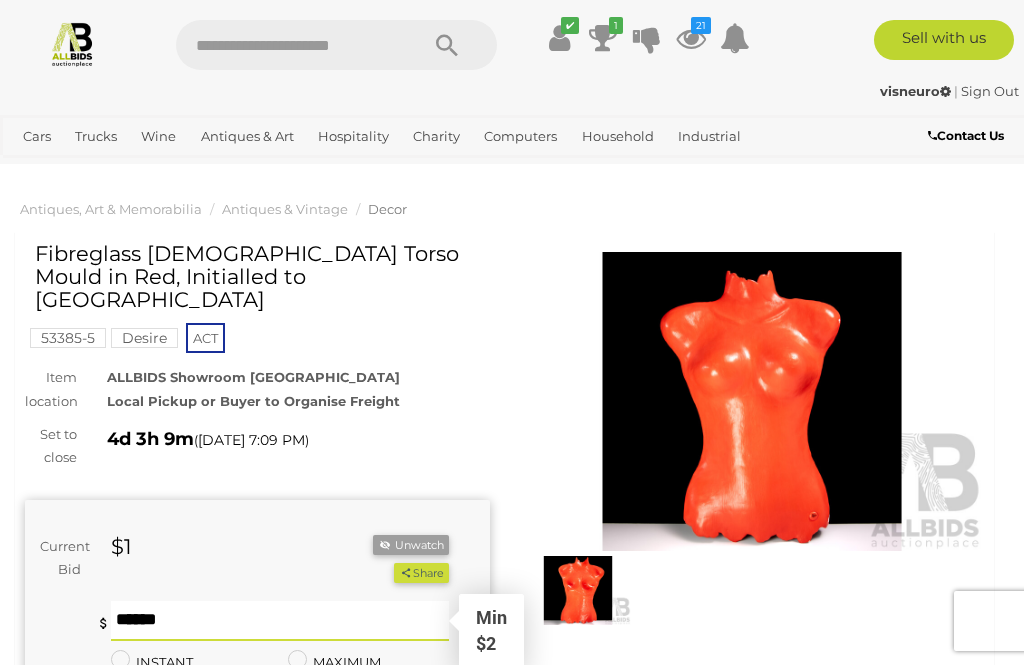 type on "**" 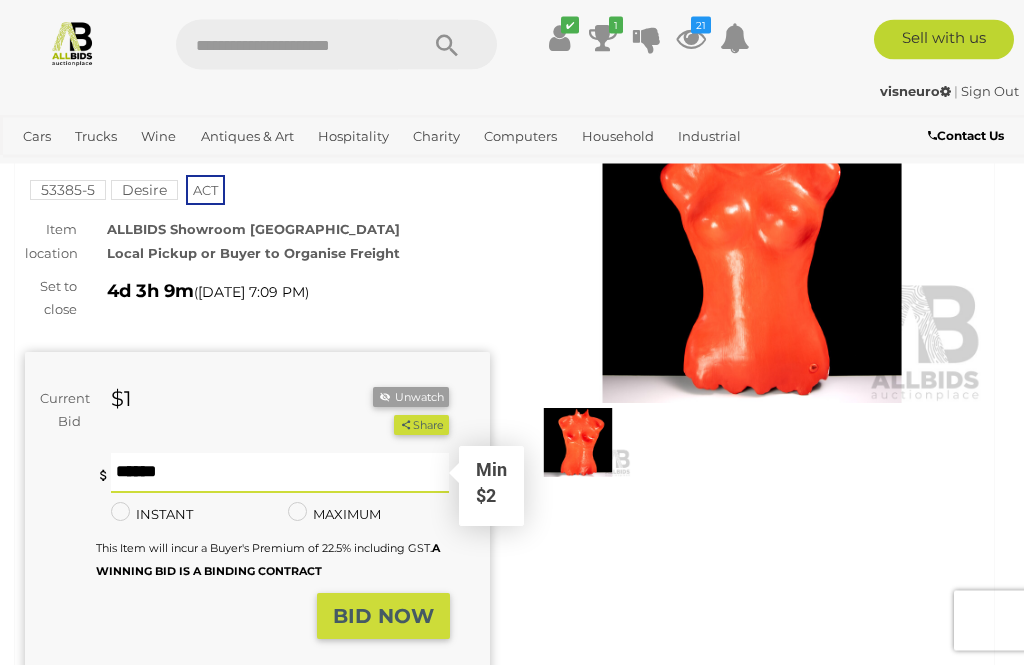 scroll, scrollTop: 148, scrollLeft: 0, axis: vertical 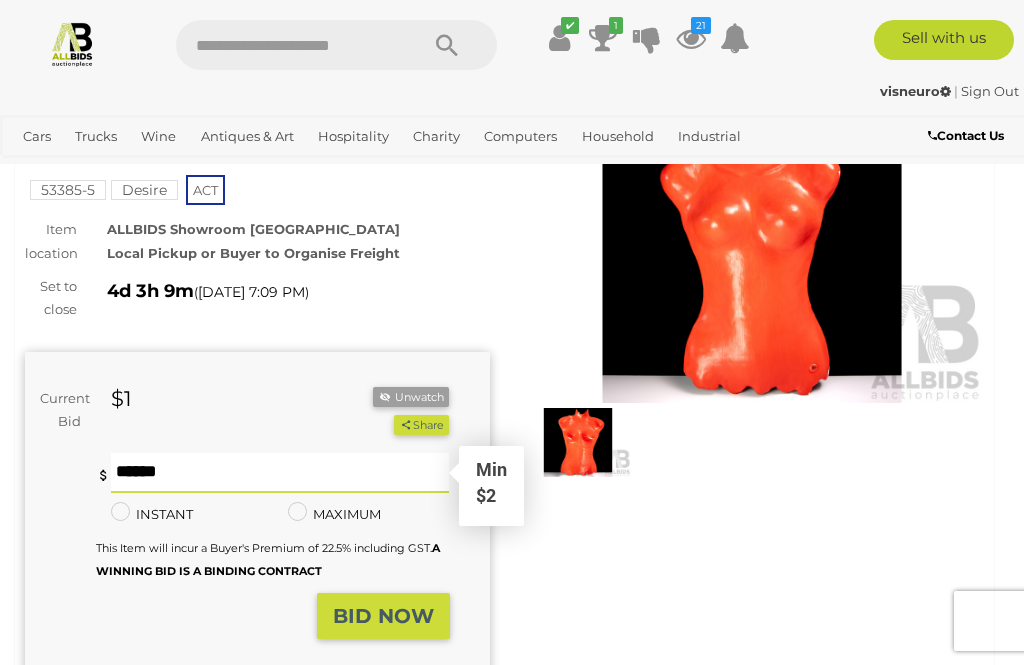 click on "BID NOW" at bounding box center [383, 616] 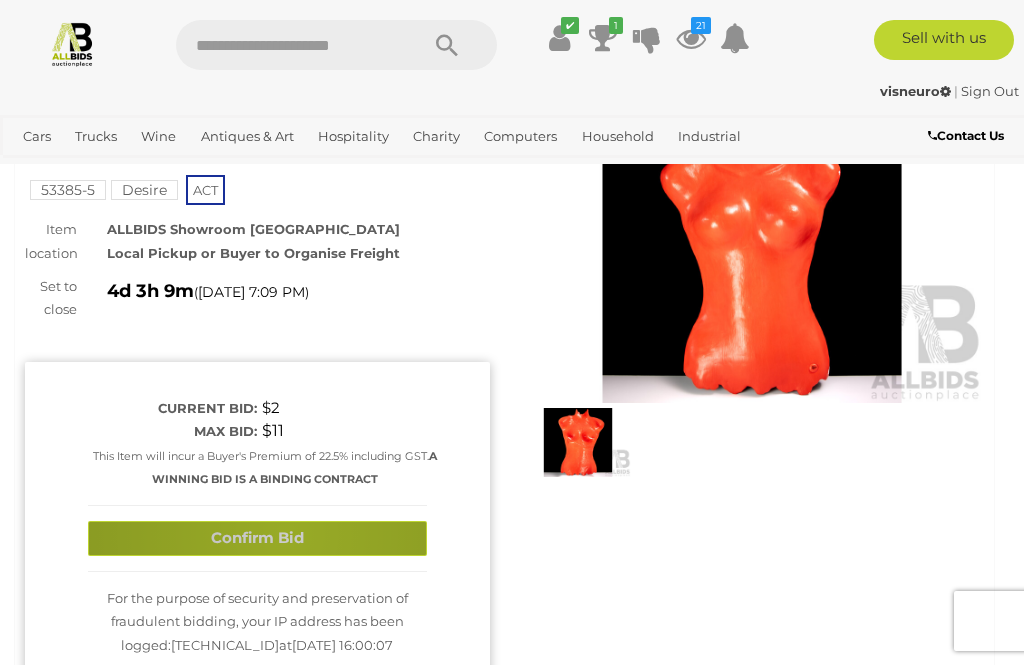 click on "Confirm Bid" at bounding box center (257, 538) 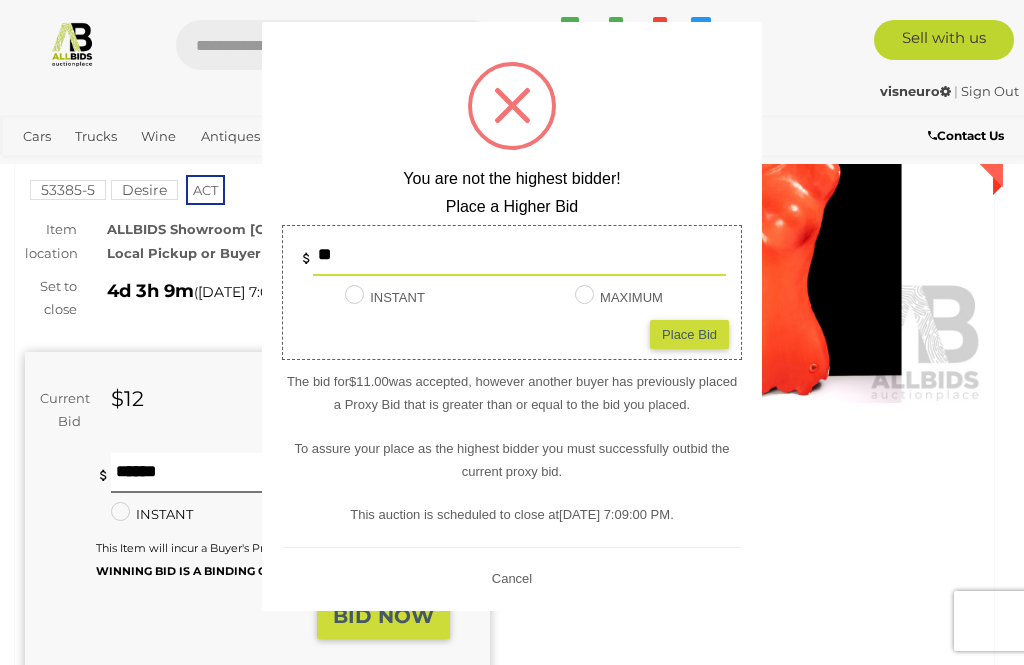 type 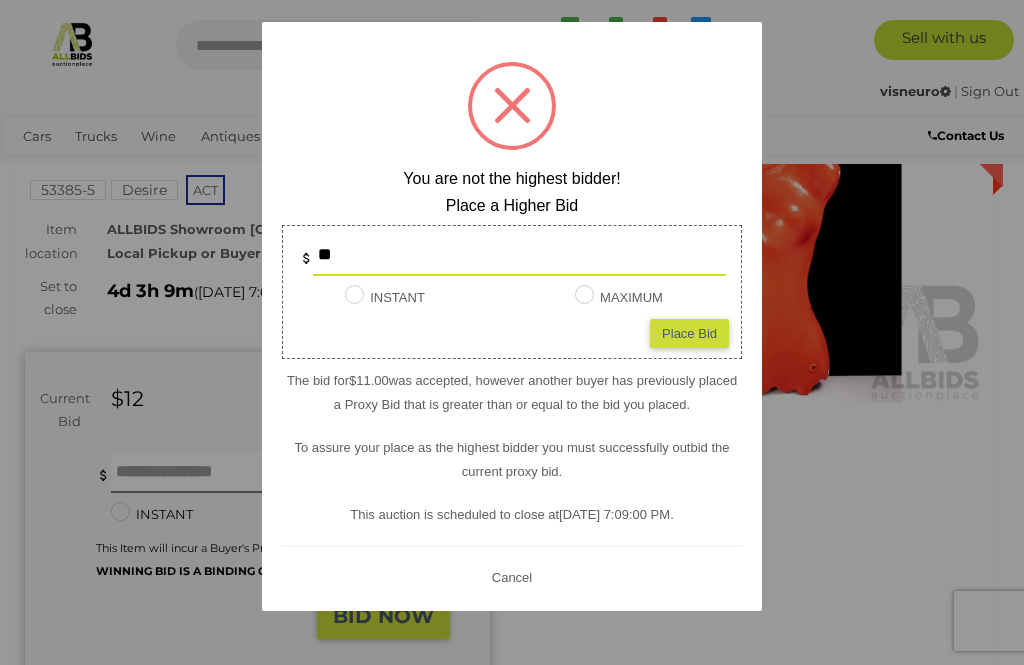 click on "**" at bounding box center (519, 256) 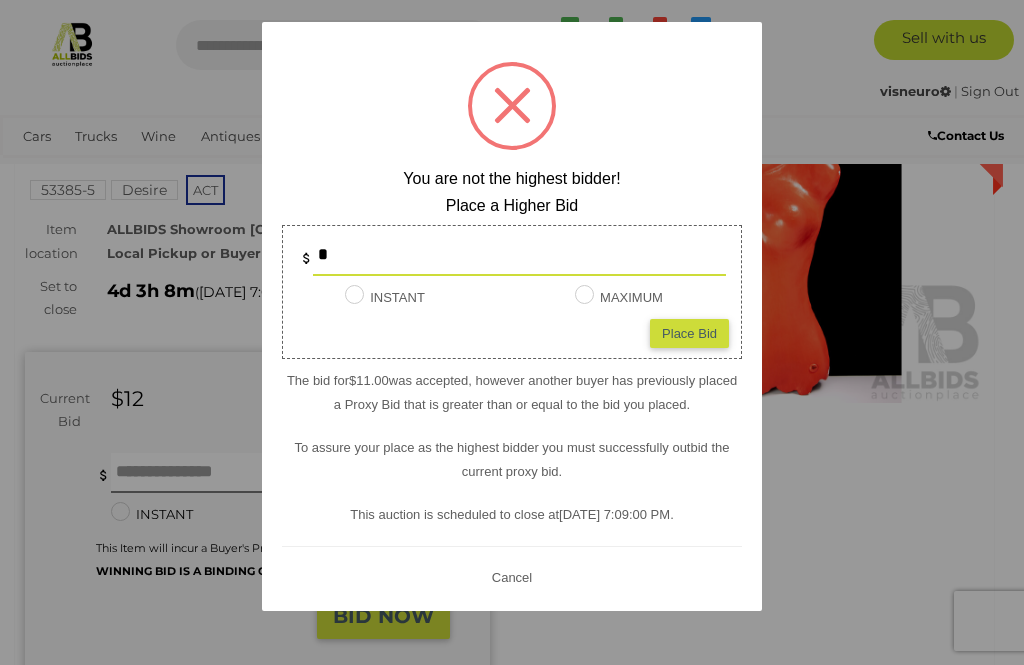 type on "**" 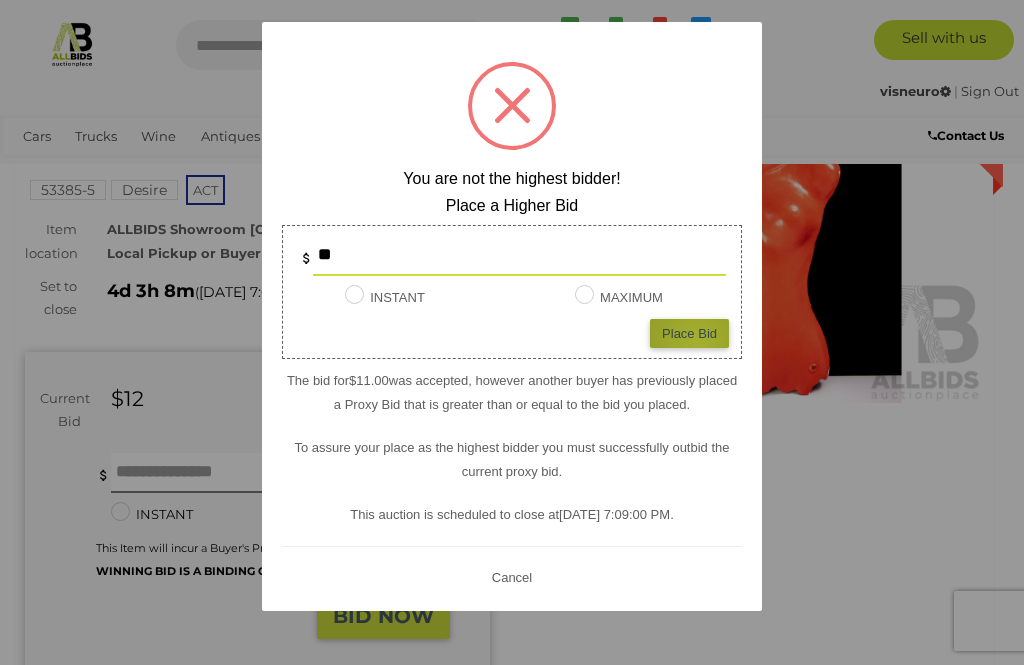 click on "Place Bid" at bounding box center (689, 333) 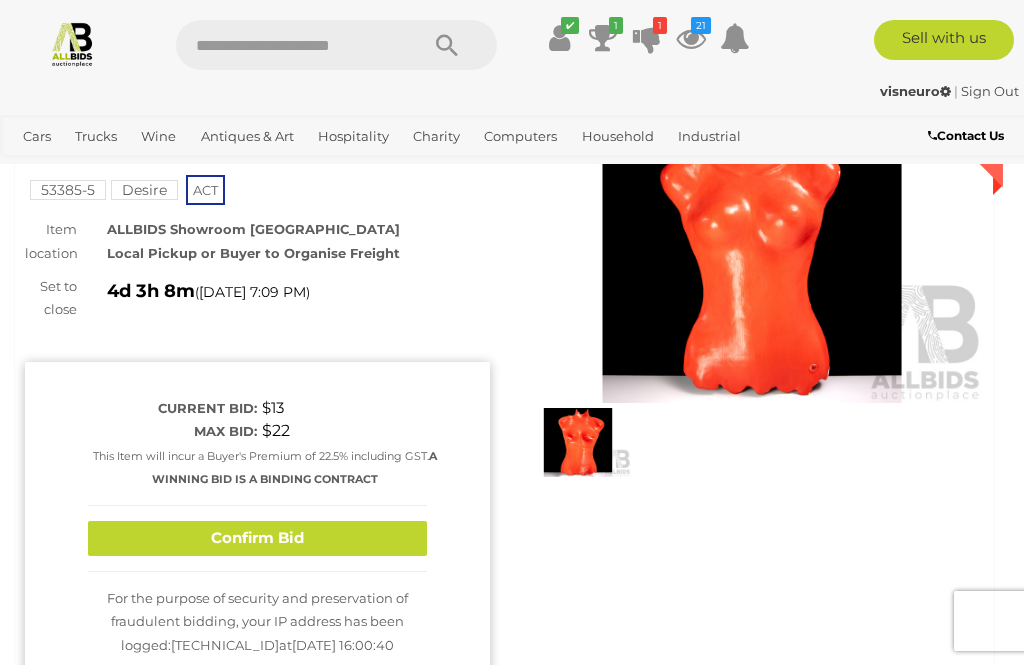 click on "Confirm Bid" at bounding box center [257, 538] 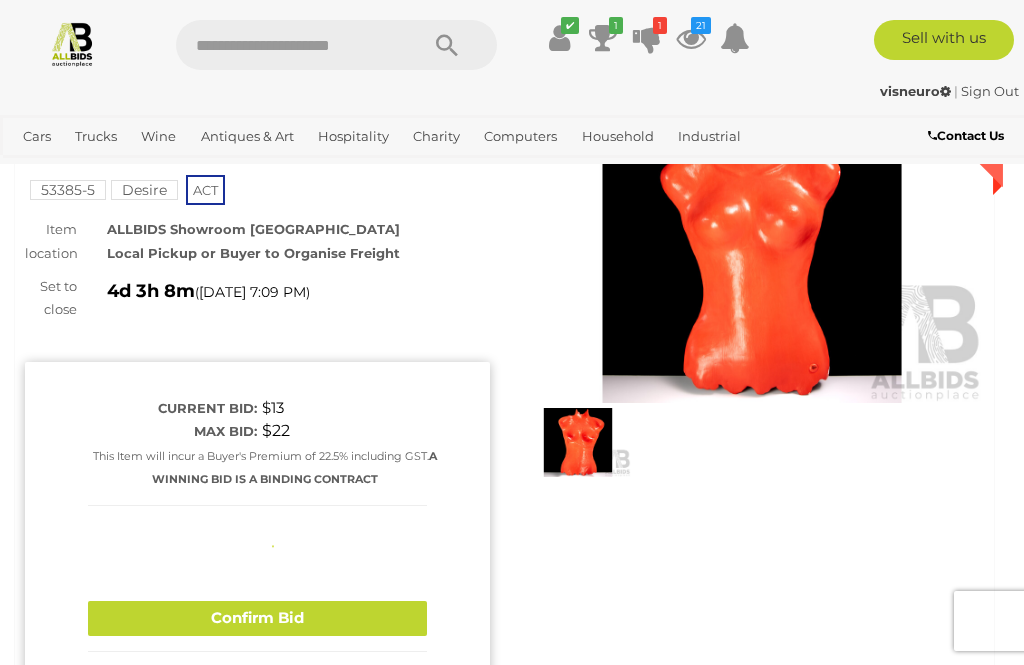 type 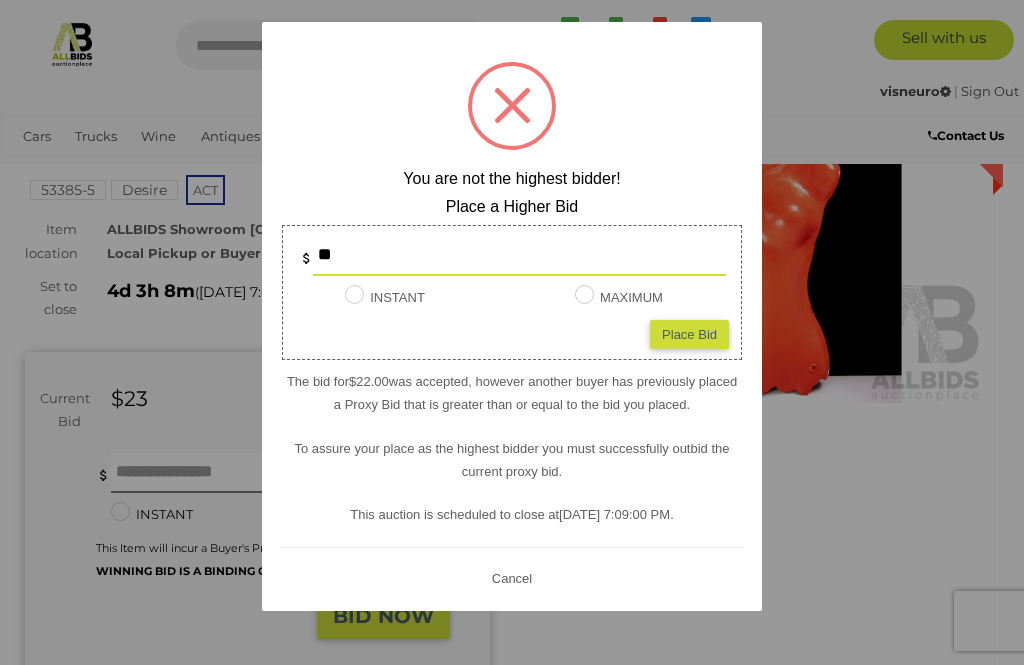 click at bounding box center (512, 106) 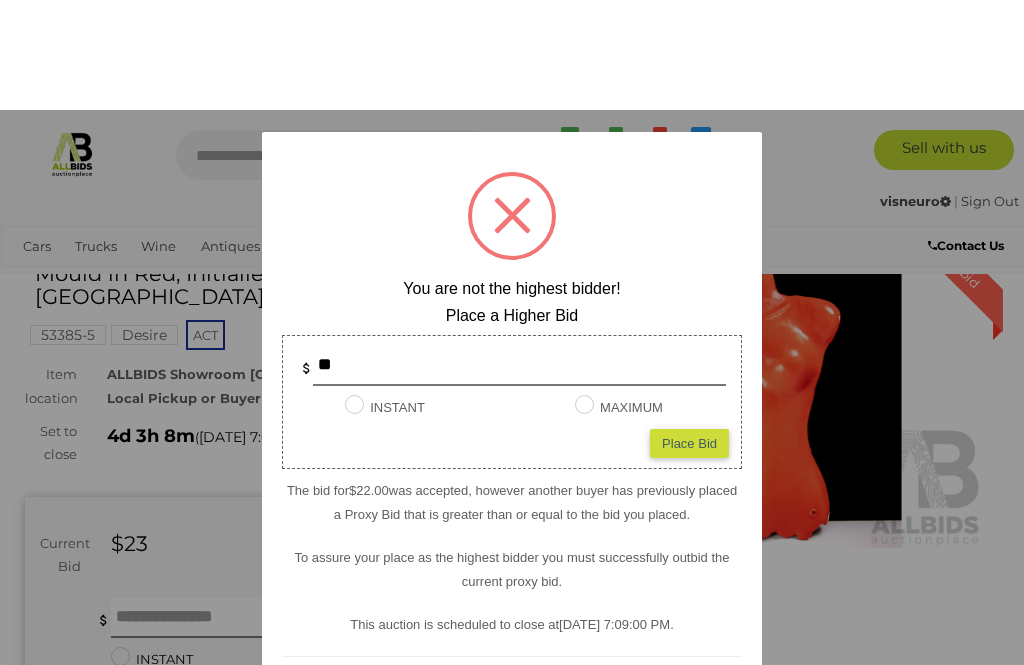 scroll, scrollTop: 0, scrollLeft: 0, axis: both 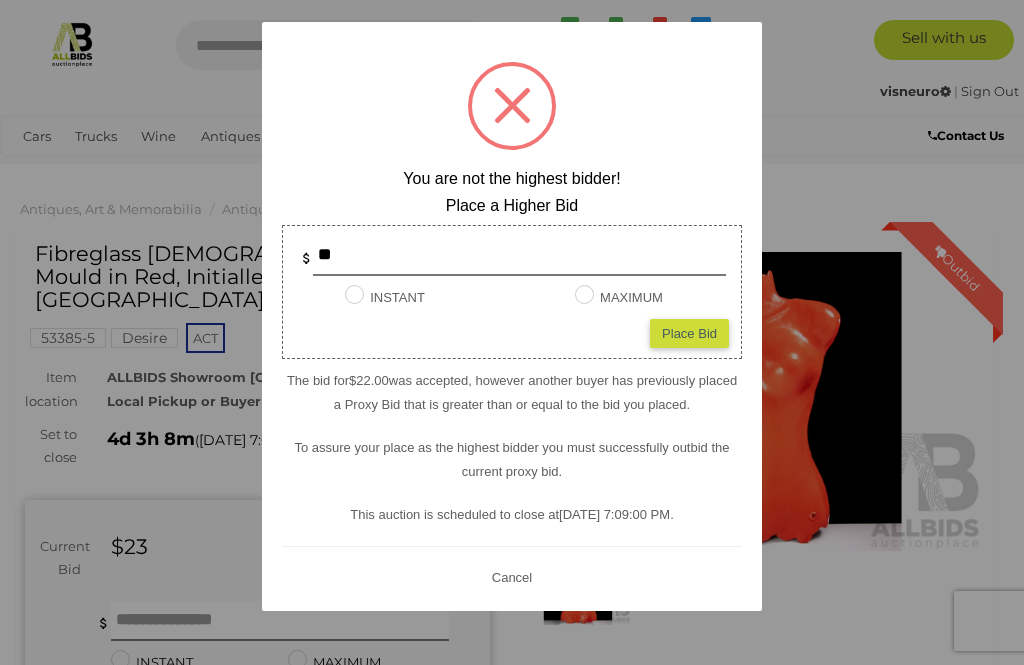 click on "Cancel" at bounding box center [512, 577] 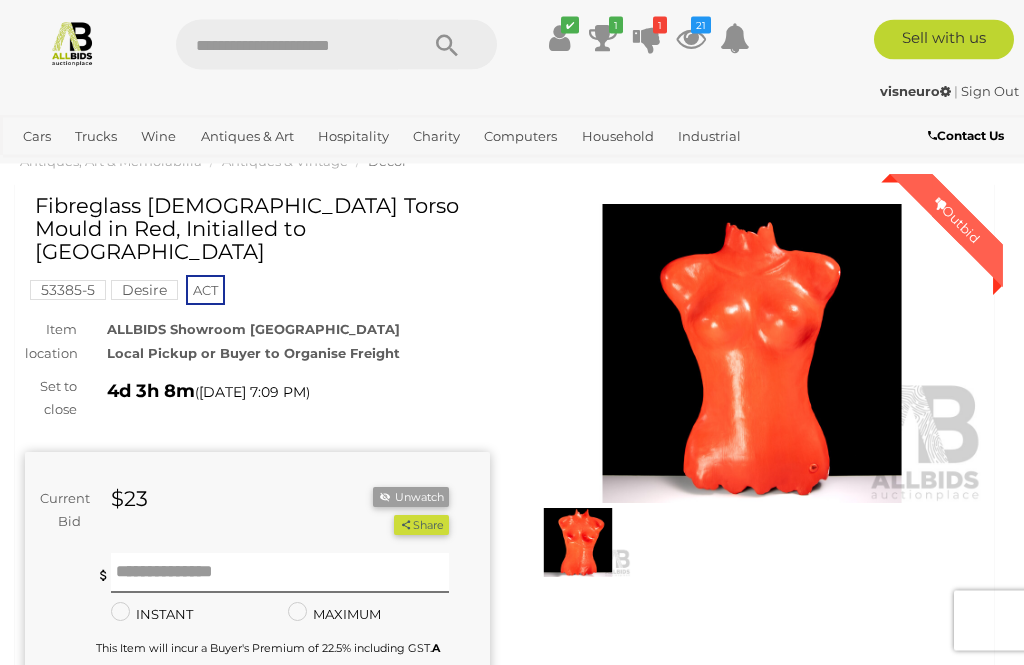 scroll, scrollTop: 0, scrollLeft: 0, axis: both 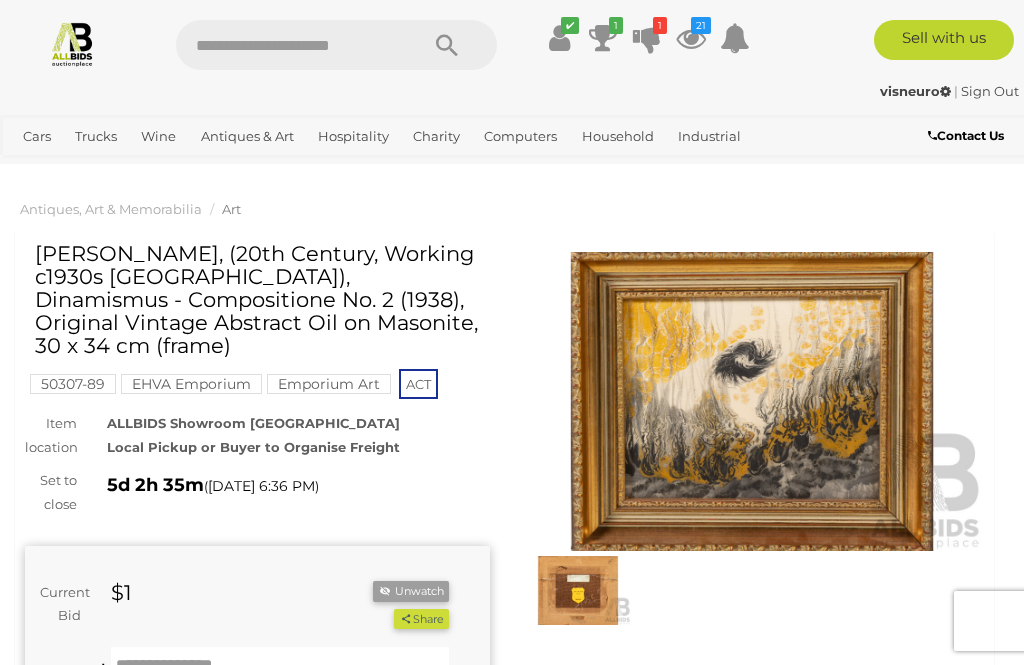 click at bounding box center (752, 401) 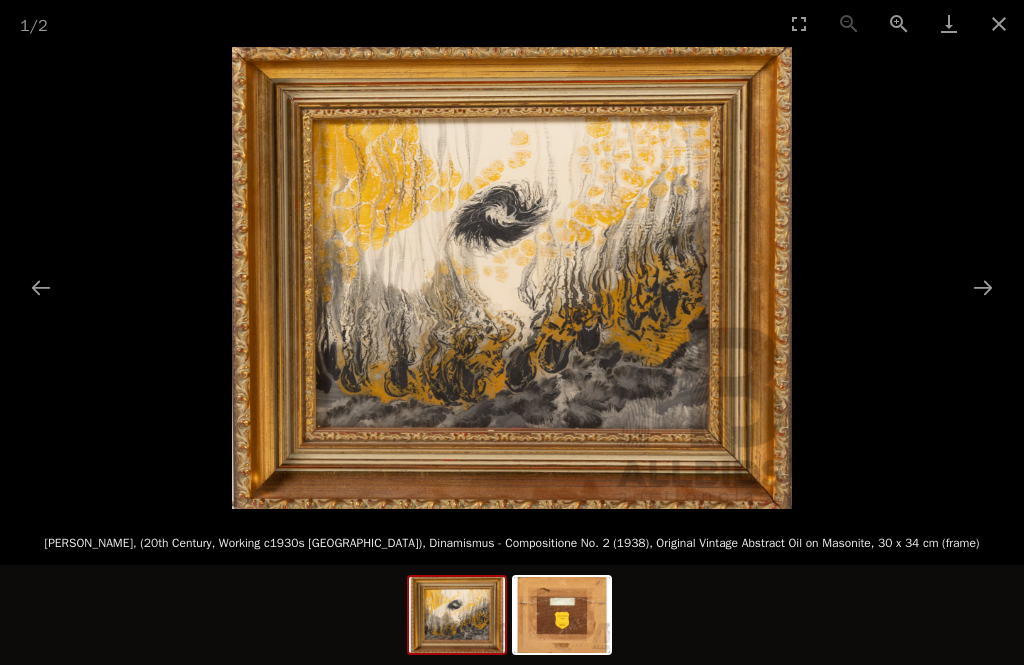 click at bounding box center (512, 278) 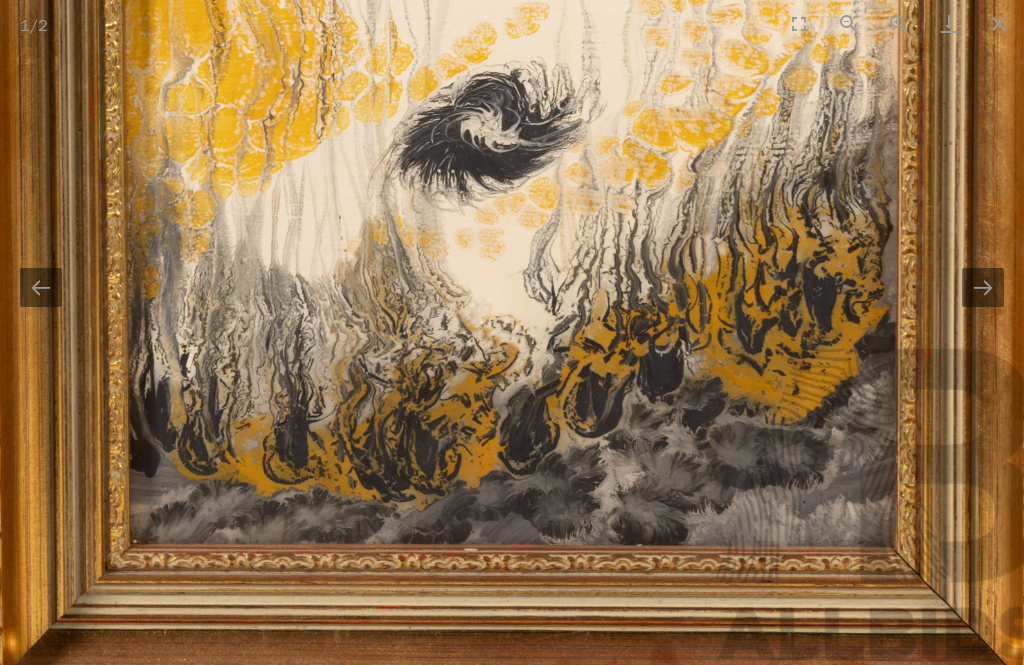 click at bounding box center (983, 287) 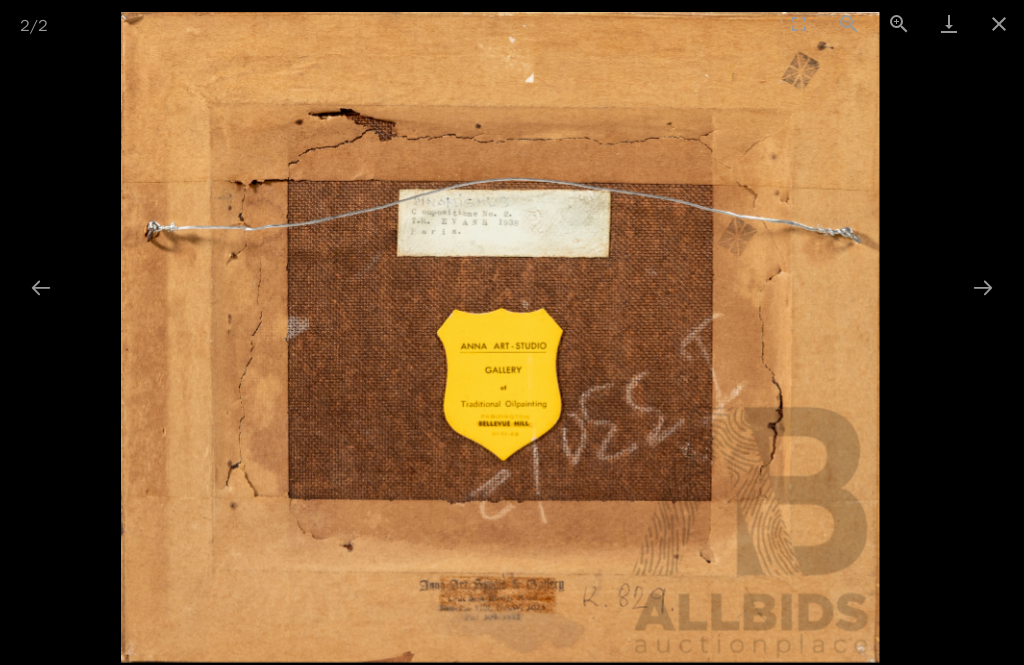 click at bounding box center (999, 23) 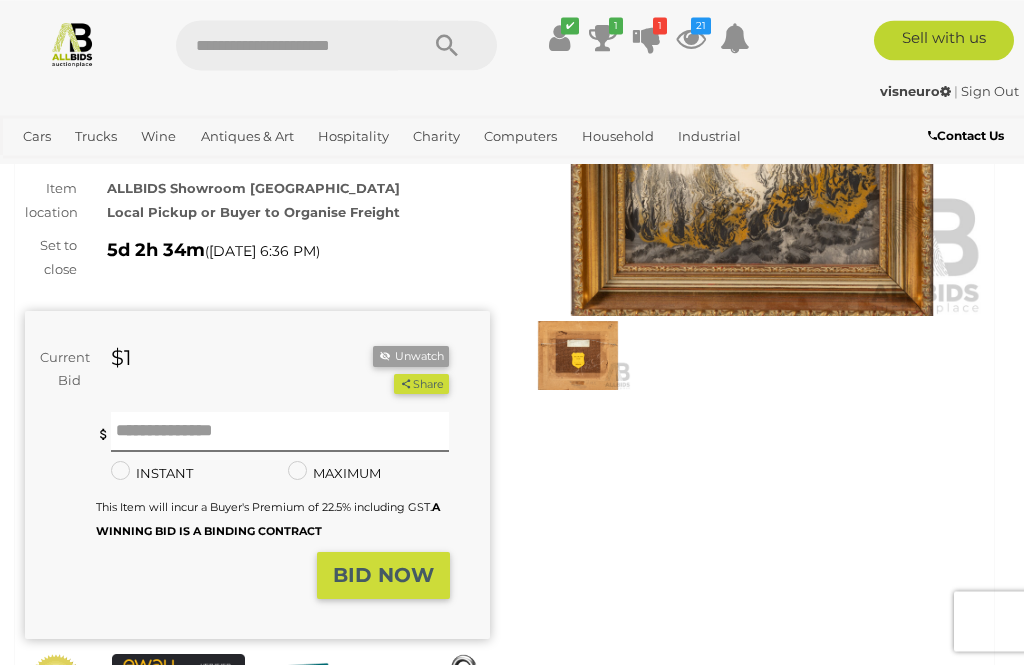 scroll, scrollTop: 238, scrollLeft: 0, axis: vertical 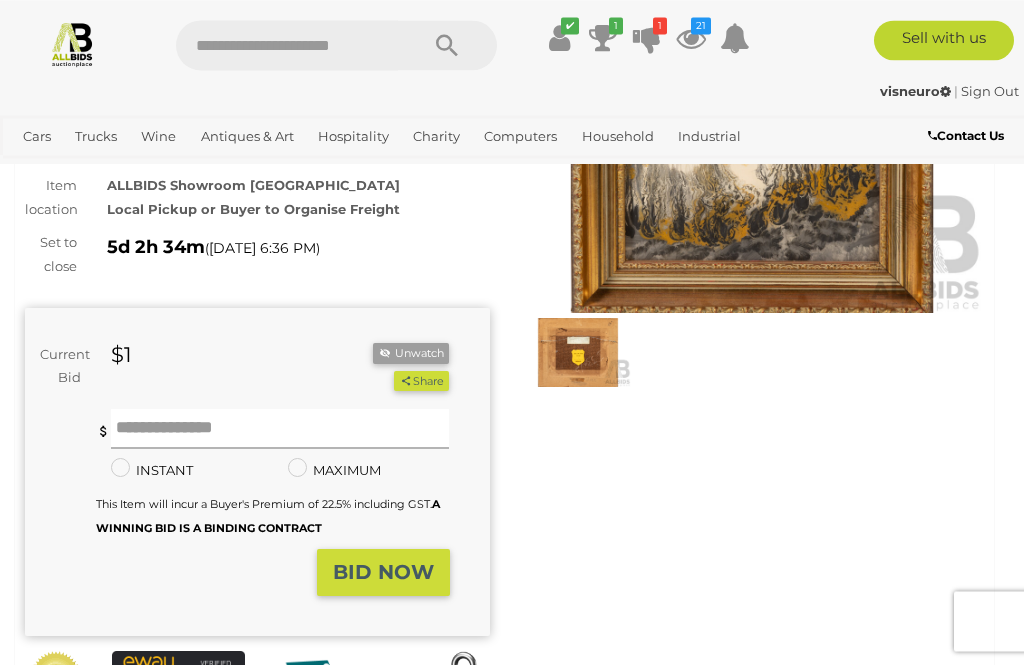click at bounding box center [280, 429] 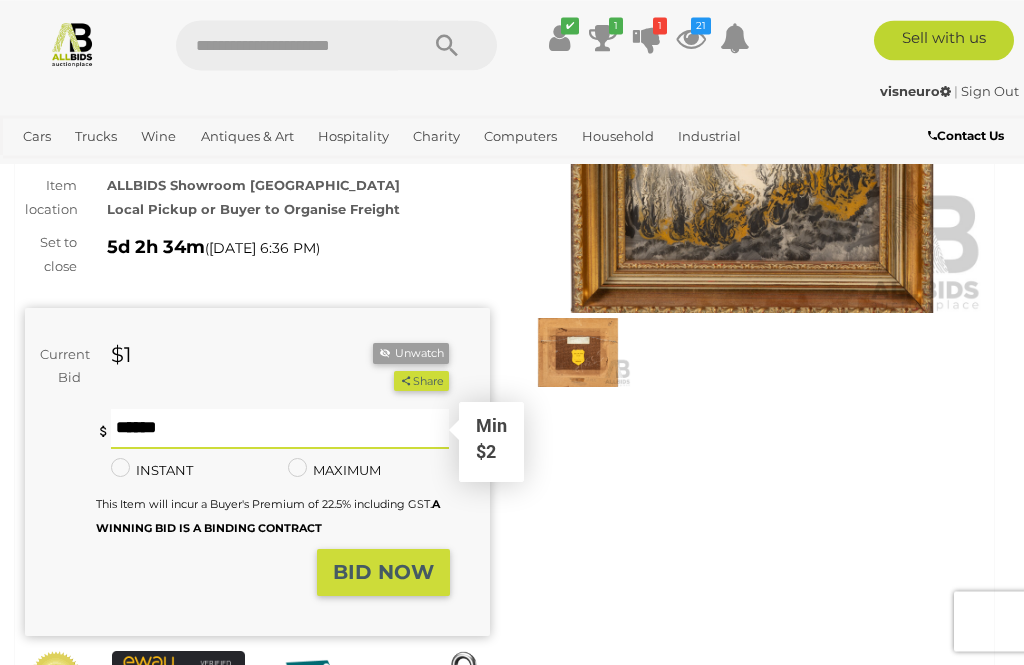 scroll, scrollTop: 238, scrollLeft: 0, axis: vertical 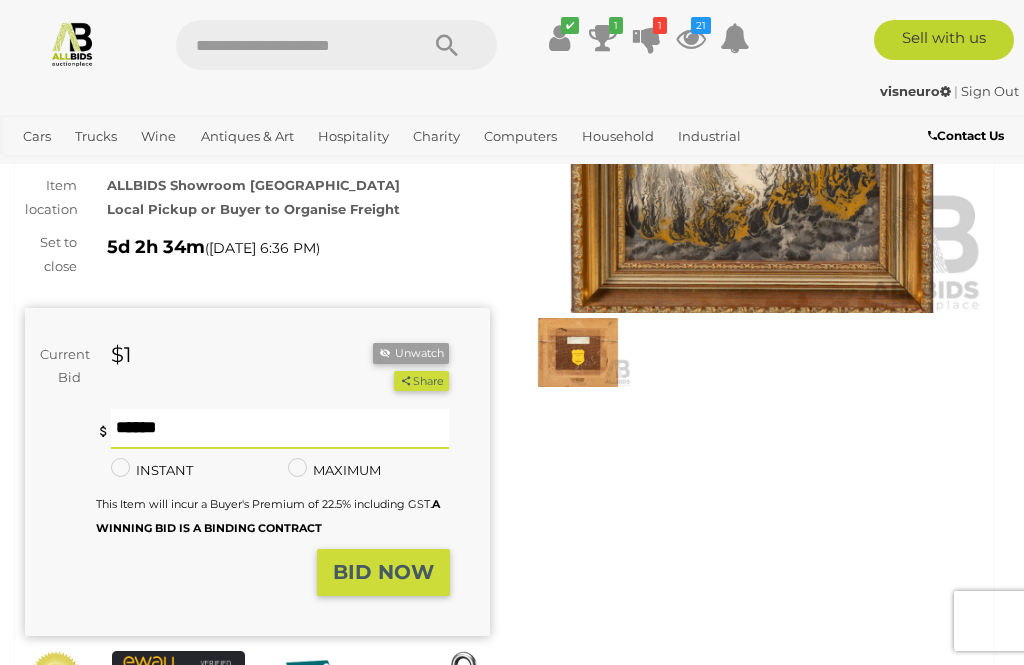 click at bounding box center (752, 198) 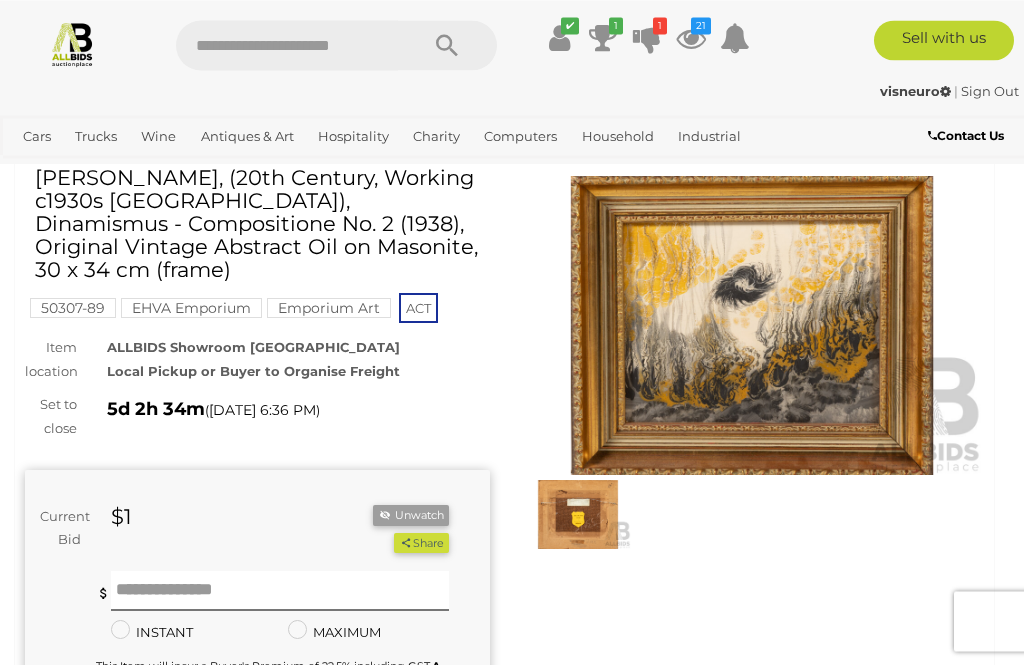 scroll, scrollTop: 0, scrollLeft: 0, axis: both 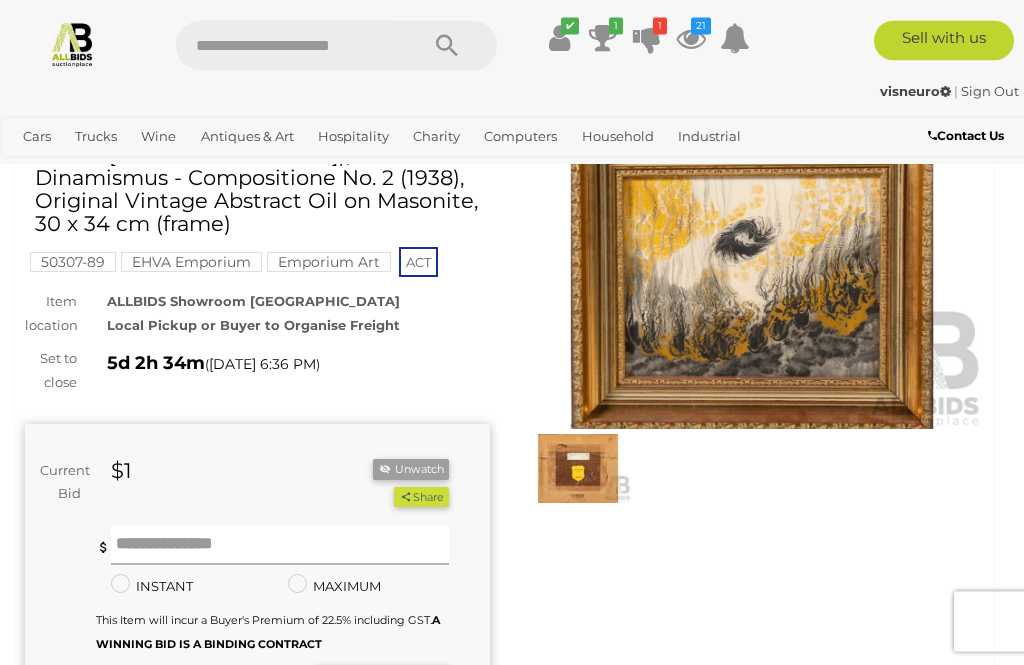 click at bounding box center [280, 545] 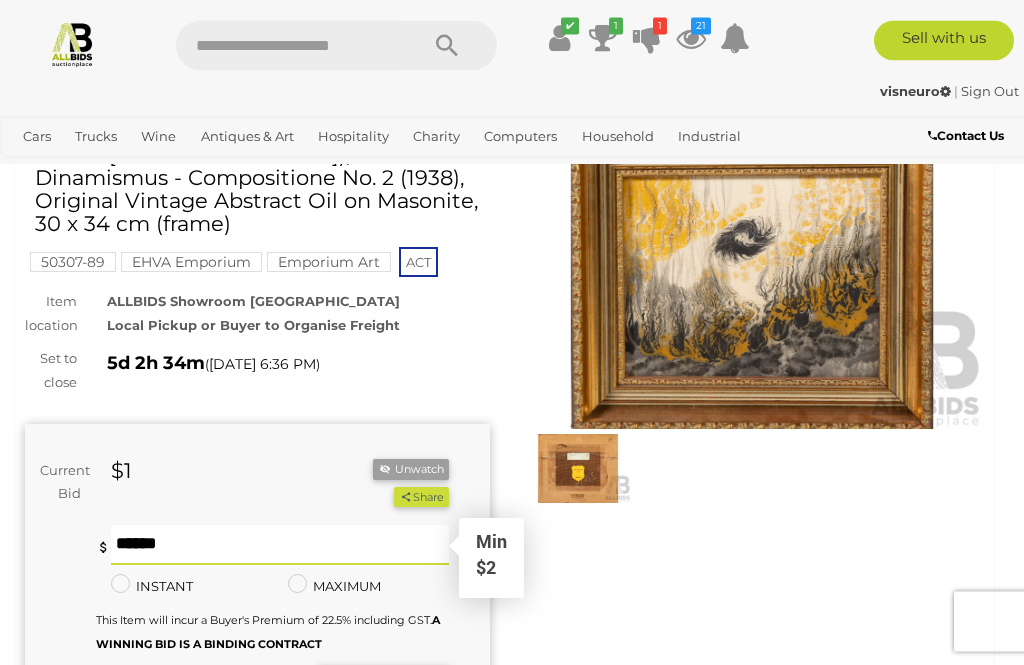 scroll, scrollTop: 122, scrollLeft: 0, axis: vertical 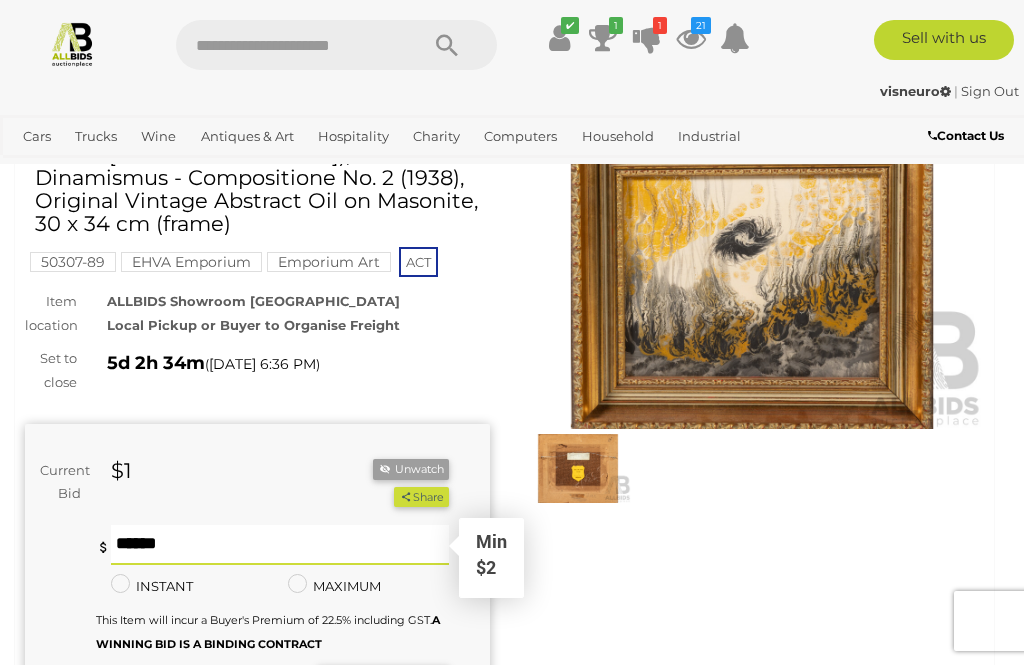 type on "*" 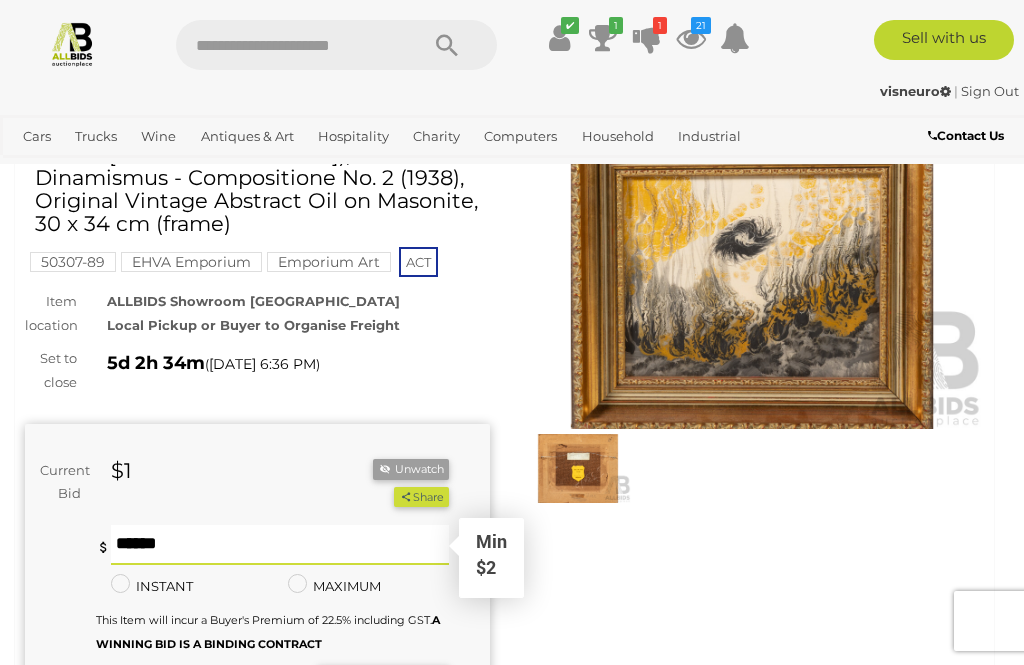 type on "**" 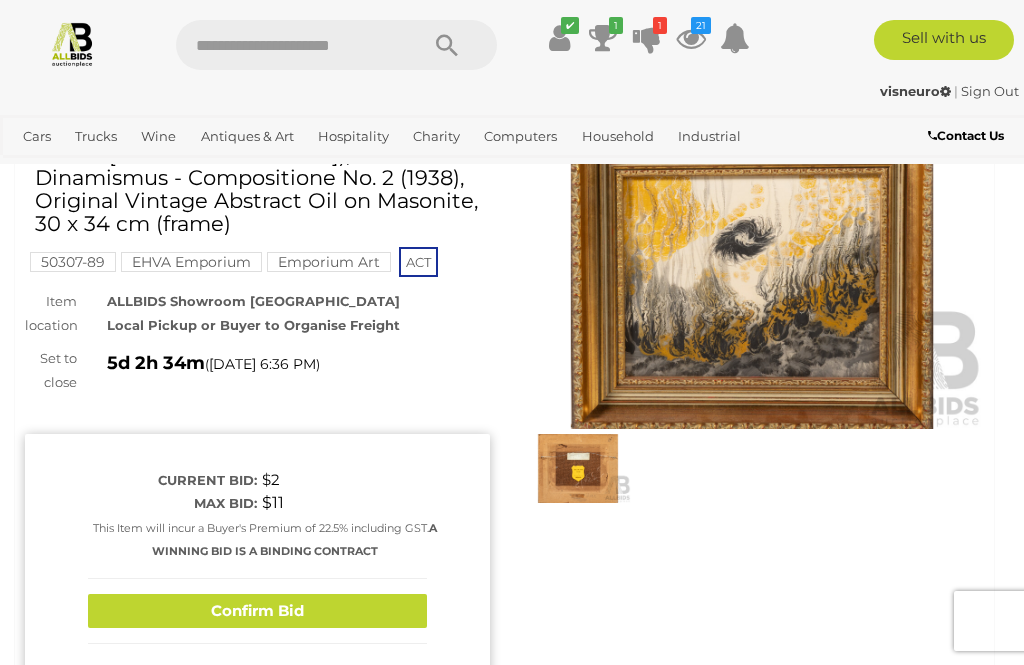 click on "Confirm Bid" at bounding box center [257, 611] 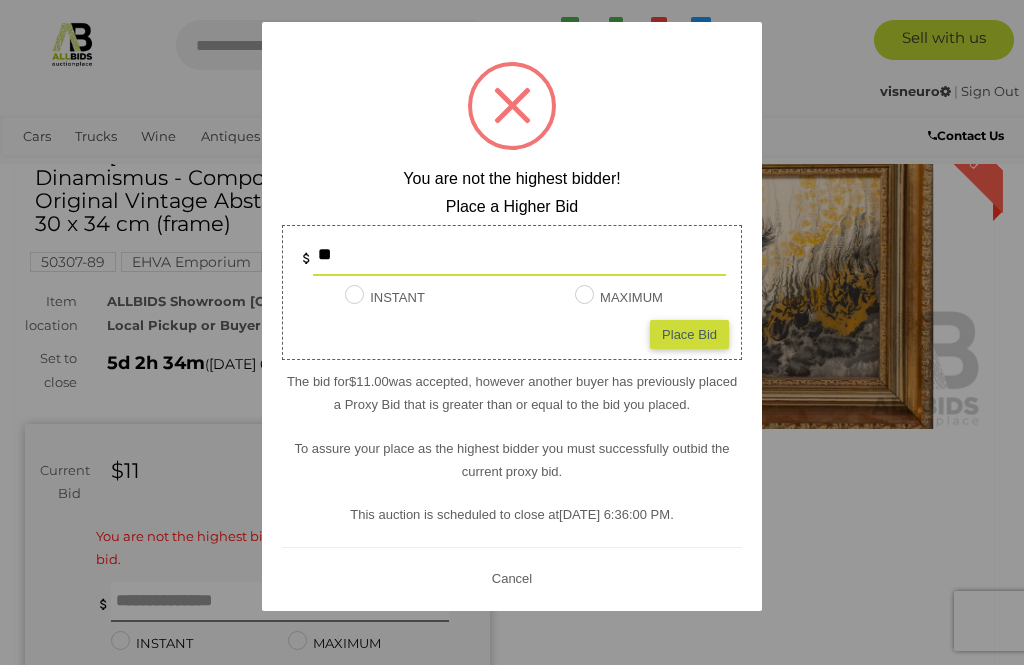 click at bounding box center [512, 106] 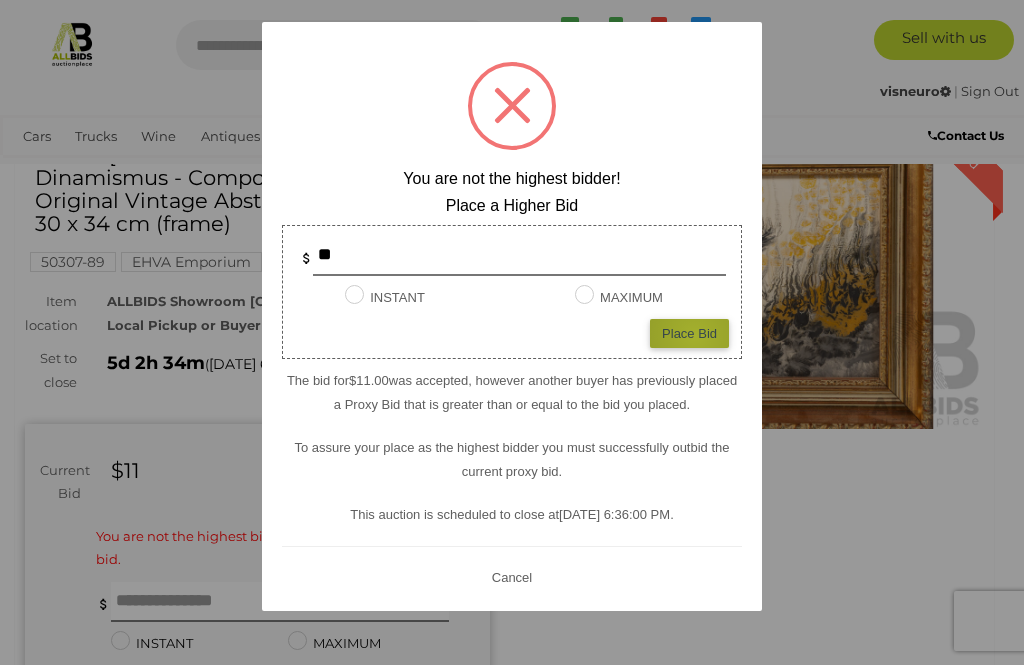 click on "Place Bid" at bounding box center [689, 333] 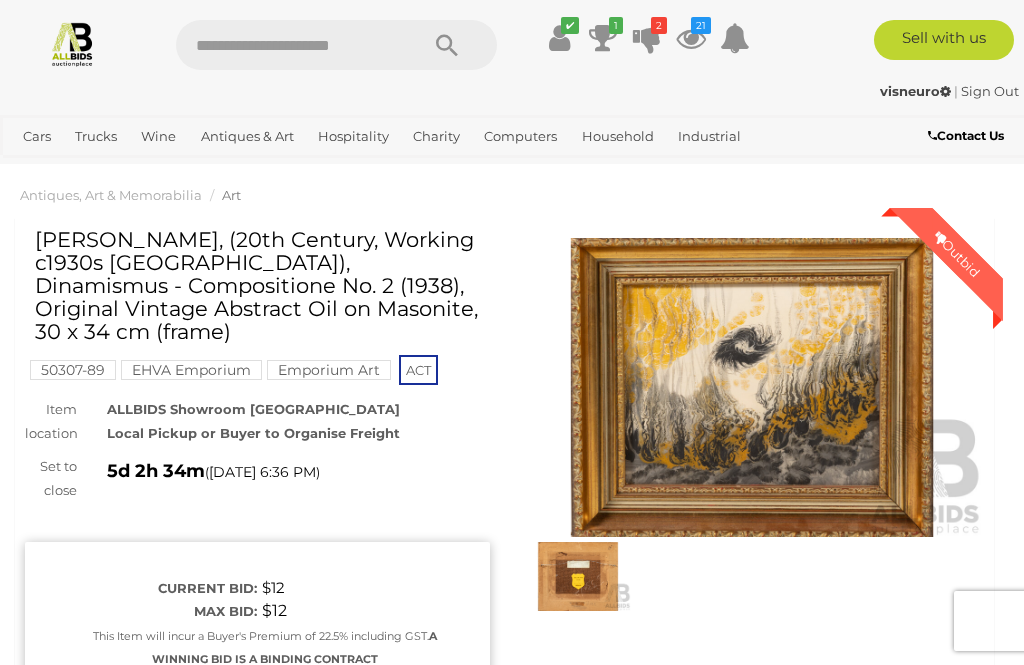 scroll, scrollTop: 0, scrollLeft: 0, axis: both 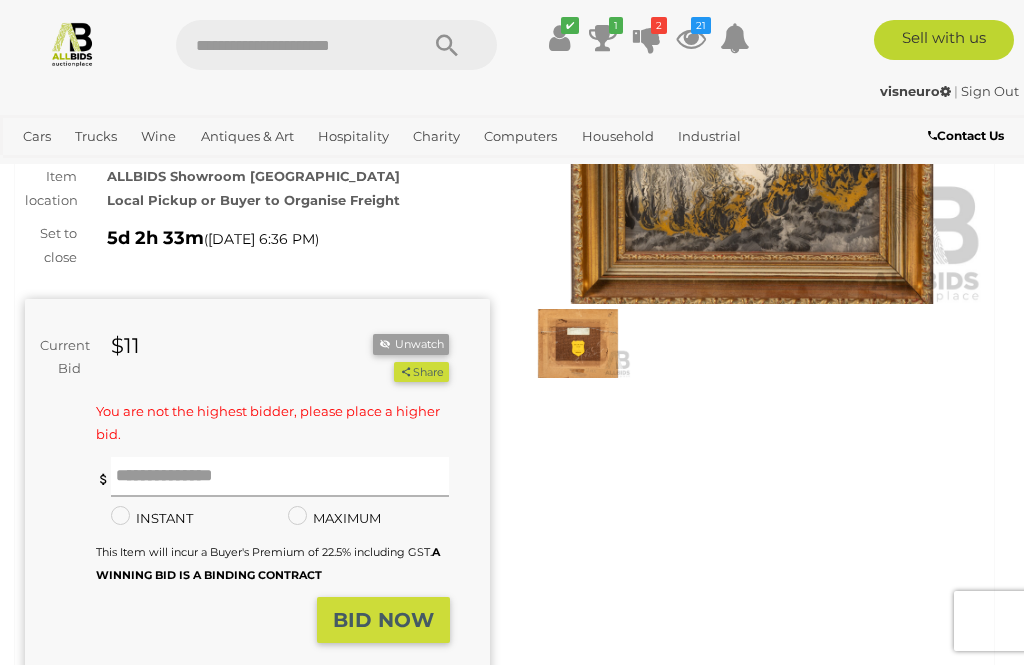 click at bounding box center (280, 477) 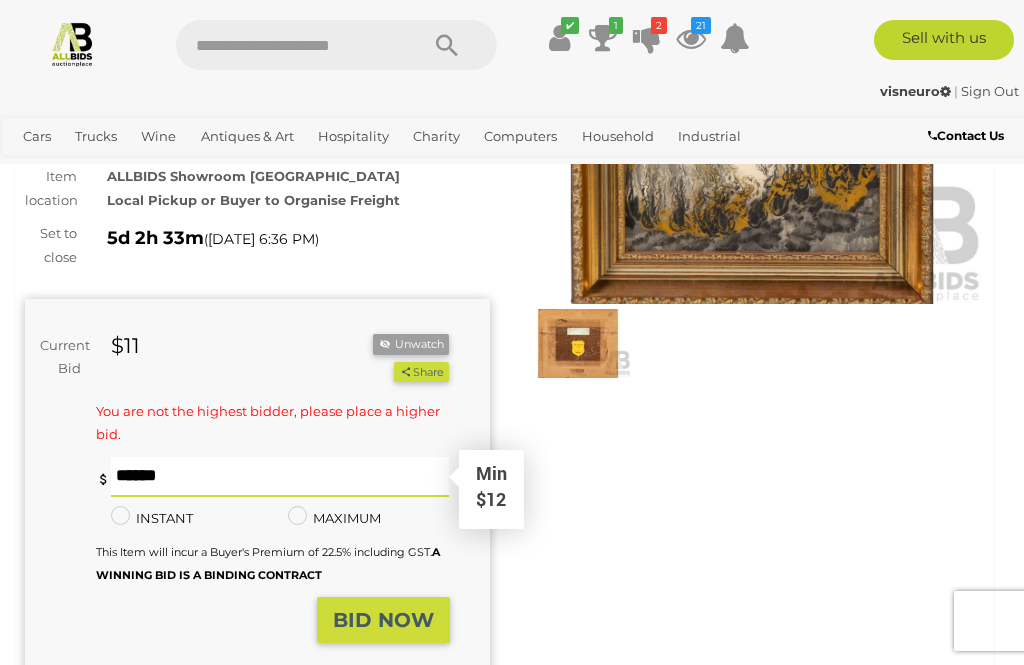 type on "**" 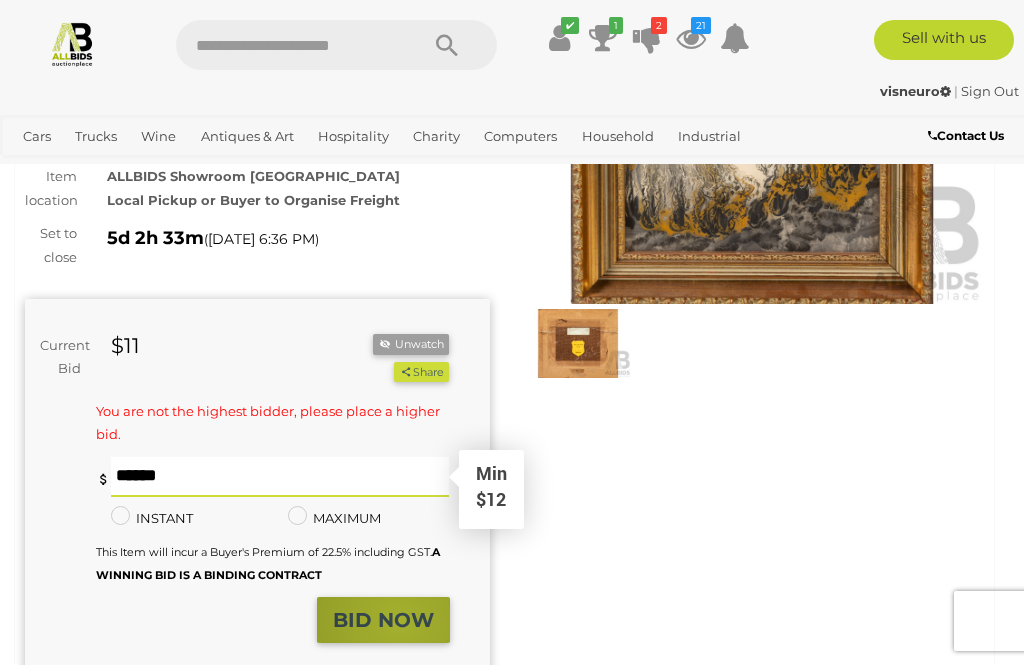 click on "BID NOW" at bounding box center [383, 620] 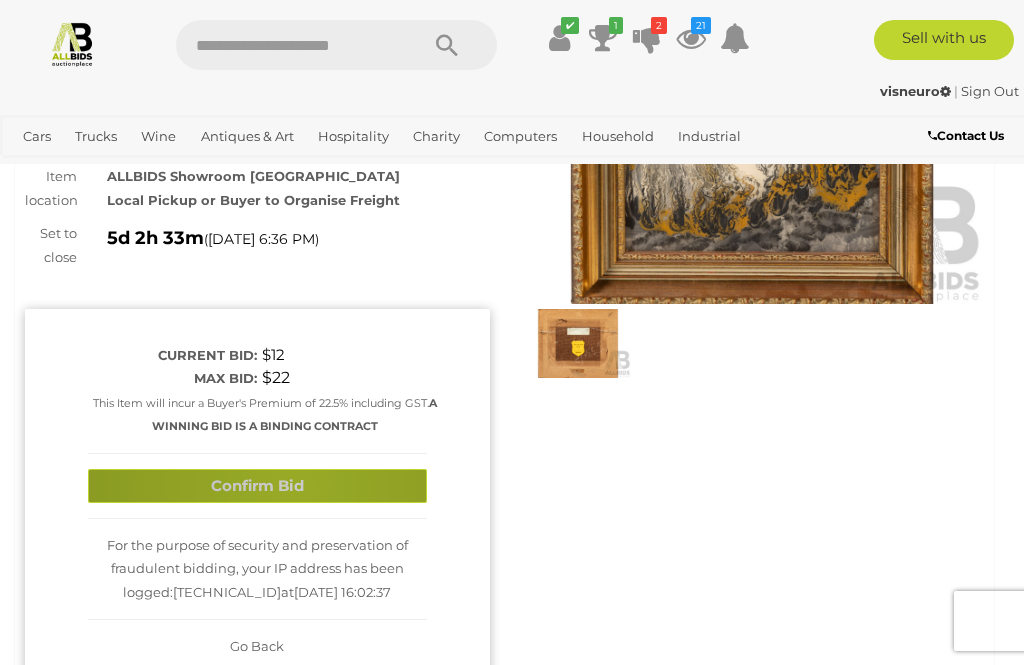click on "Confirm Bid" at bounding box center (257, 486) 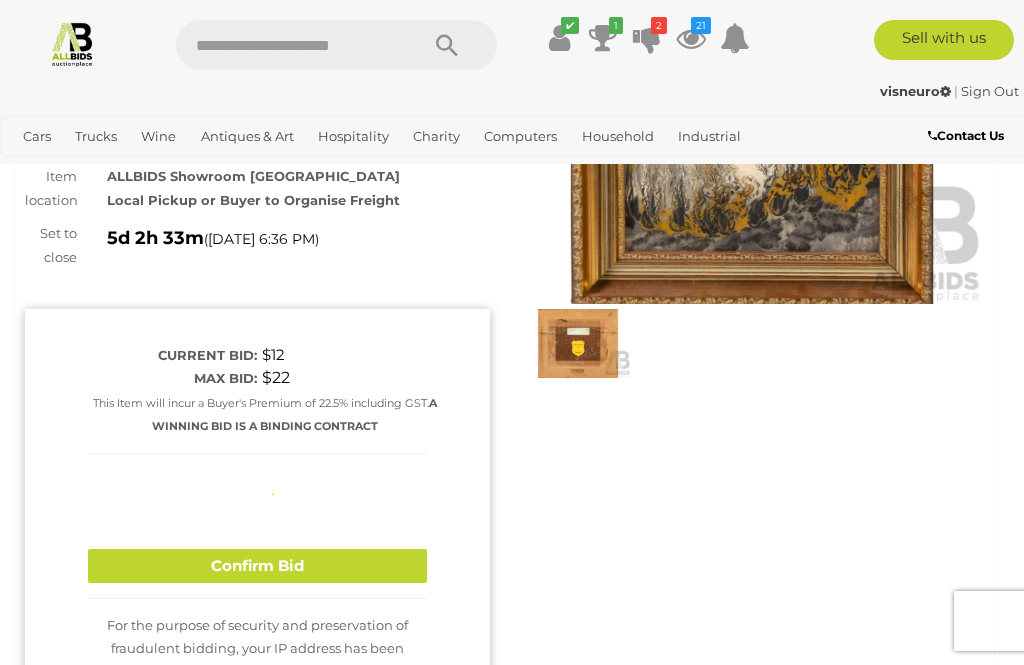 type 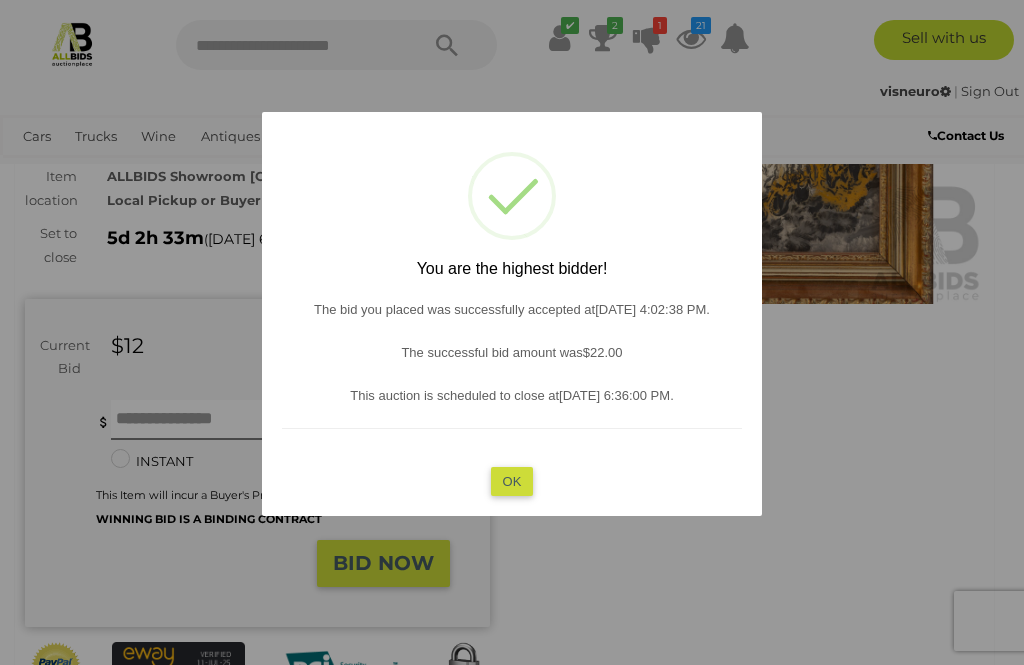 click on "OK" at bounding box center [512, 480] 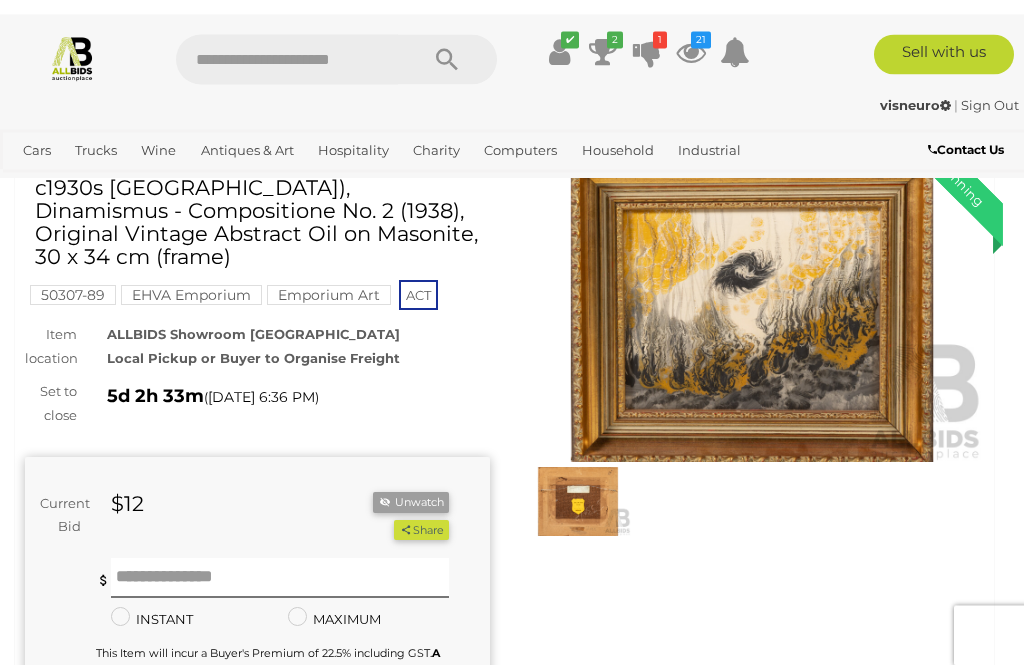 scroll, scrollTop: 0, scrollLeft: 0, axis: both 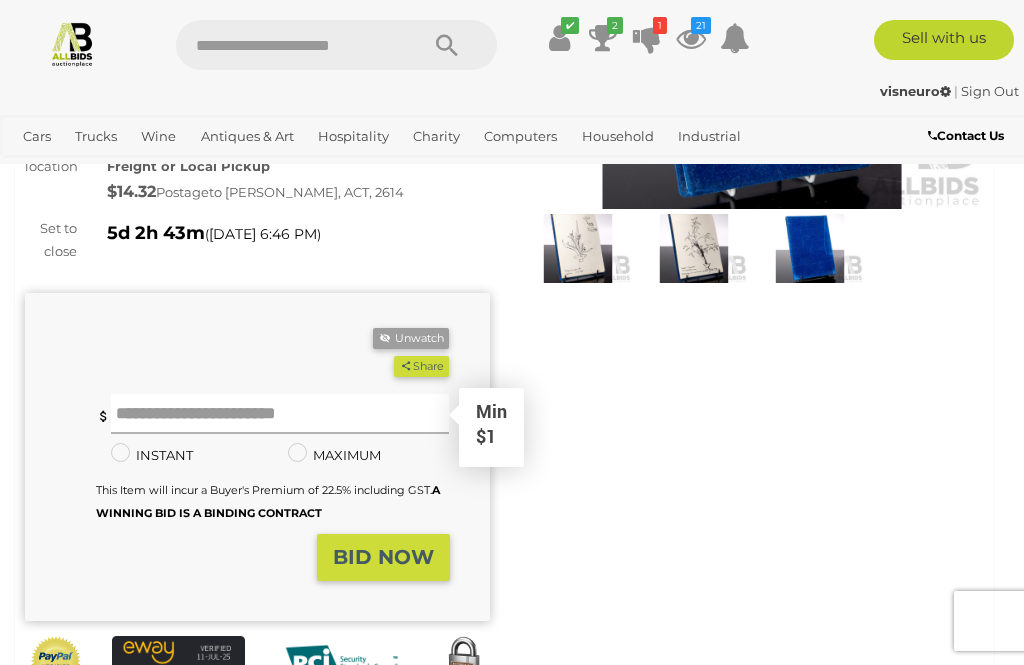 click at bounding box center (280, 414) 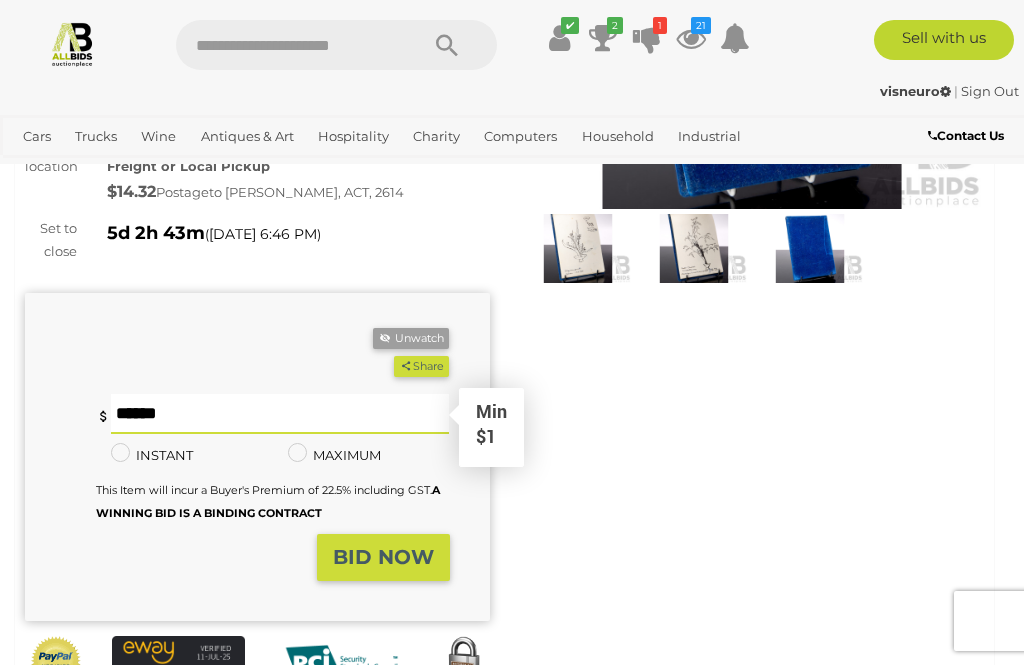 type on "*" 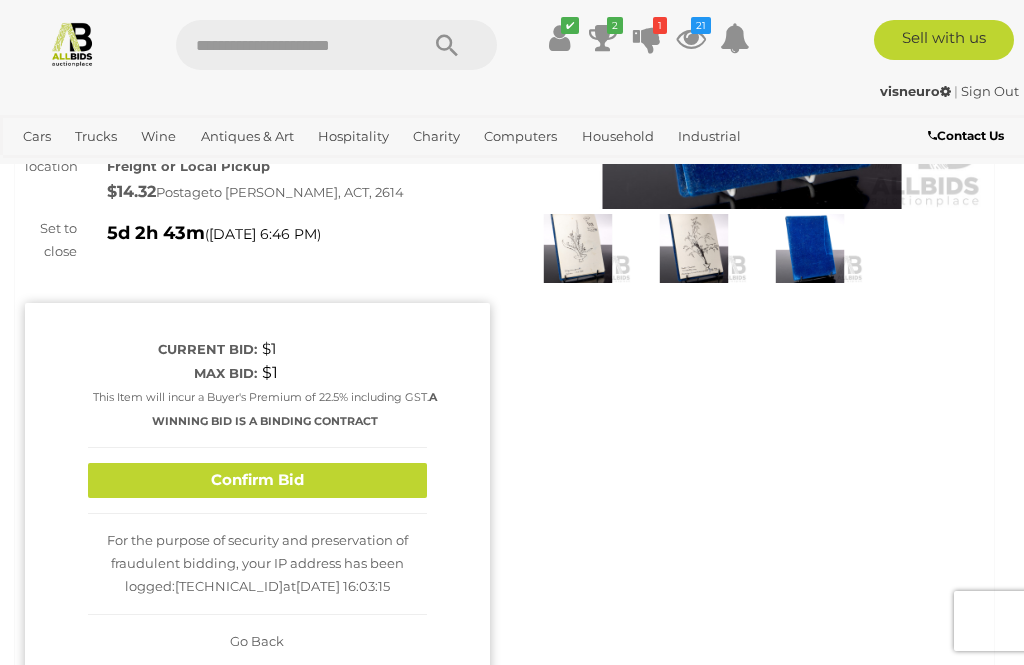 click on "Confirm Bid" at bounding box center [257, 480] 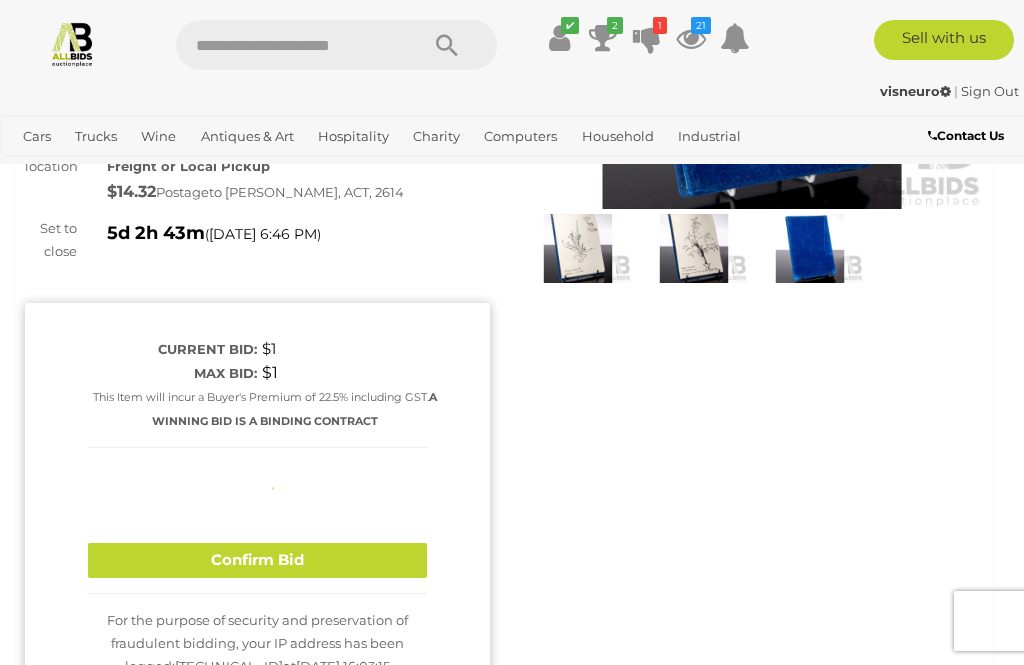 type 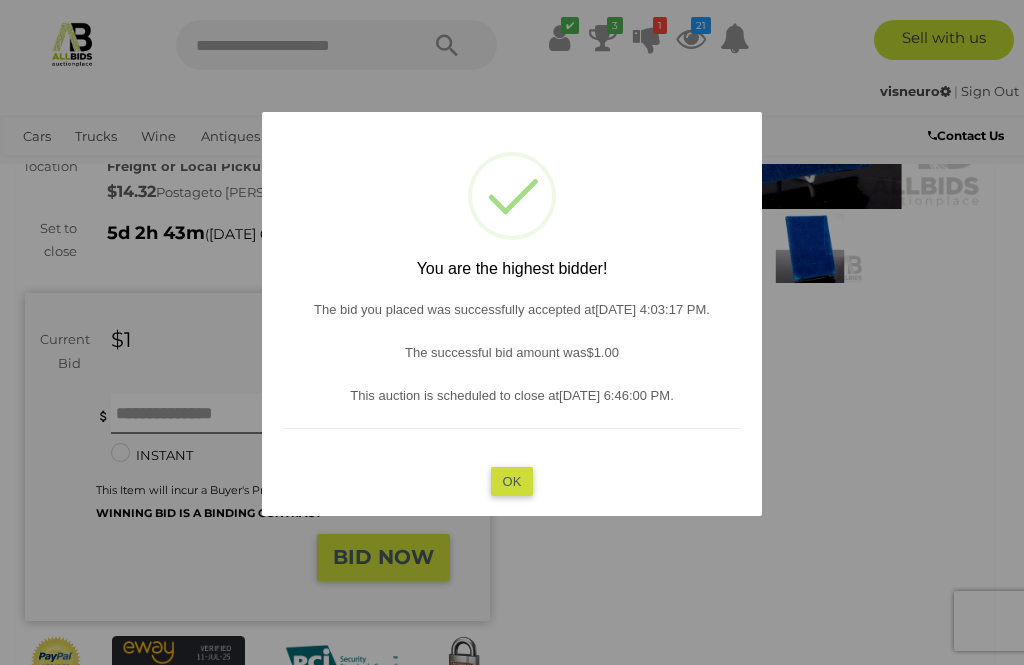 click on "OK" at bounding box center [512, 480] 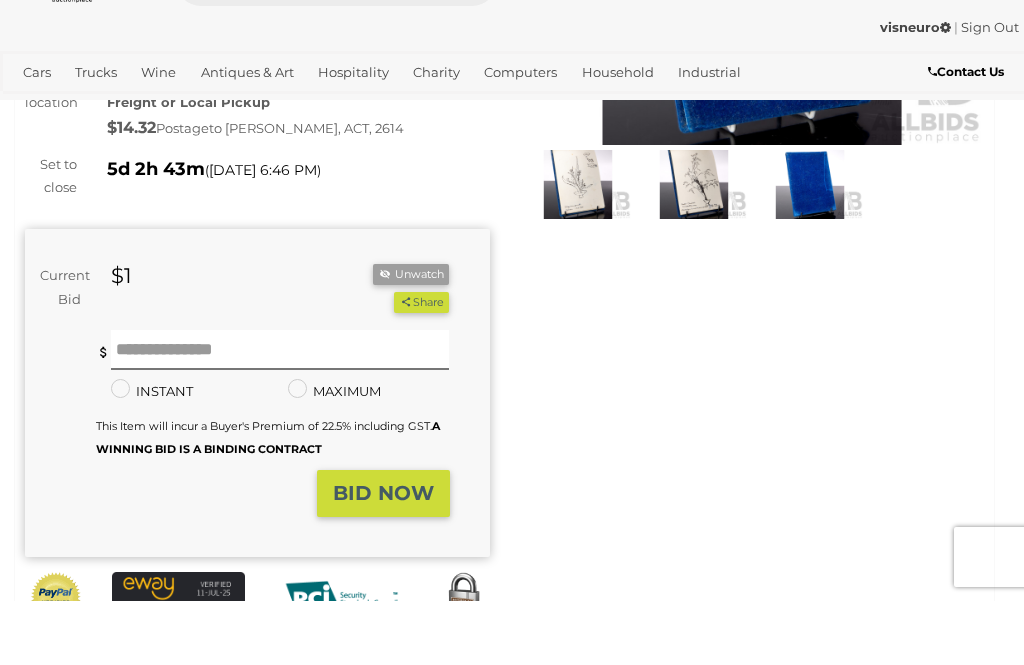scroll, scrollTop: 406, scrollLeft: 0, axis: vertical 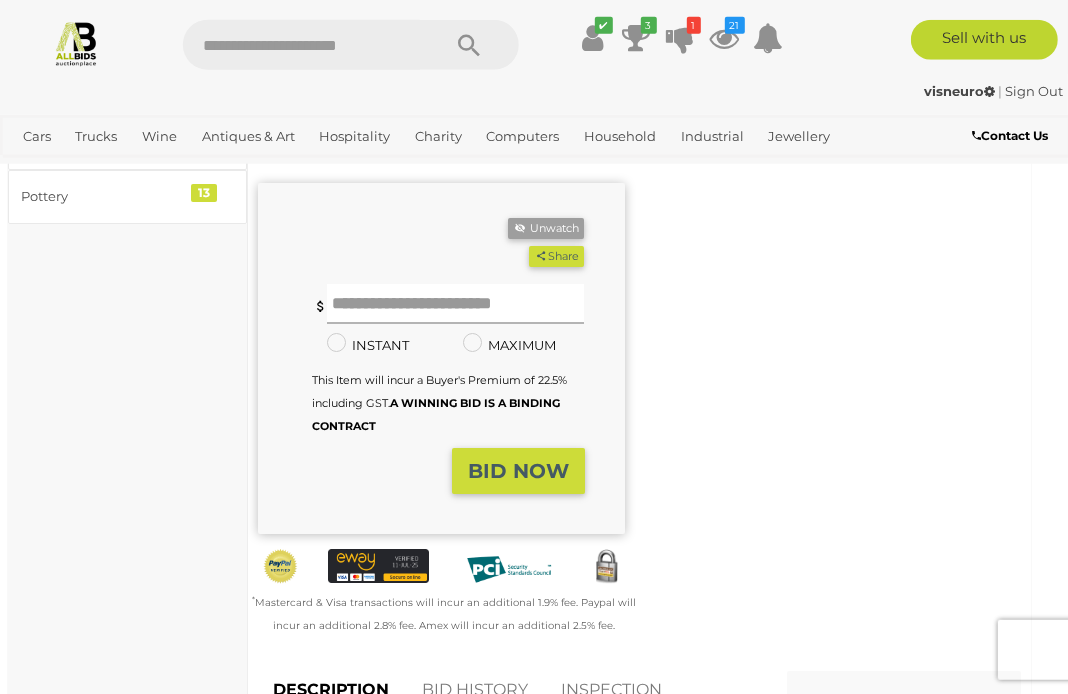 click at bounding box center [455, 304] 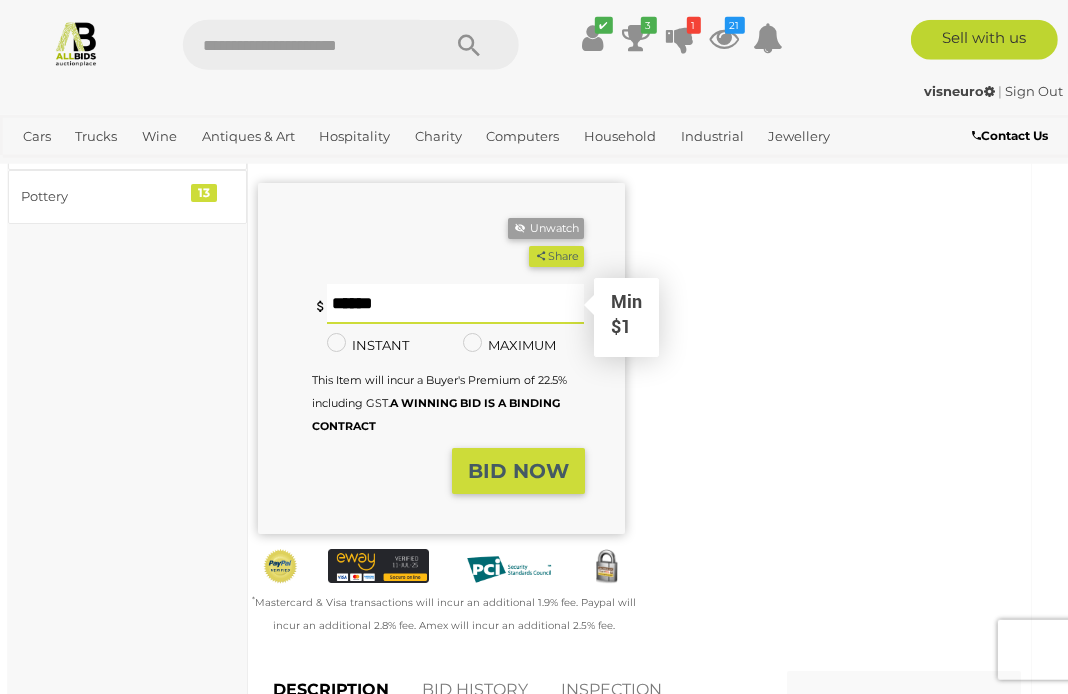 scroll, scrollTop: 393, scrollLeft: 8, axis: both 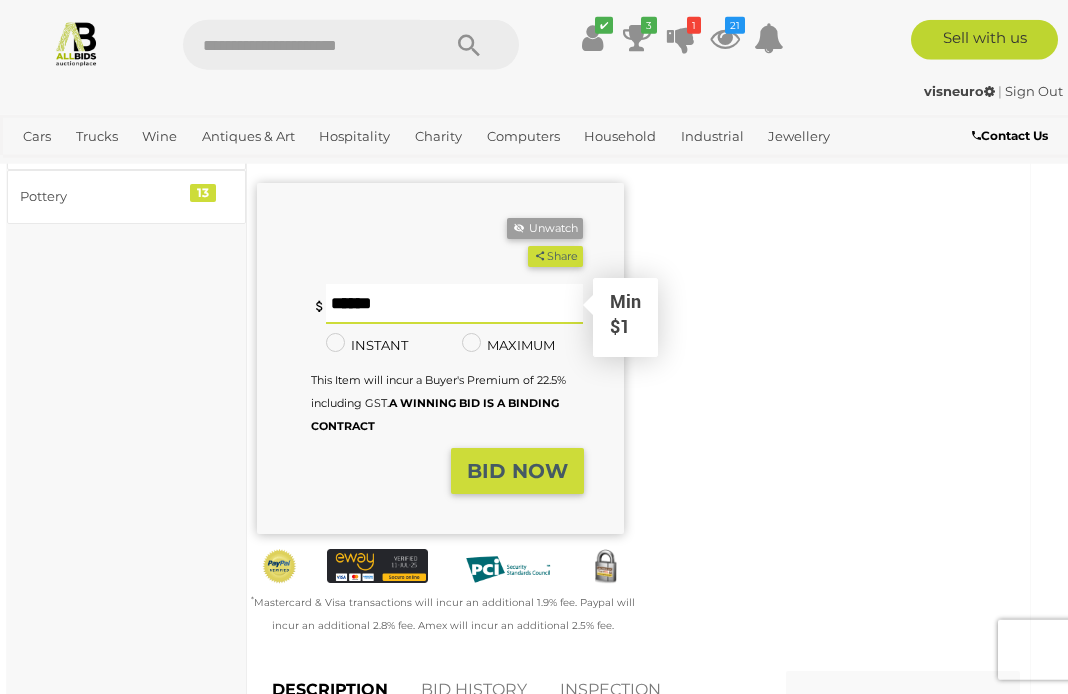 type on "*" 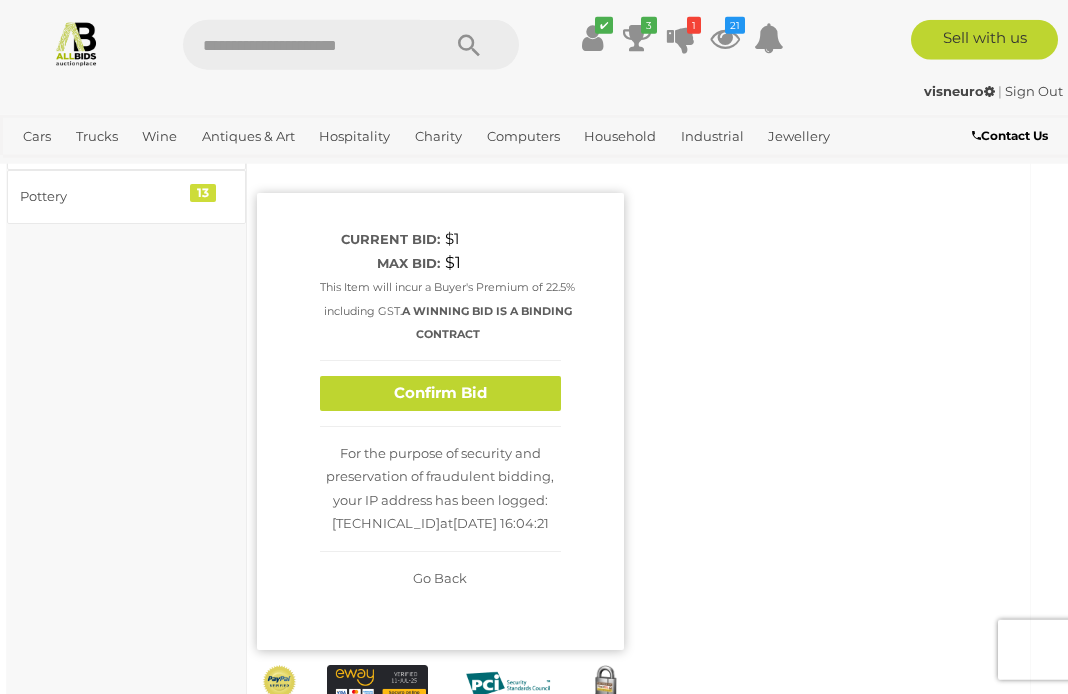 click on "Confirm Bid" at bounding box center (440, 393) 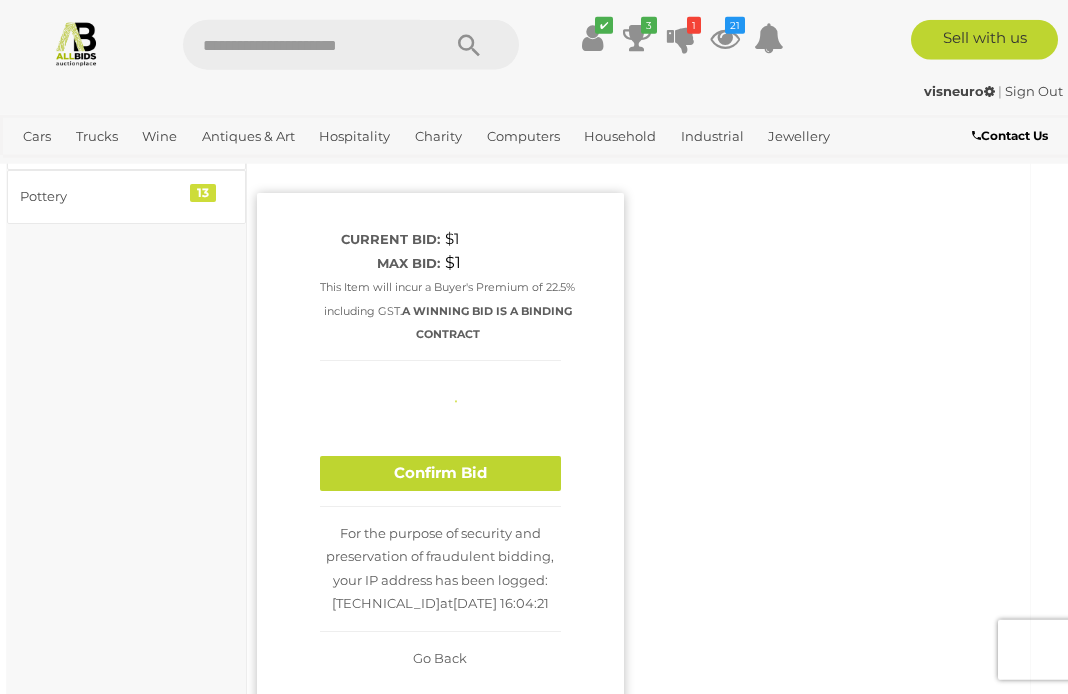 type 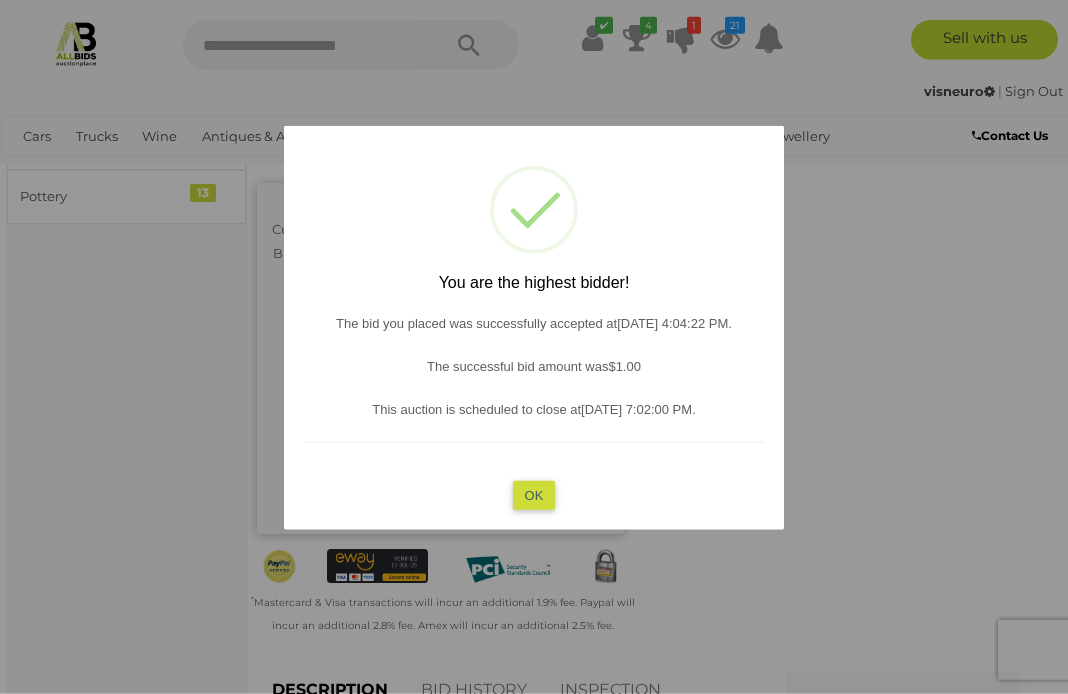 click on "OK" at bounding box center (534, 495) 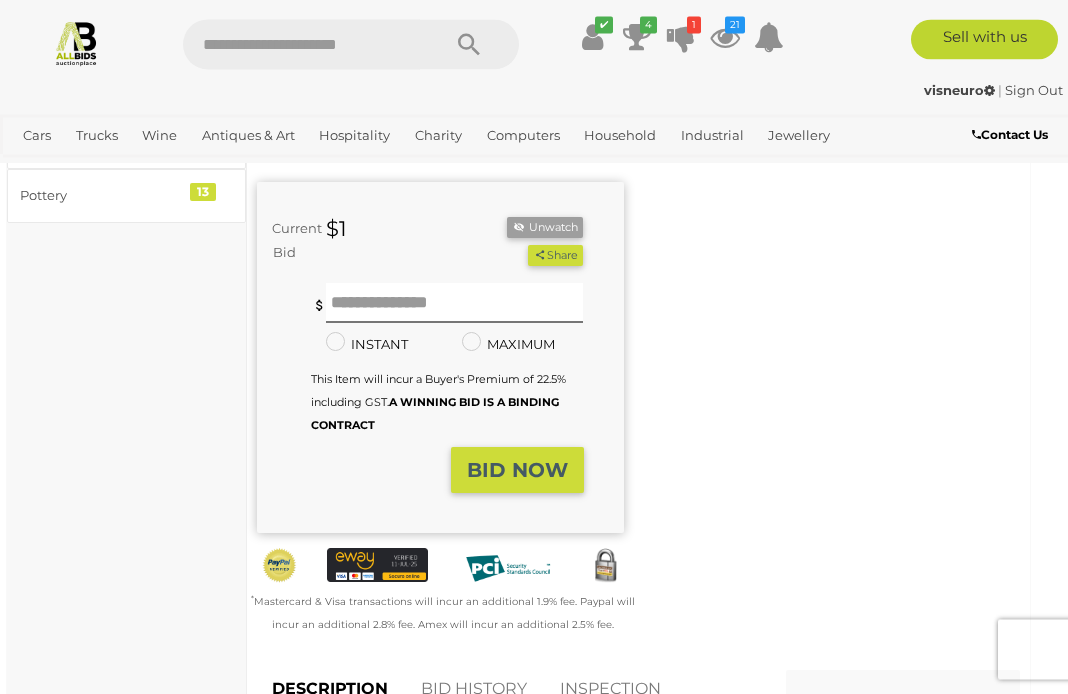 scroll, scrollTop: 460, scrollLeft: 8, axis: both 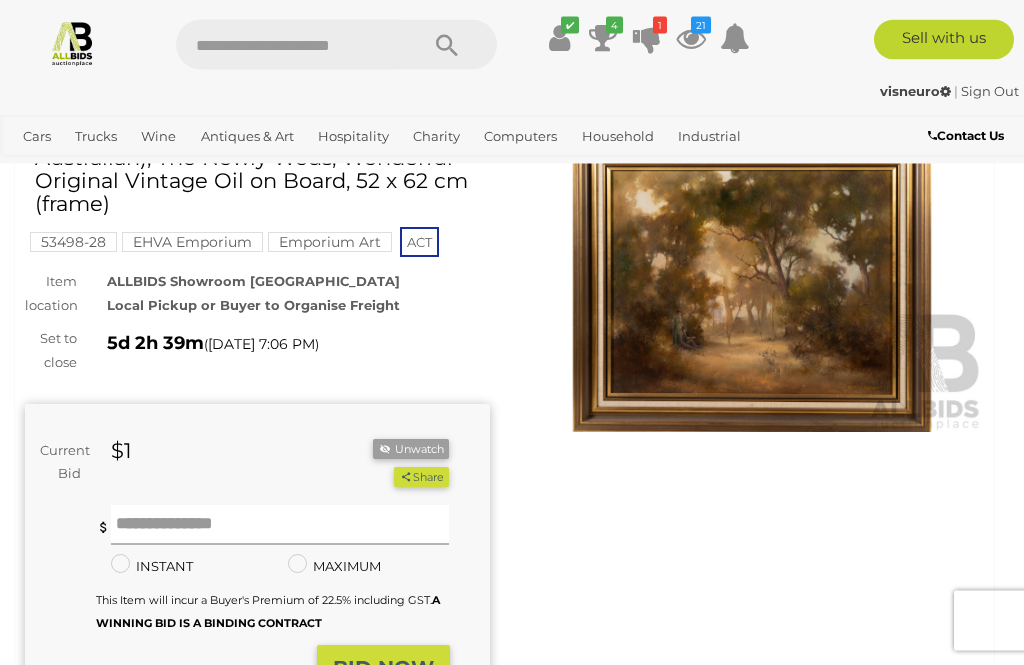 click at bounding box center [280, 526] 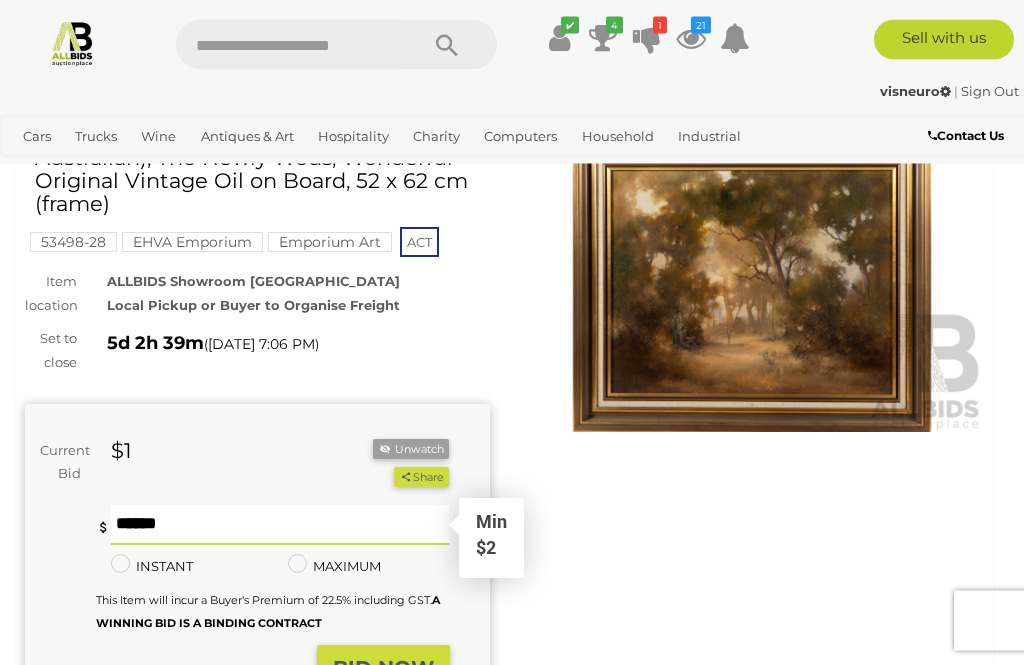 scroll, scrollTop: 119, scrollLeft: 0, axis: vertical 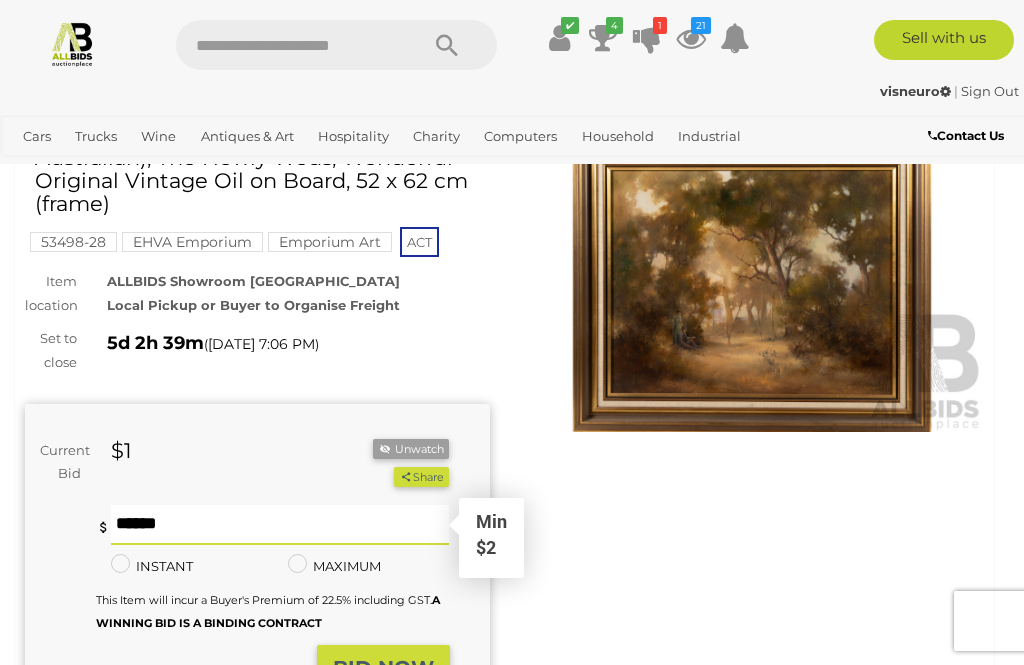 type on "**" 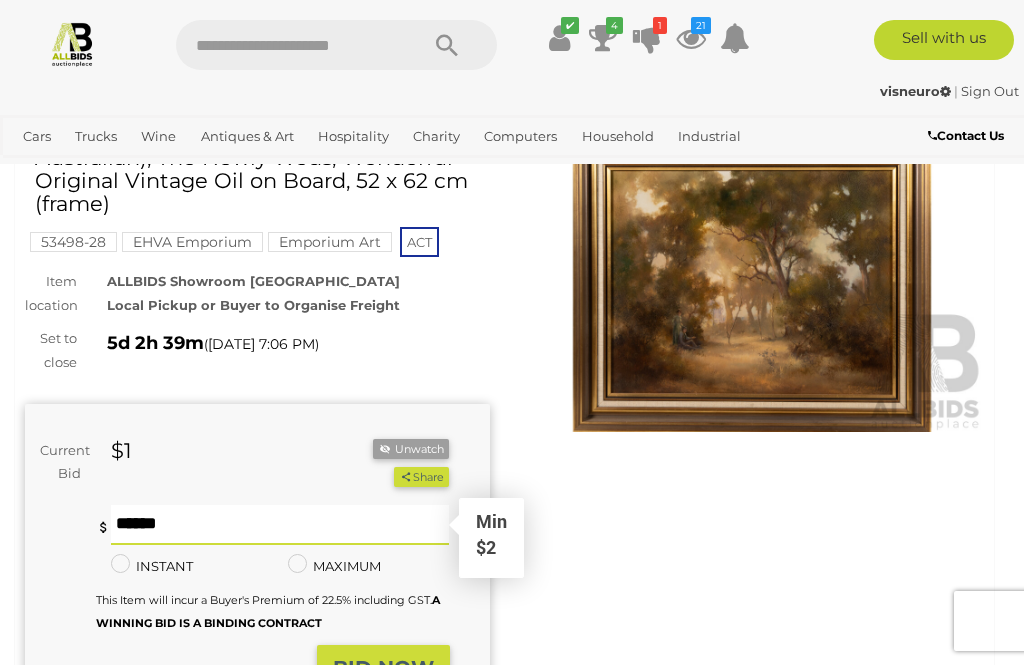 click on "BID NOW" at bounding box center (383, 668) 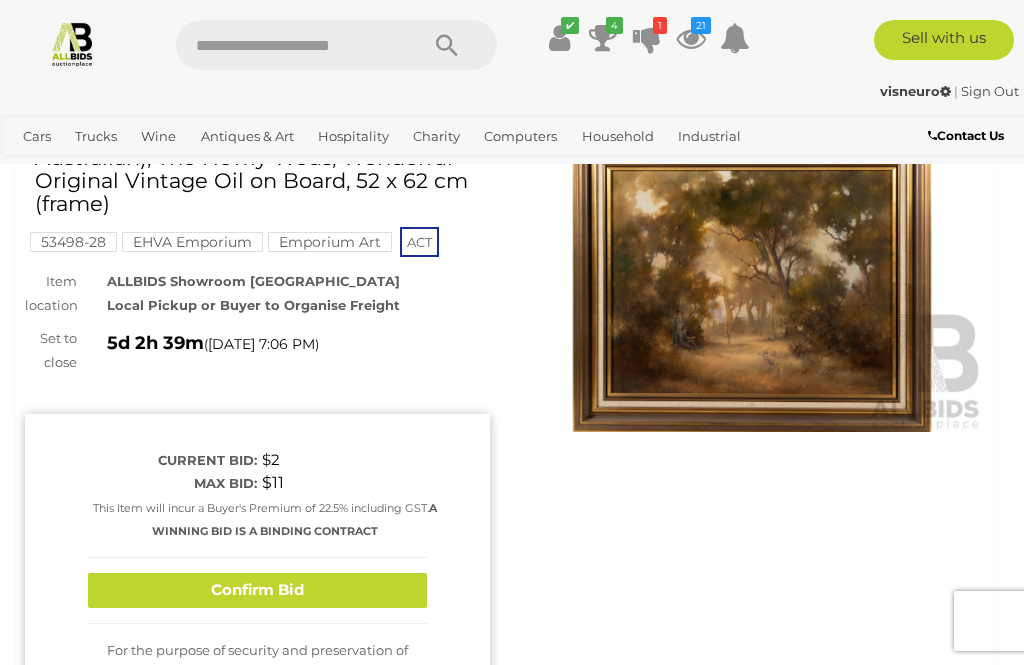 click on "Confirm Bid" at bounding box center [257, 590] 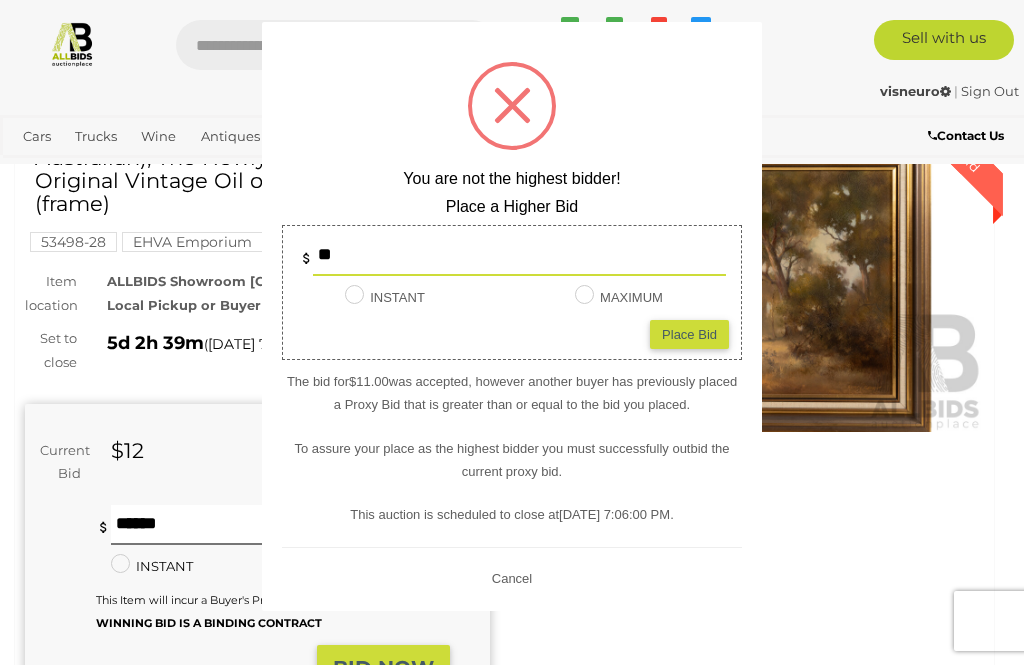 type 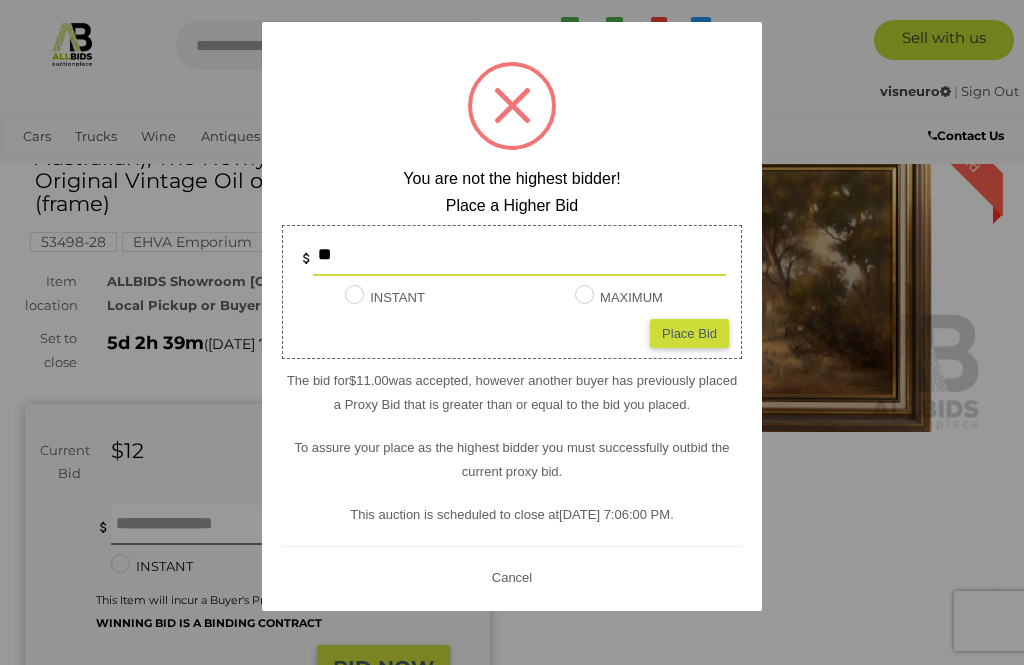 click at bounding box center (512, 105) 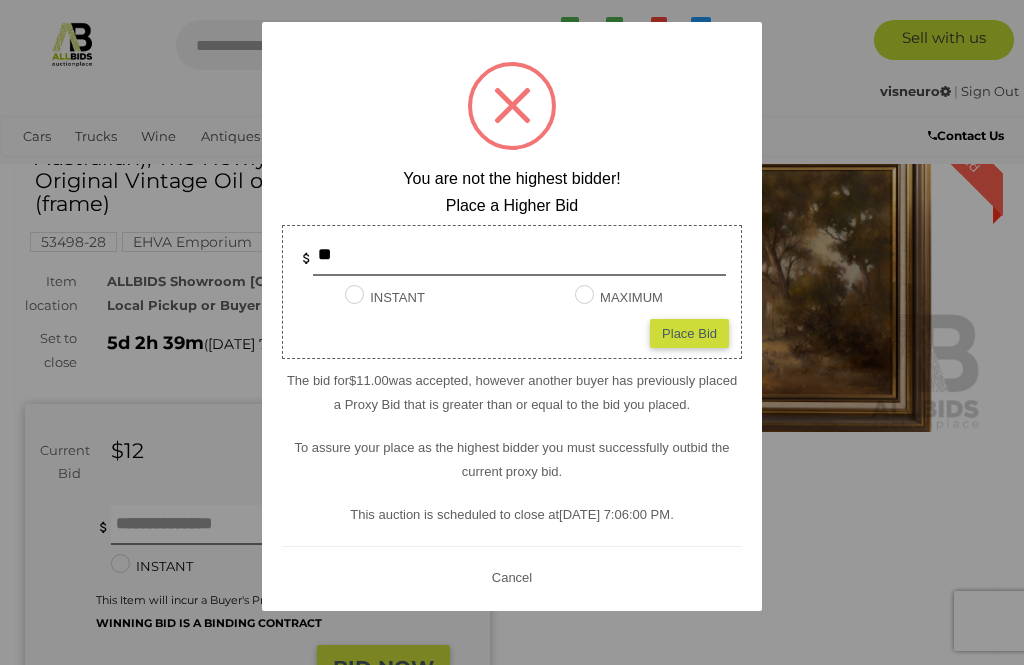 click on "Cancel" at bounding box center (512, 577) 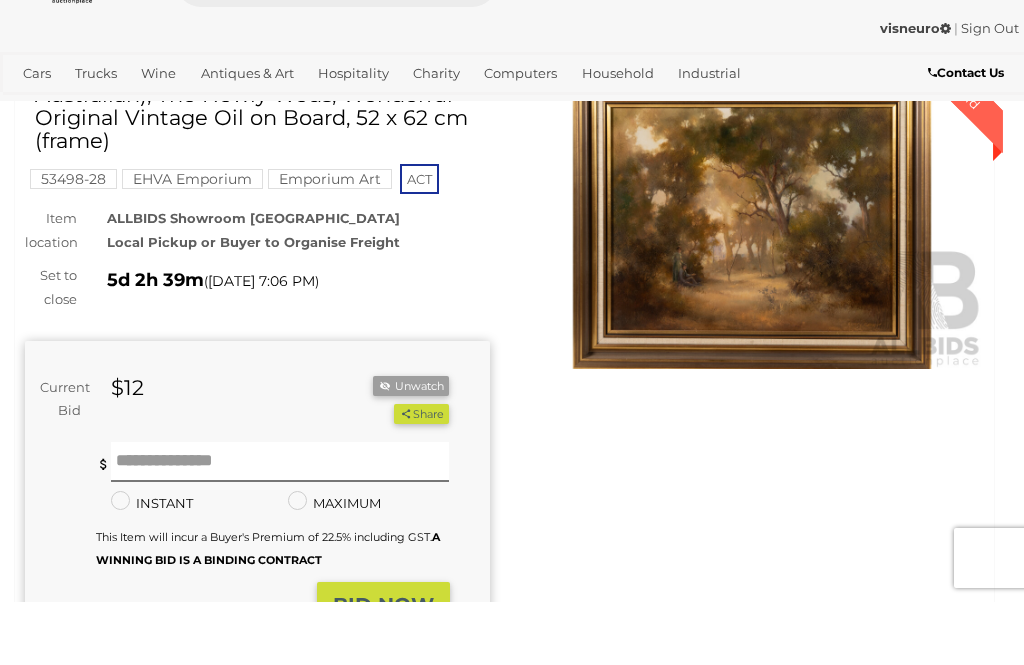 scroll, scrollTop: 183, scrollLeft: 0, axis: vertical 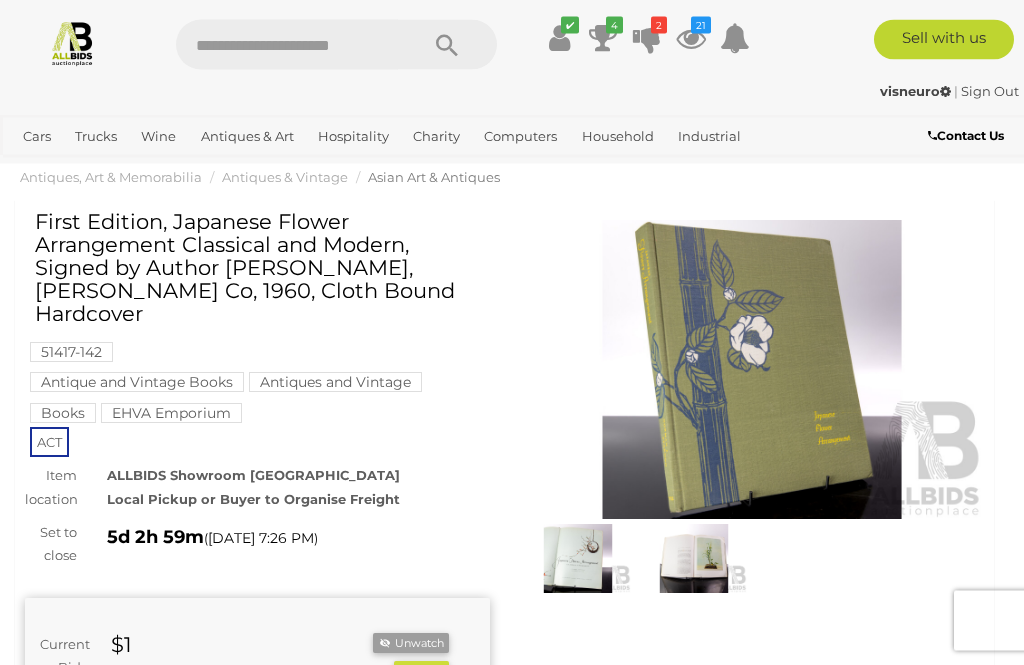 click at bounding box center (752, 370) 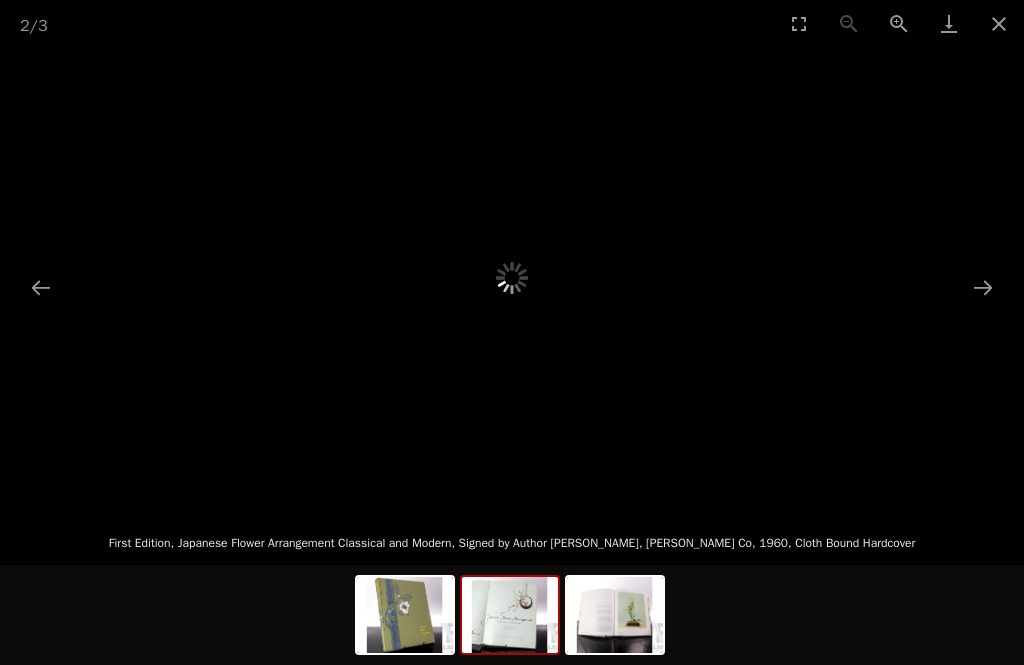 click at bounding box center [510, 615] 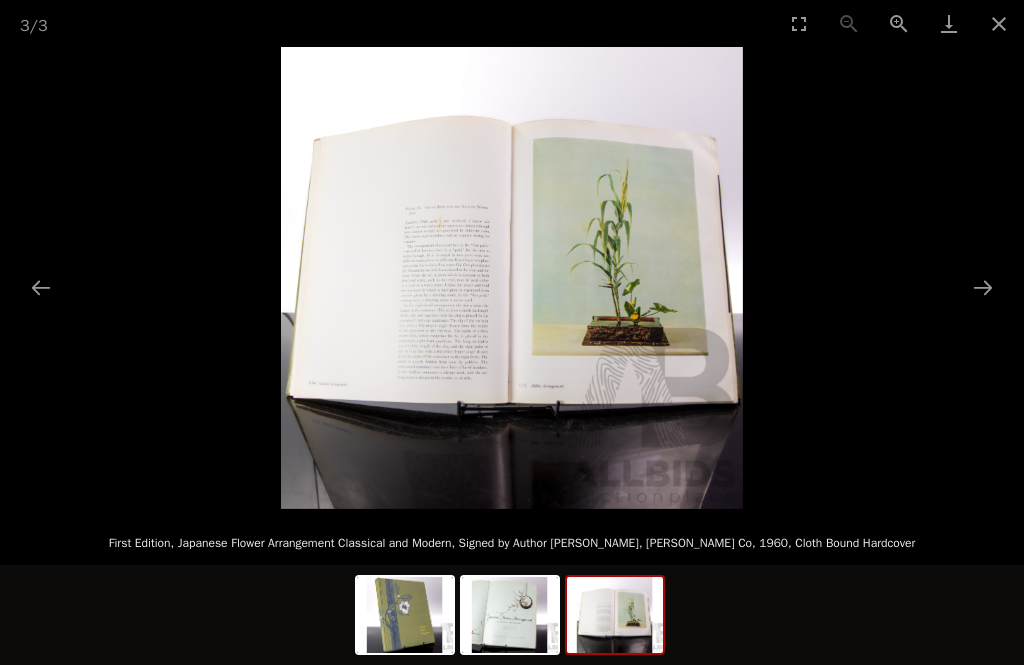 click at bounding box center (999, 23) 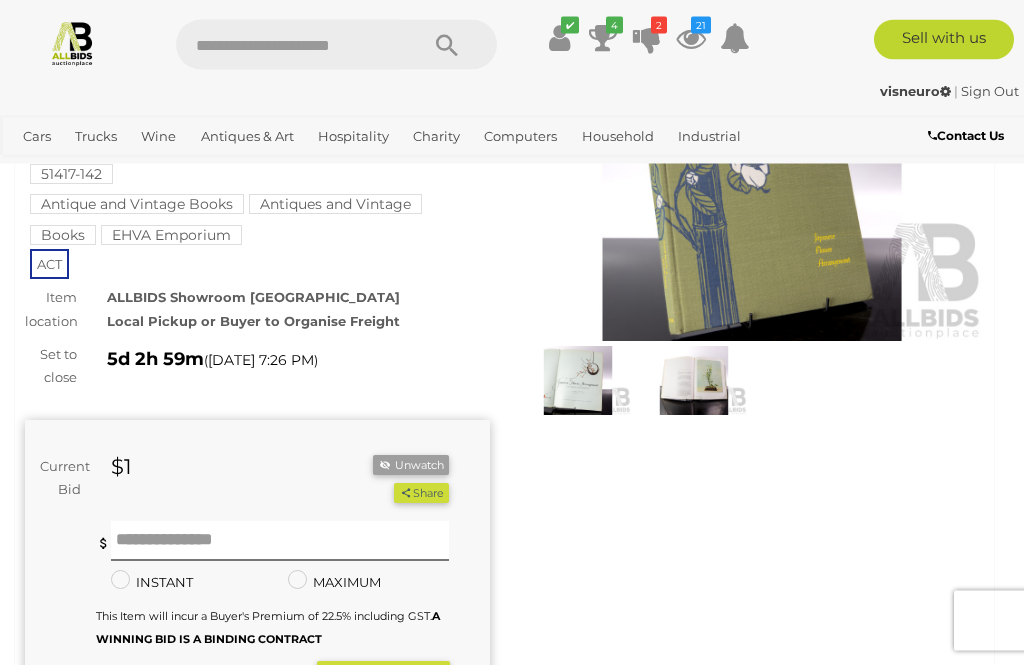 scroll, scrollTop: 209, scrollLeft: 0, axis: vertical 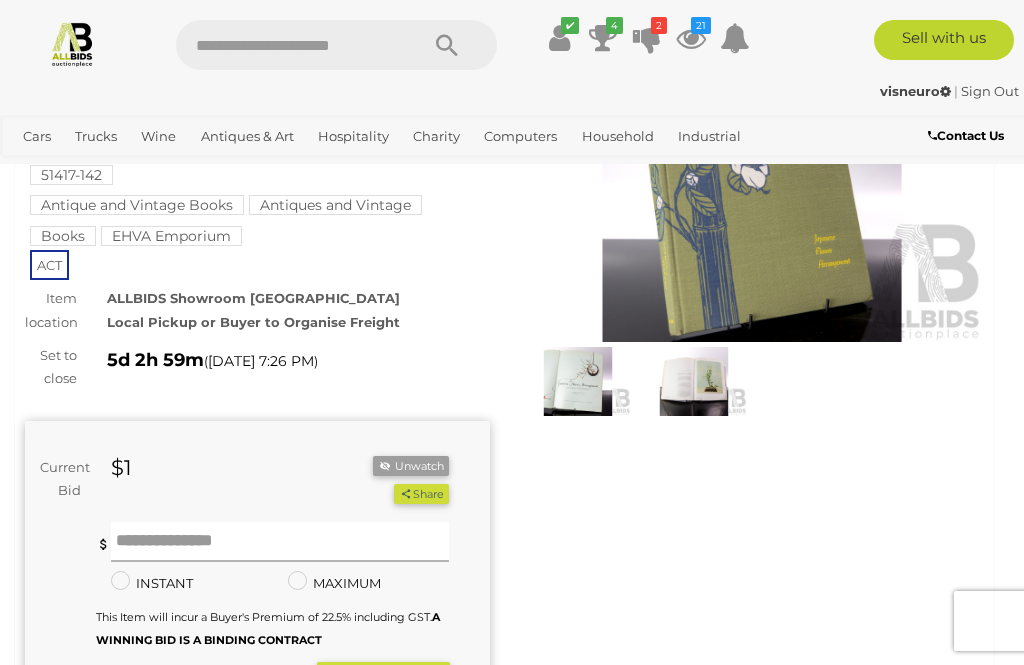 click at bounding box center [280, 542] 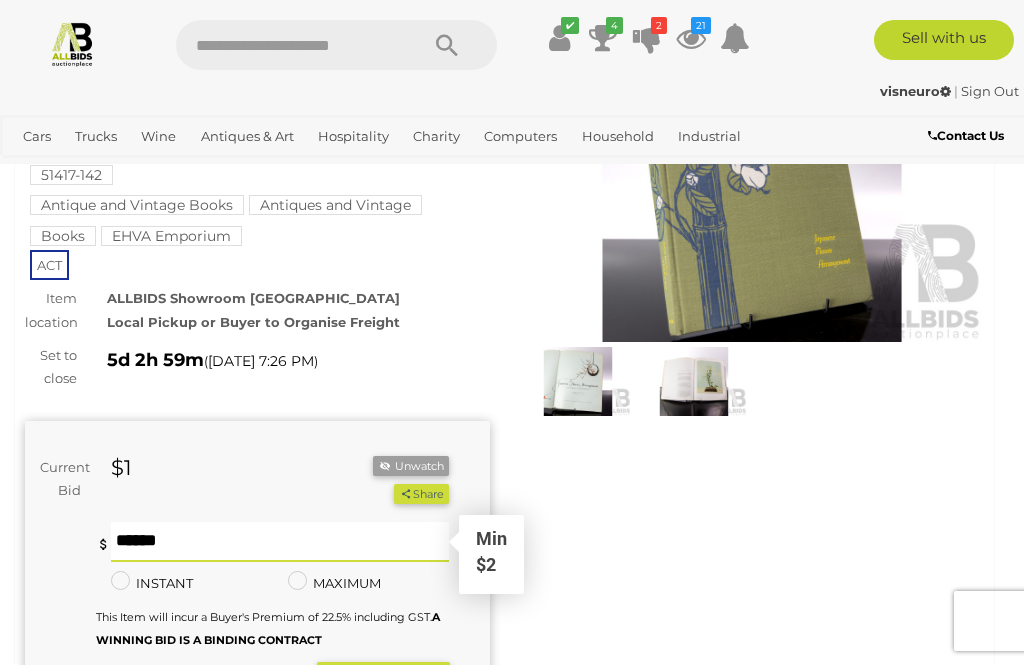type on "**" 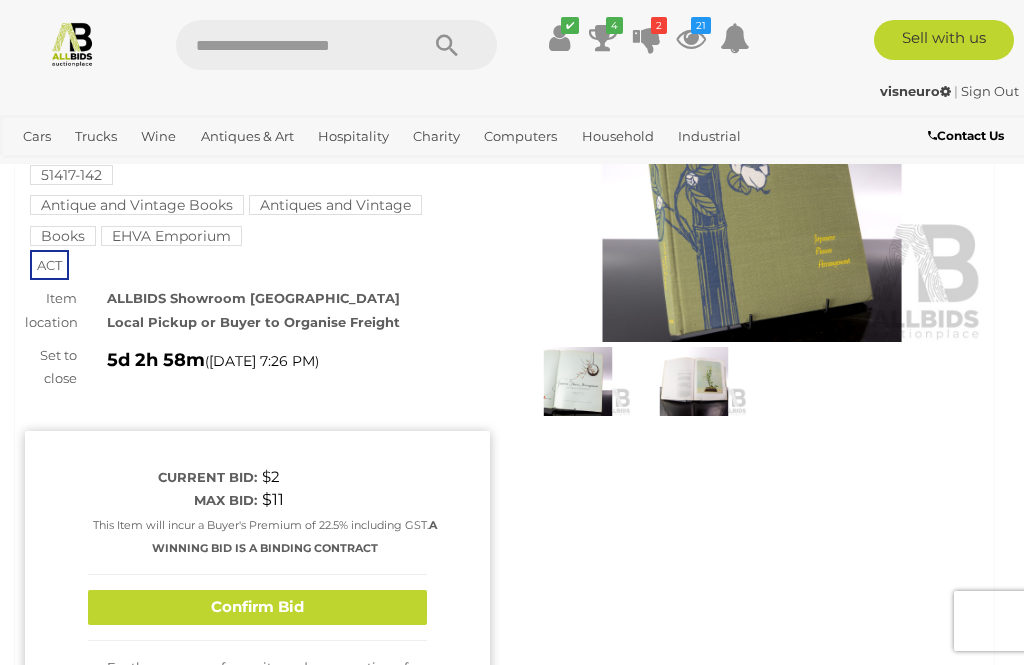 click on "Confirm Bid" at bounding box center [257, 607] 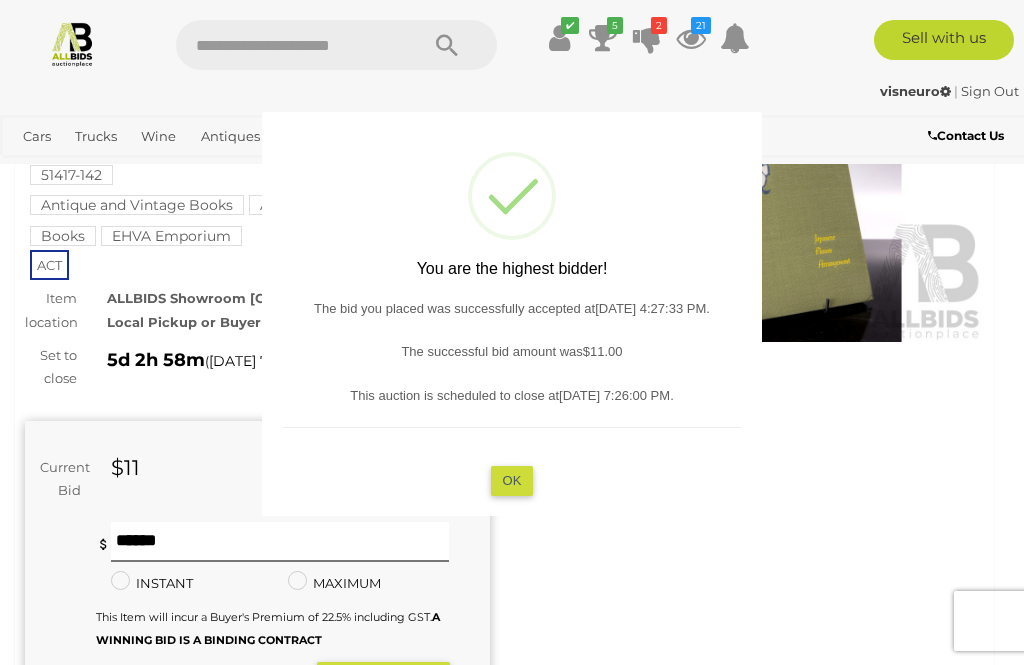 type 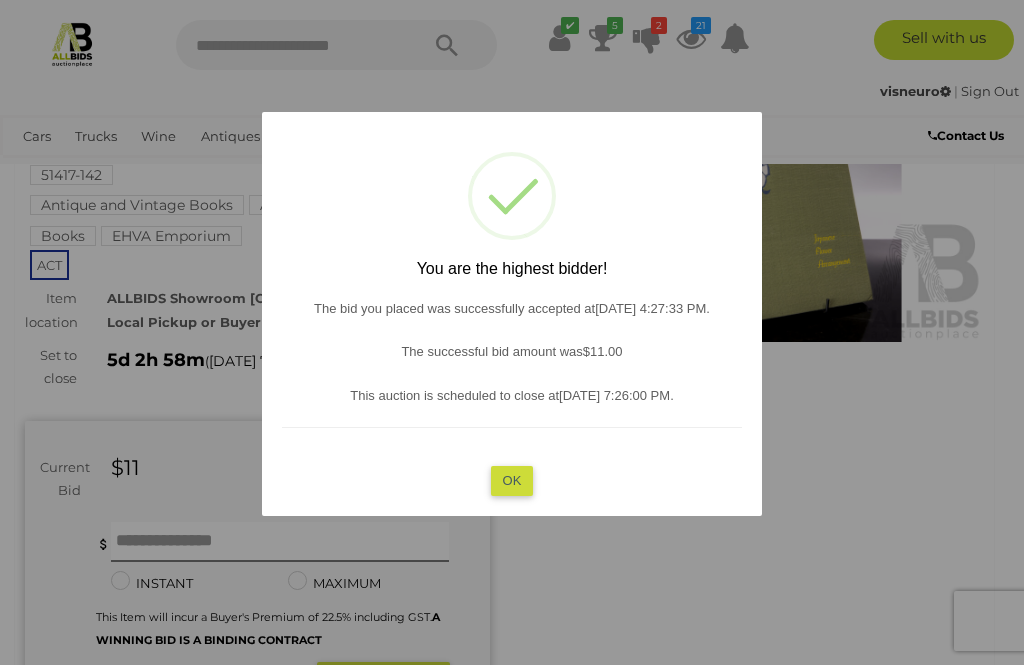 click on "OK" at bounding box center [512, 480] 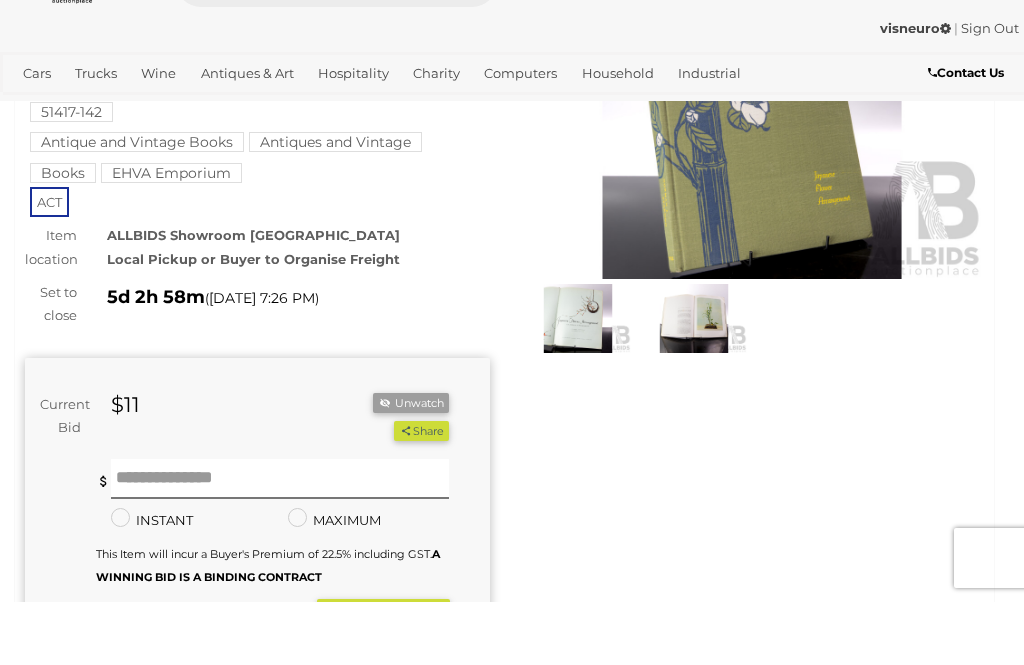 scroll, scrollTop: 273, scrollLeft: 0, axis: vertical 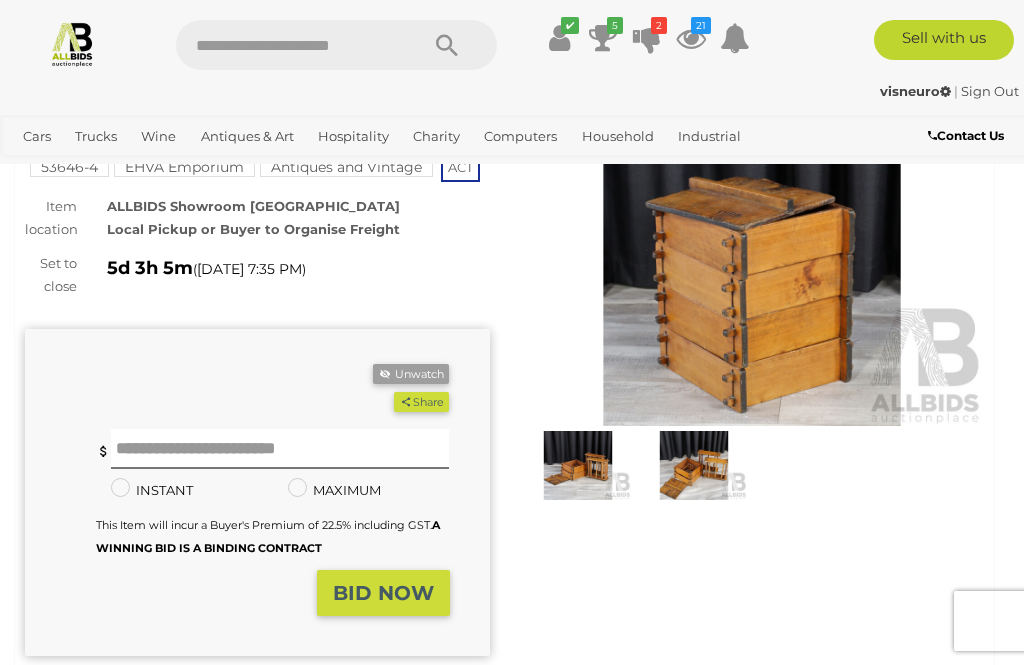 click at bounding box center [694, 465] 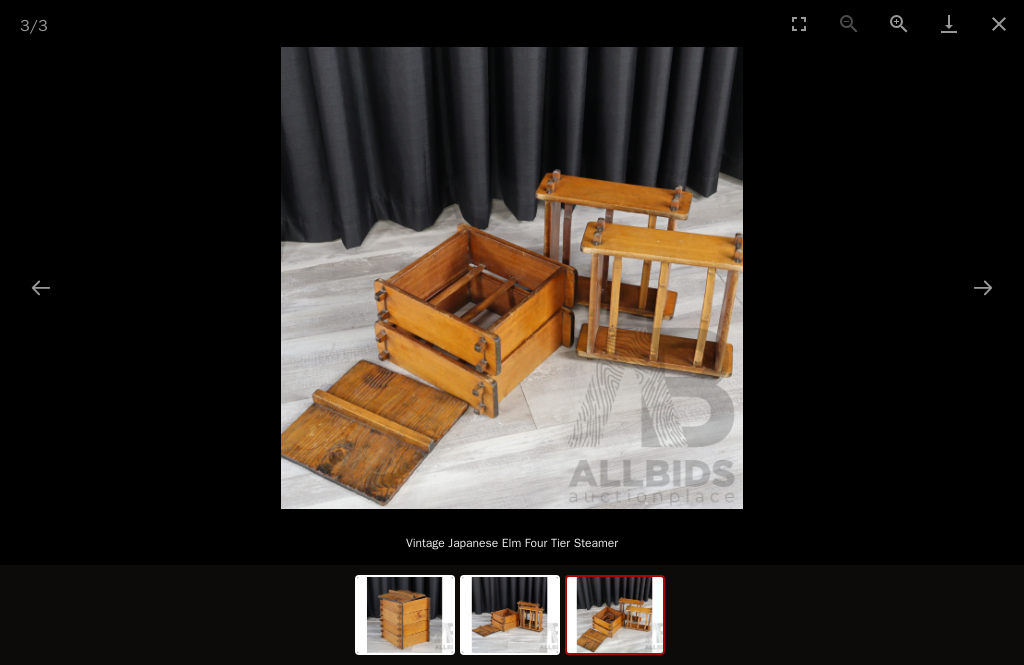 click at bounding box center (510, 615) 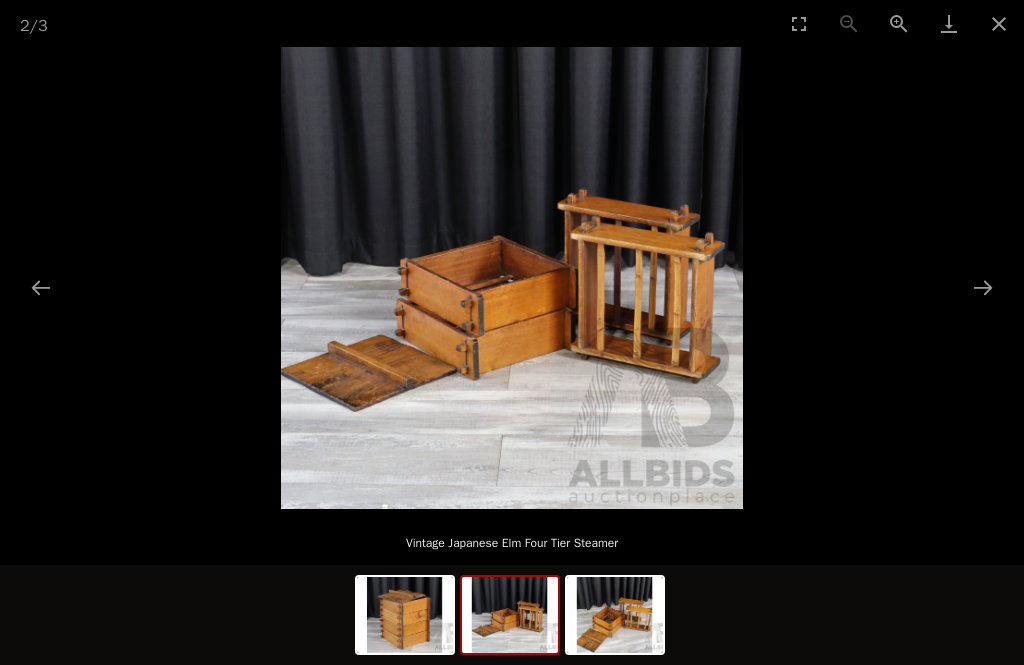 click at bounding box center [615, 615] 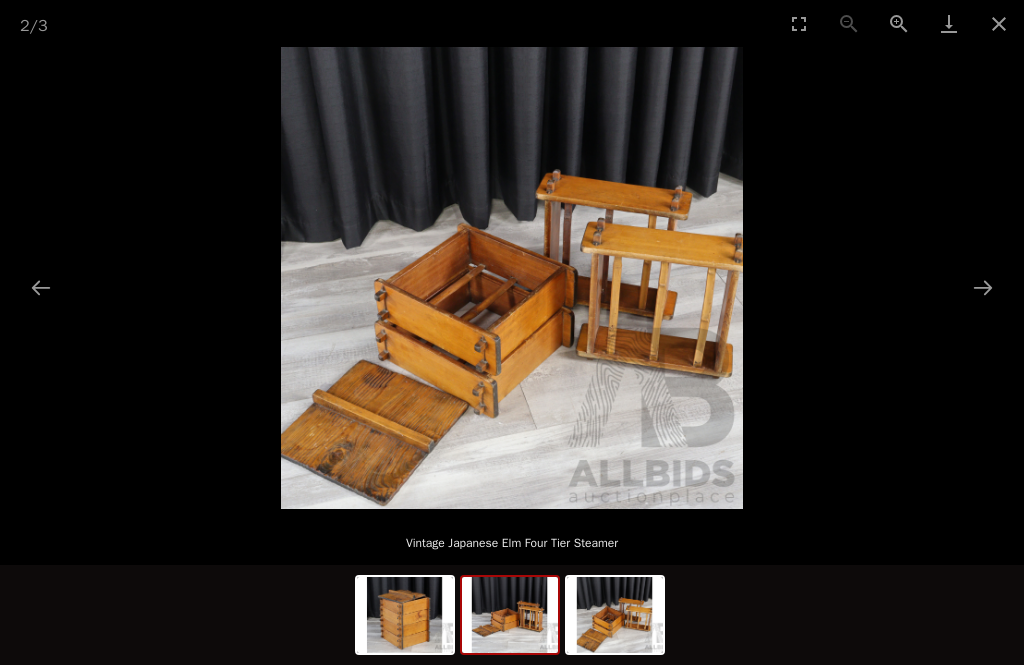 click at bounding box center [510, 615] 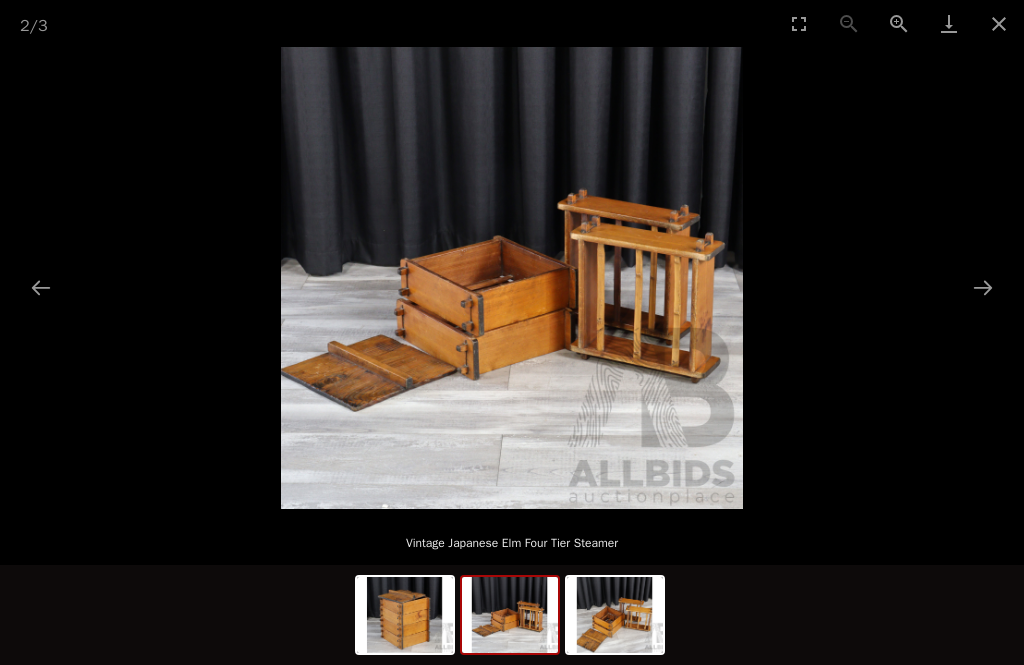 click at bounding box center (405, 615) 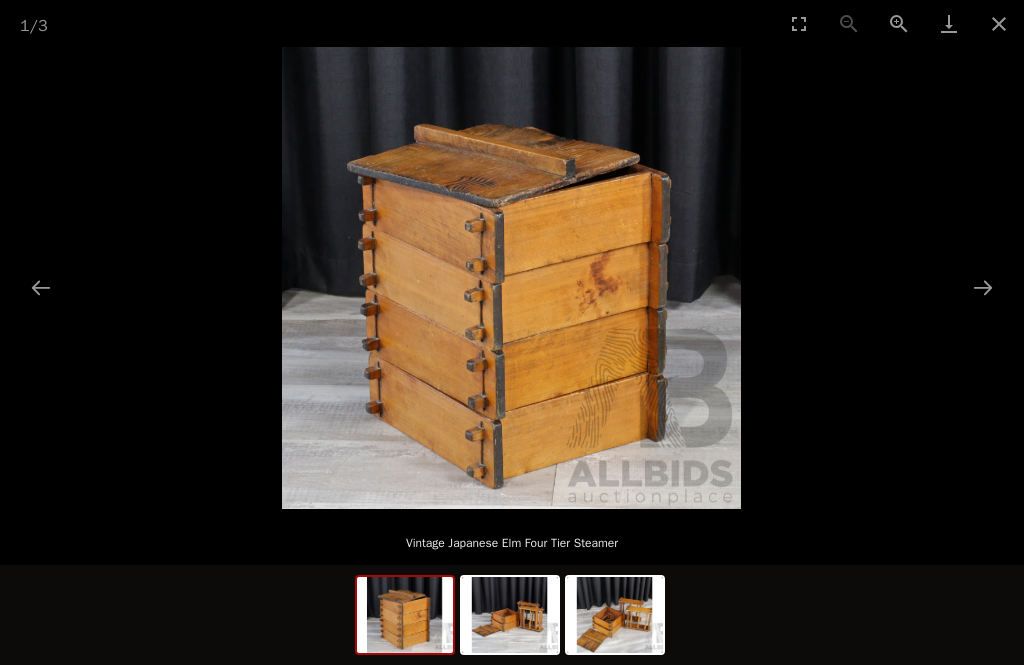 click at bounding box center [999, 23] 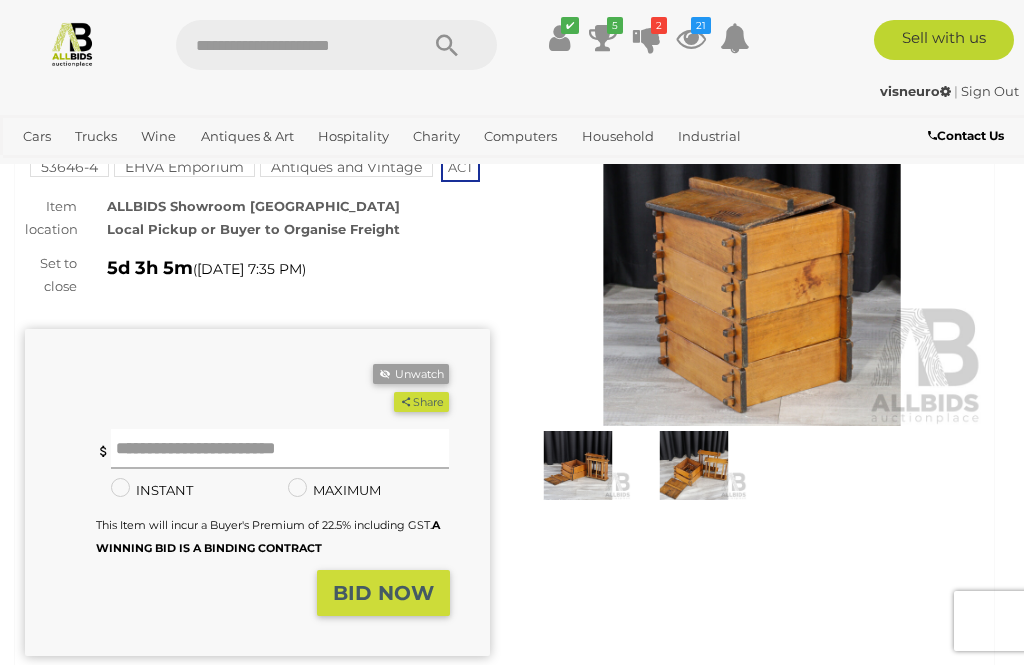 click at bounding box center [280, 449] 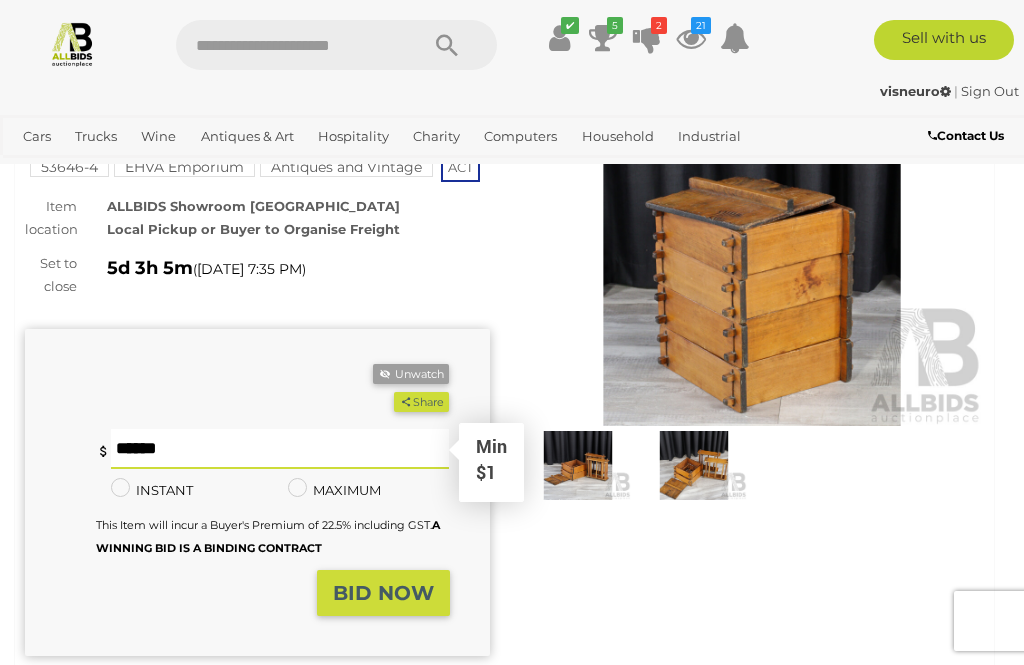 type on "*" 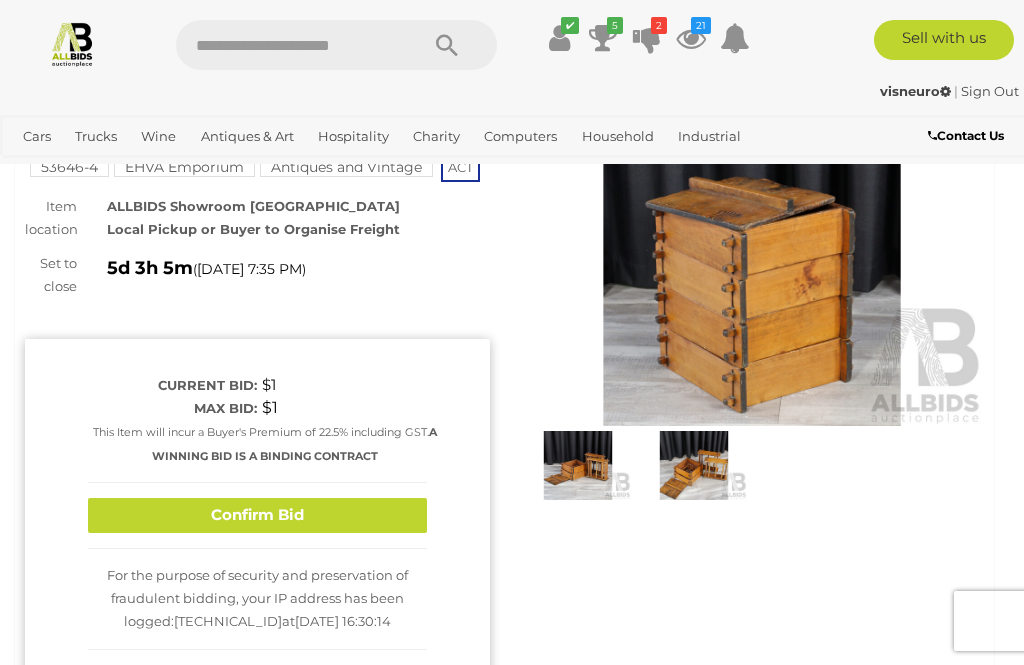 click on "Confirm Bid" at bounding box center (257, 515) 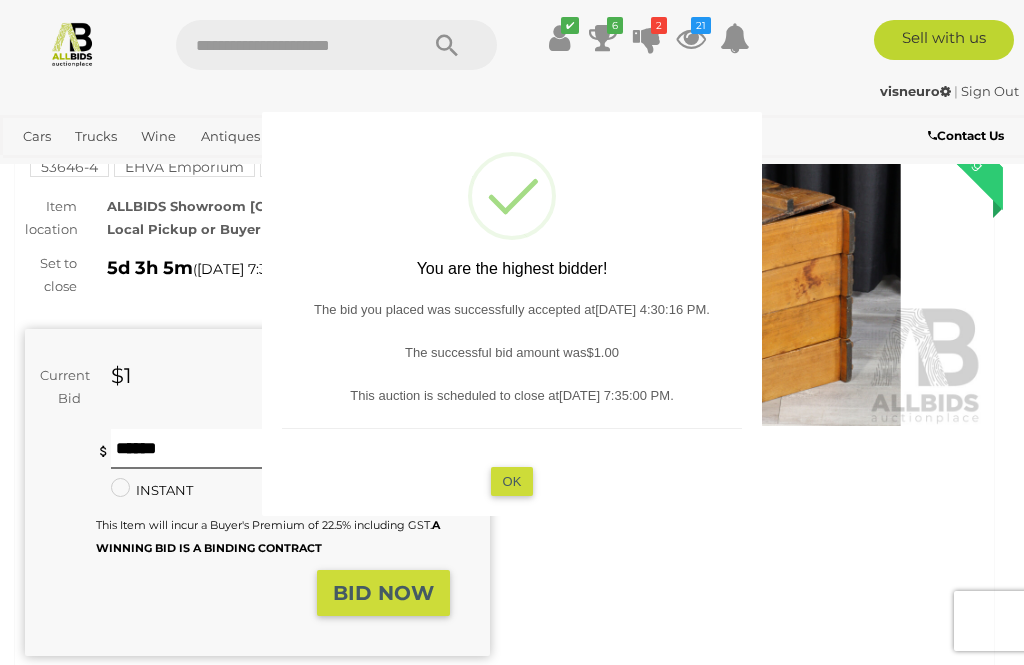 type 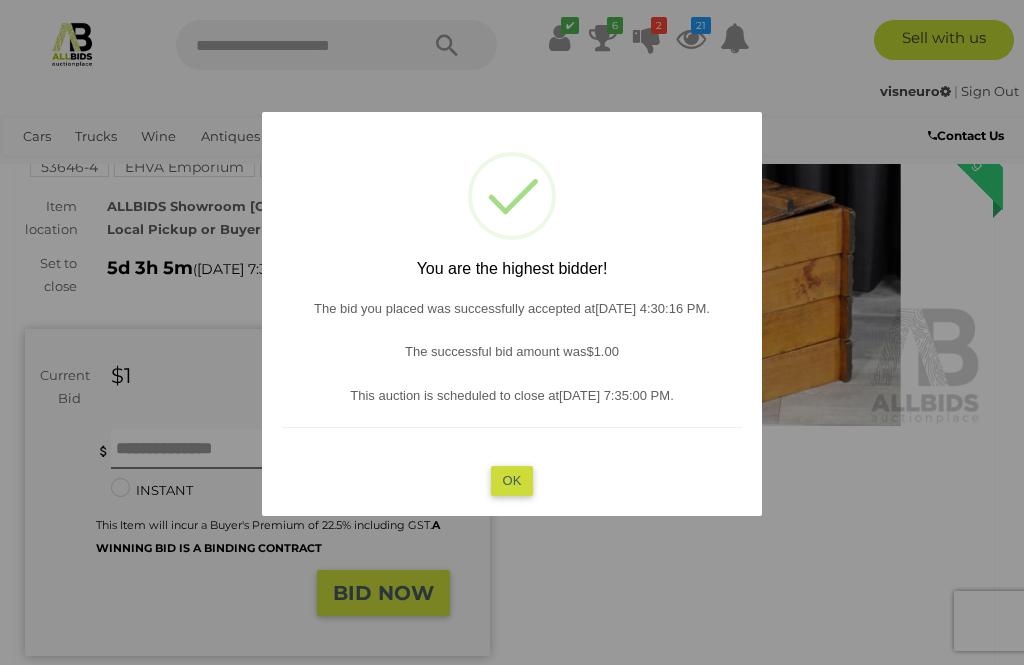 click on "OK" at bounding box center [512, 480] 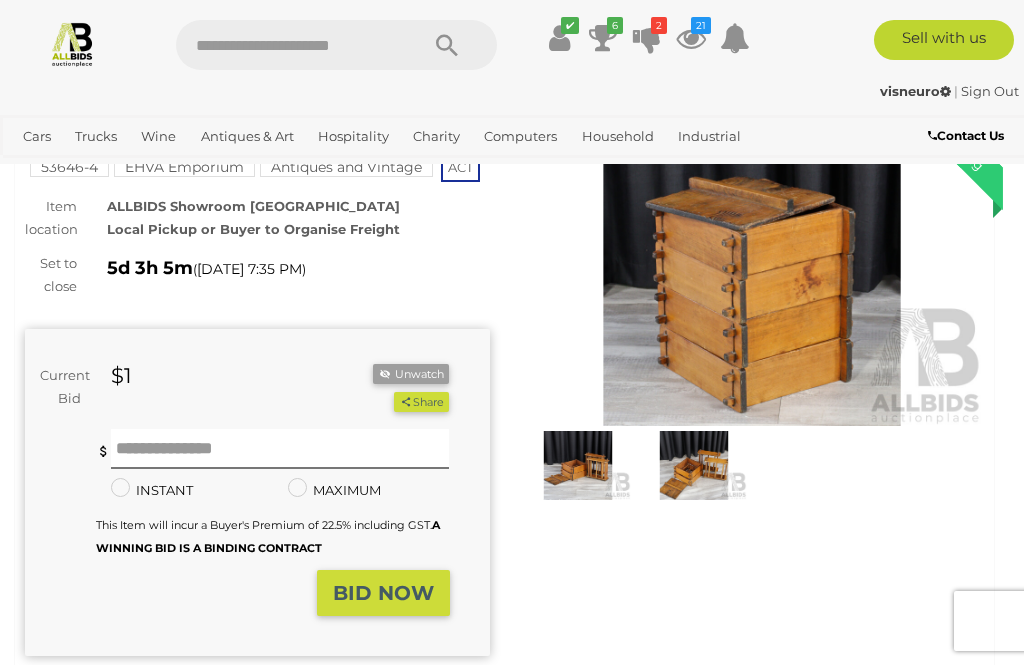 click on "BID NOW" at bounding box center [383, 593] 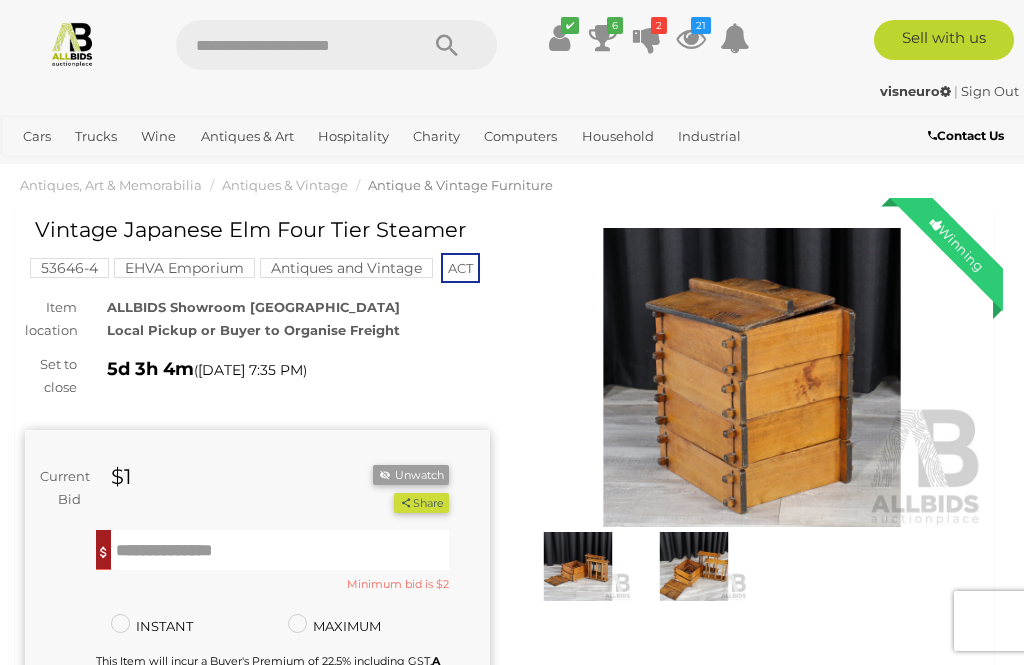 scroll, scrollTop: 0, scrollLeft: 0, axis: both 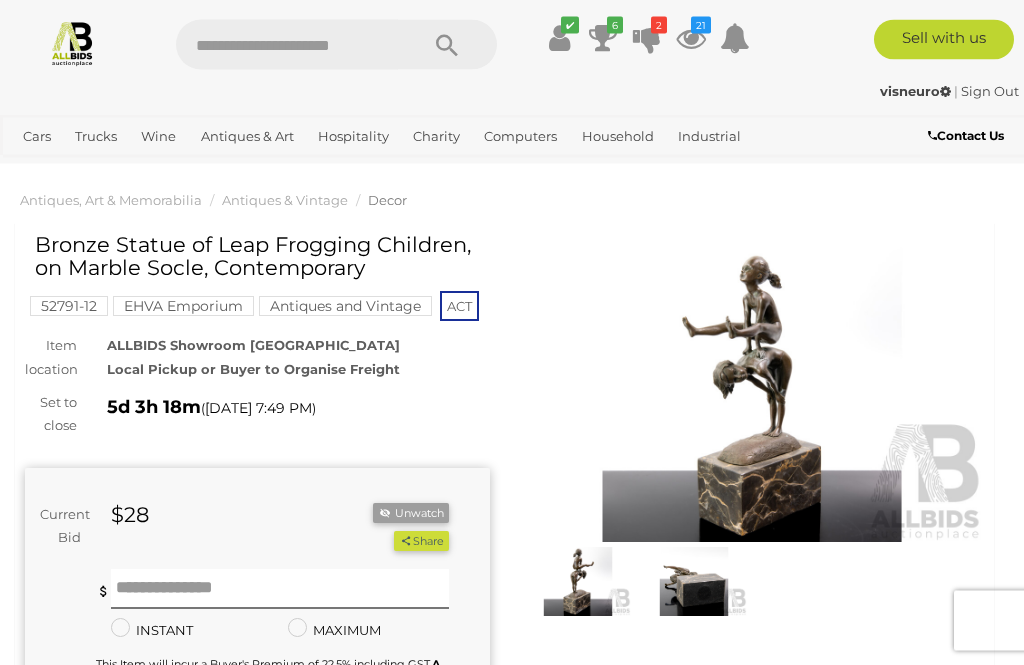 click at bounding box center [752, 393] 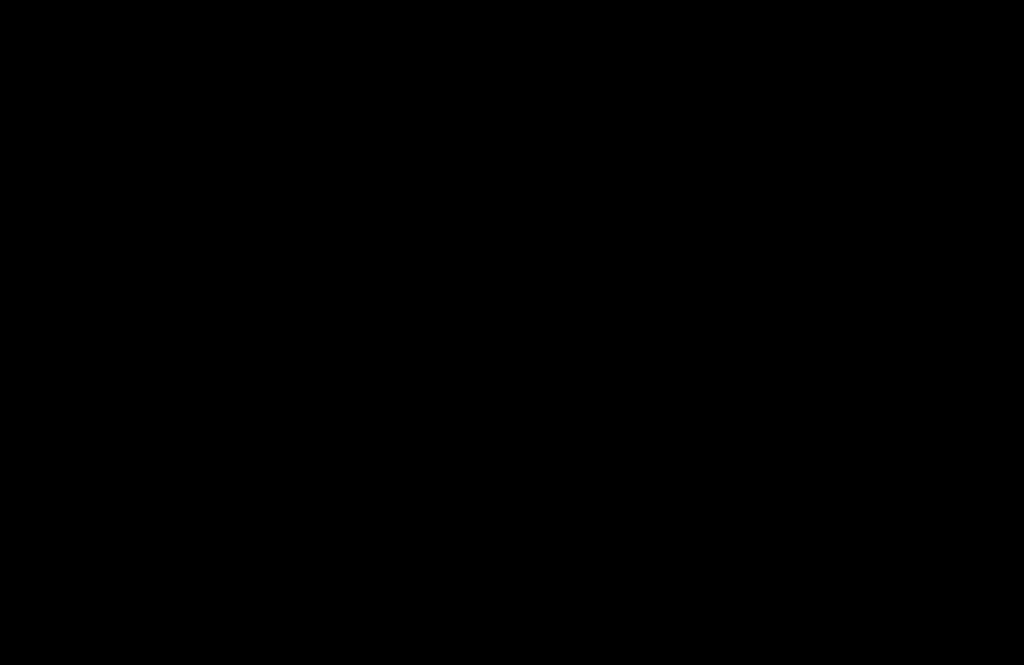 scroll, scrollTop: 9, scrollLeft: 0, axis: vertical 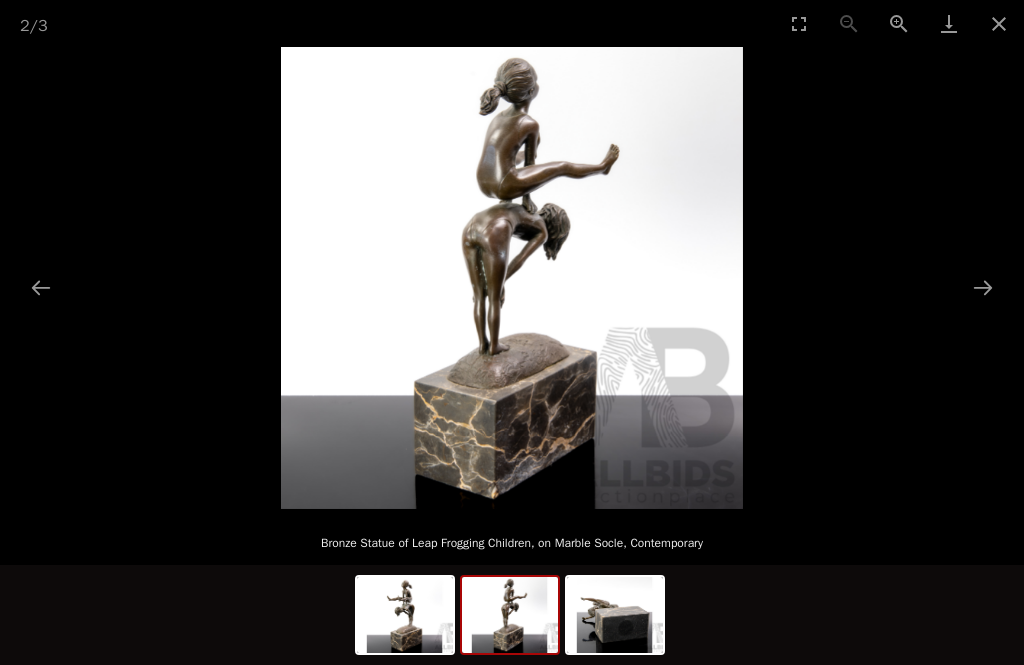 click at bounding box center (510, 615) 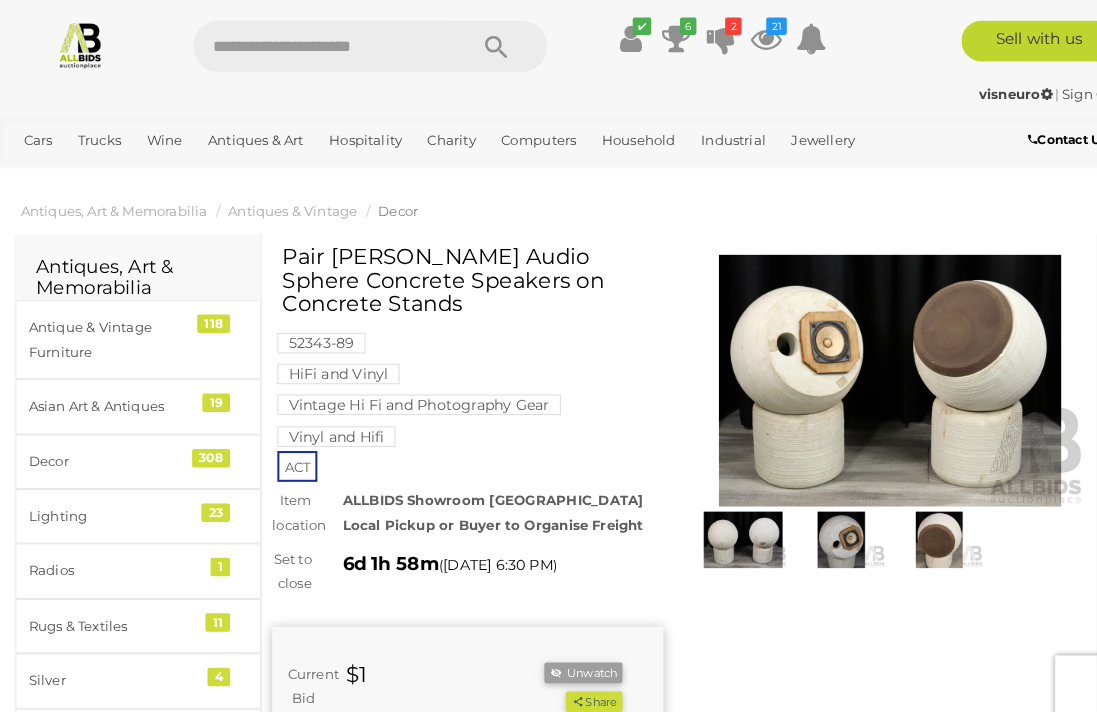scroll, scrollTop: 234, scrollLeft: 0, axis: vertical 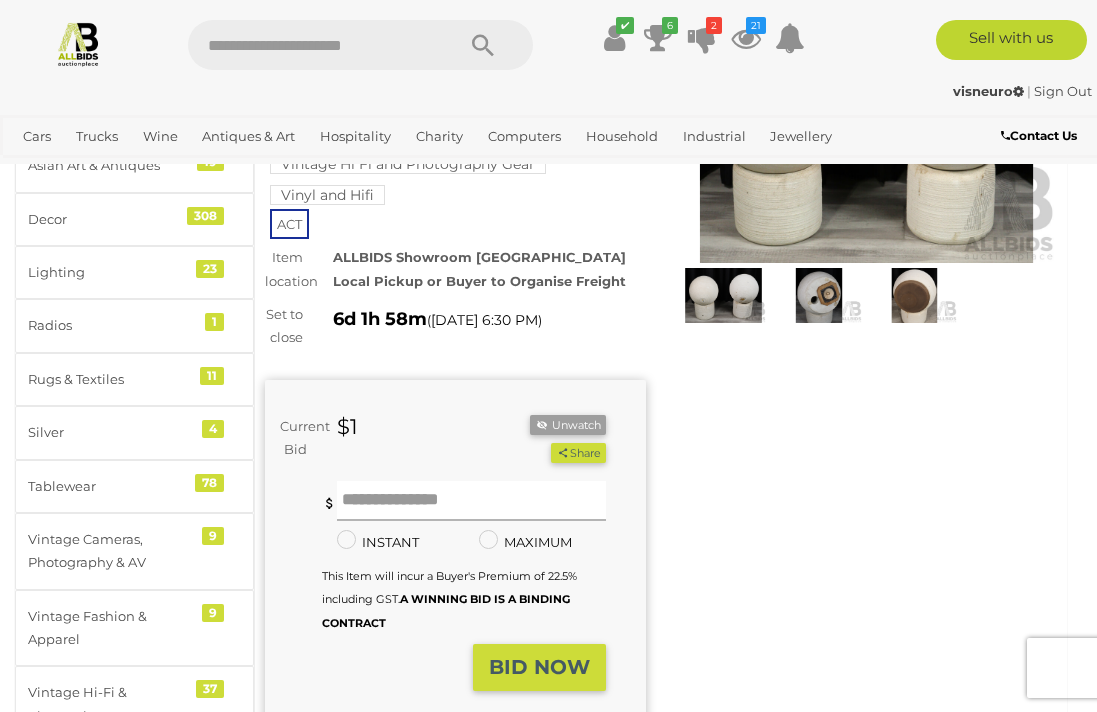 click at bounding box center [471, 501] 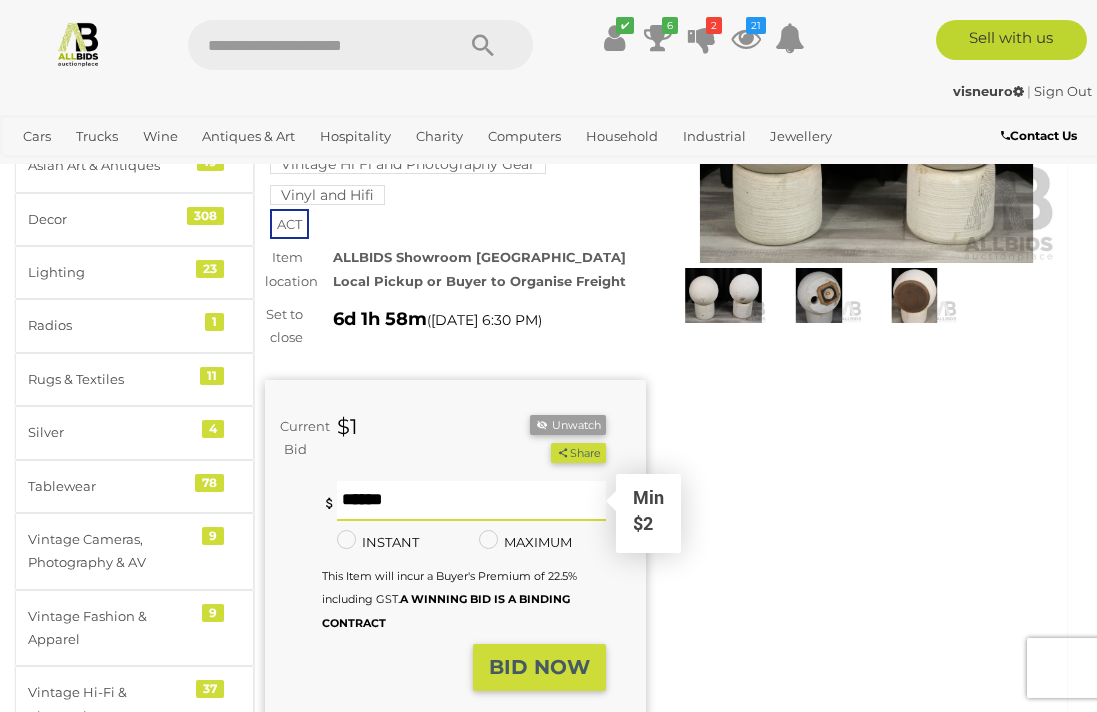 click at bounding box center [471, 501] 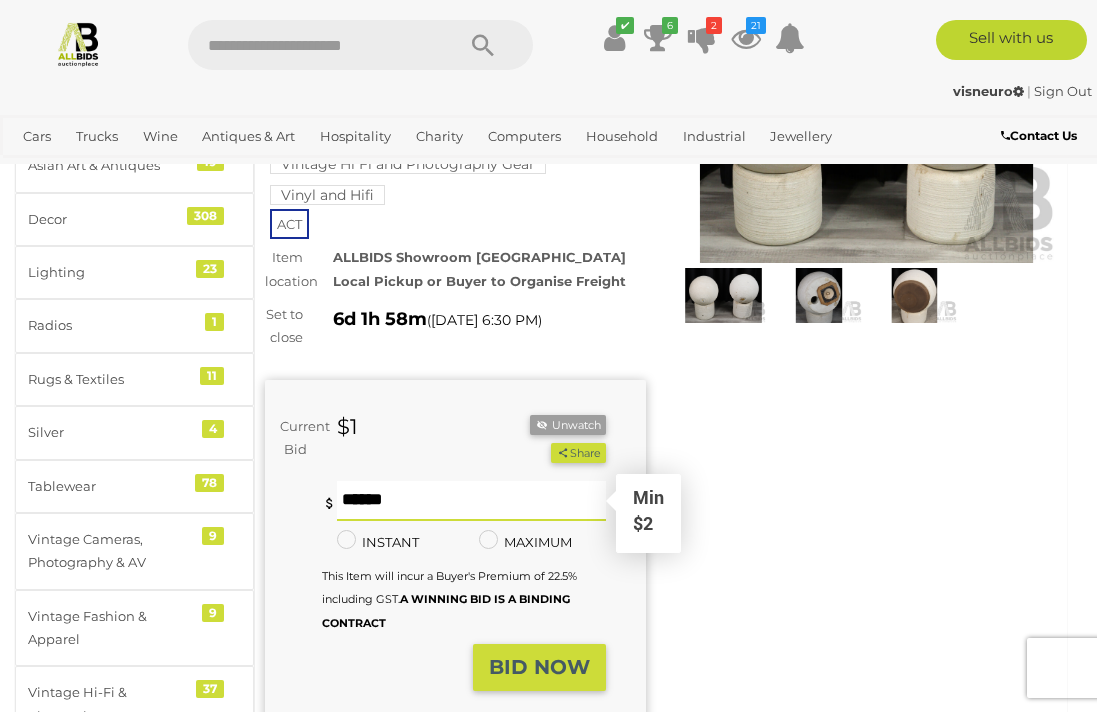 type on "**" 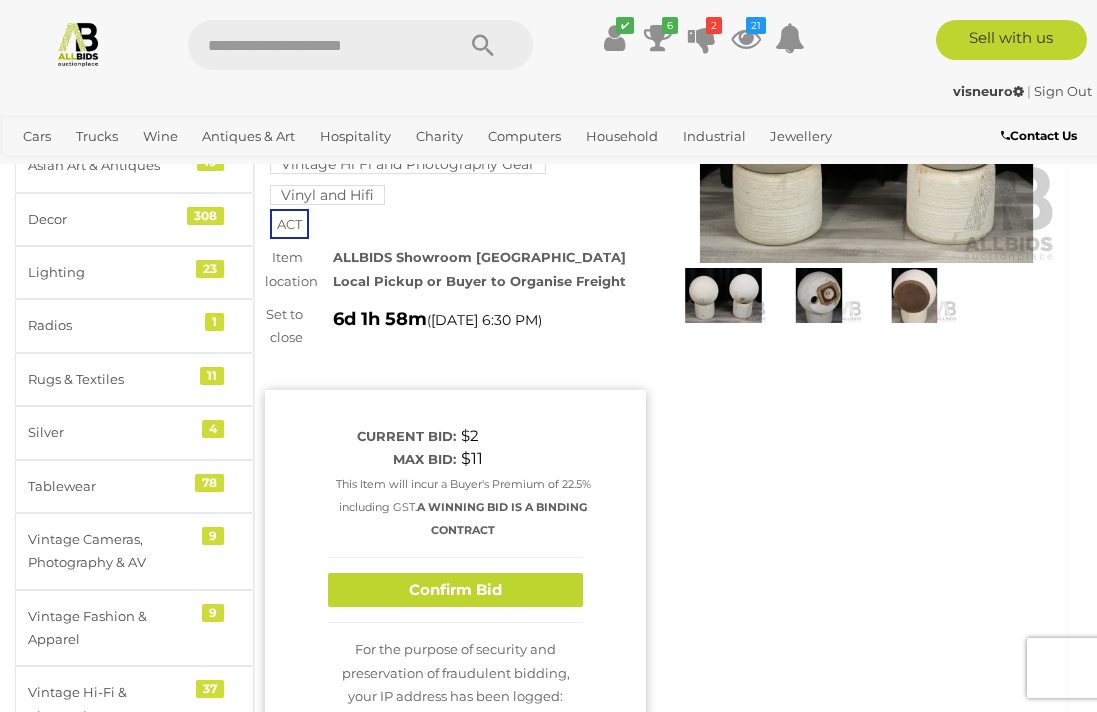 click on "Confirm Bid" at bounding box center [455, 590] 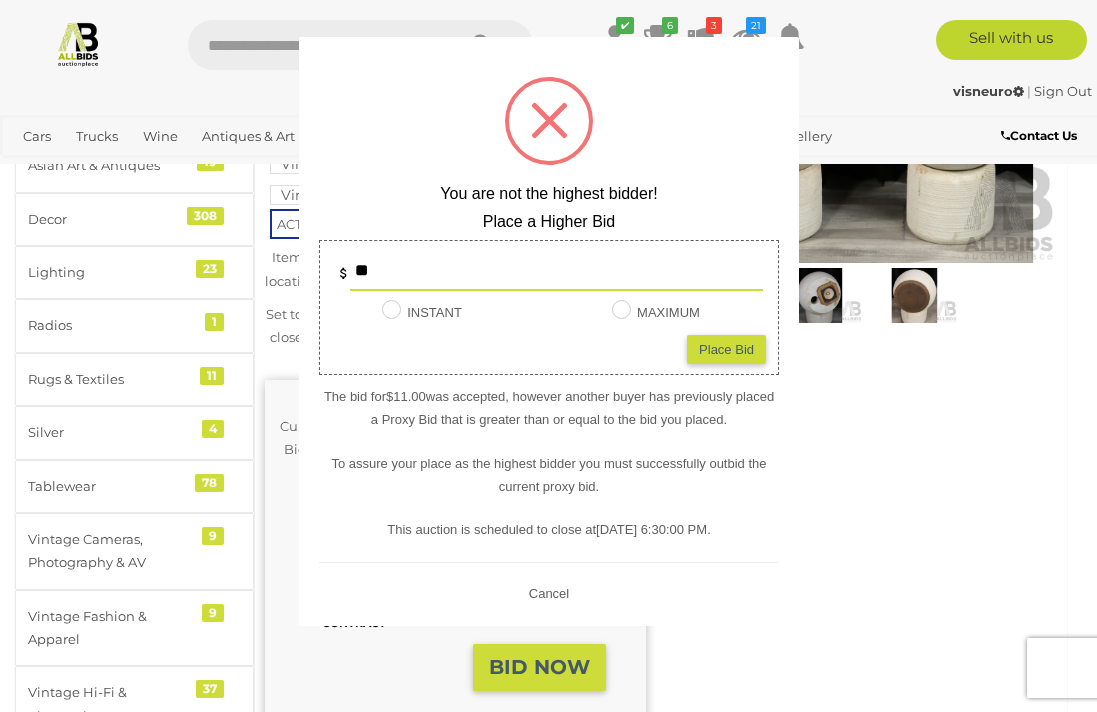 type 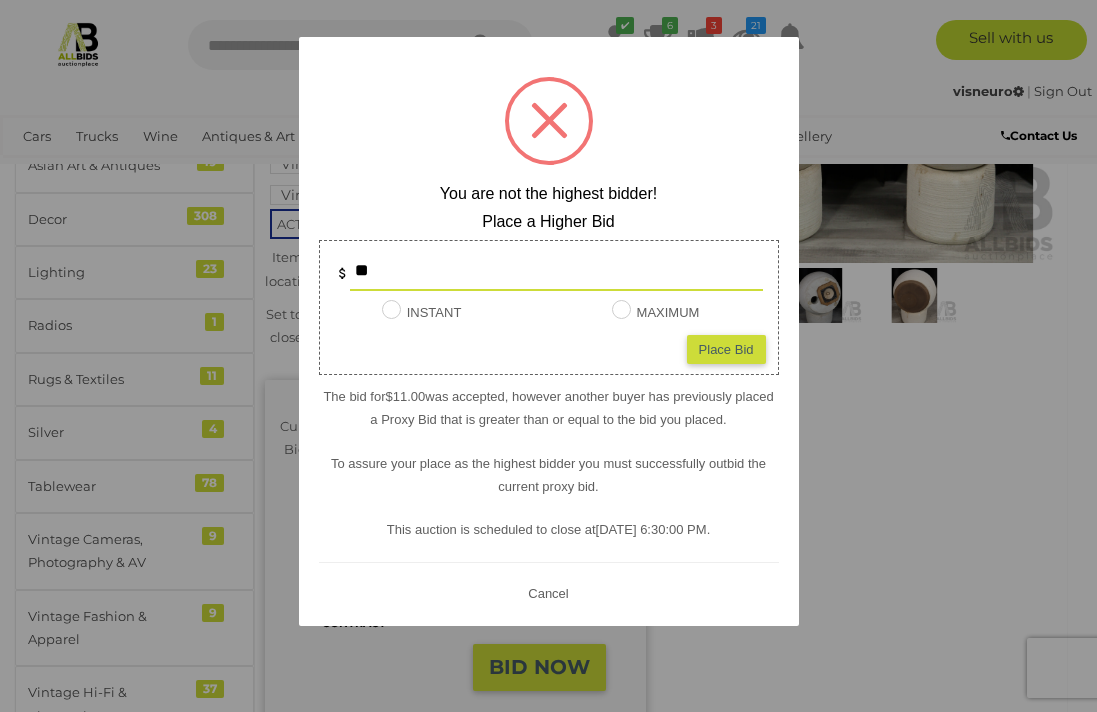 click on "Cancel" at bounding box center (548, 593) 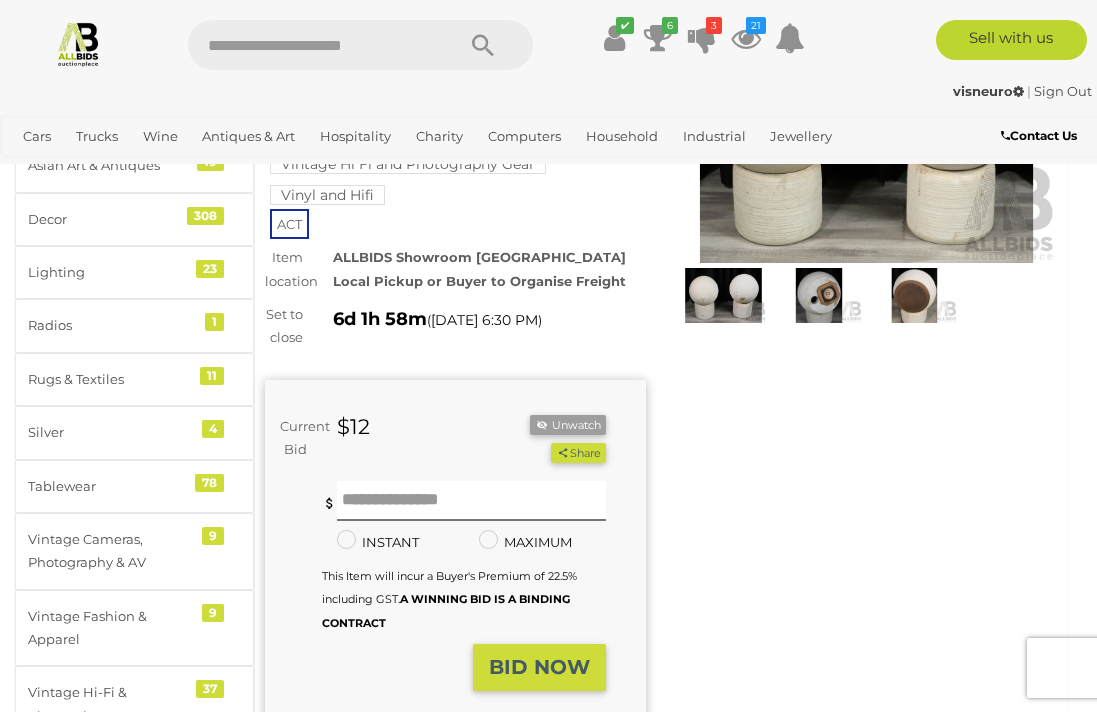 click on "✔ Track & Trace 6 3" at bounding box center [548, 37] 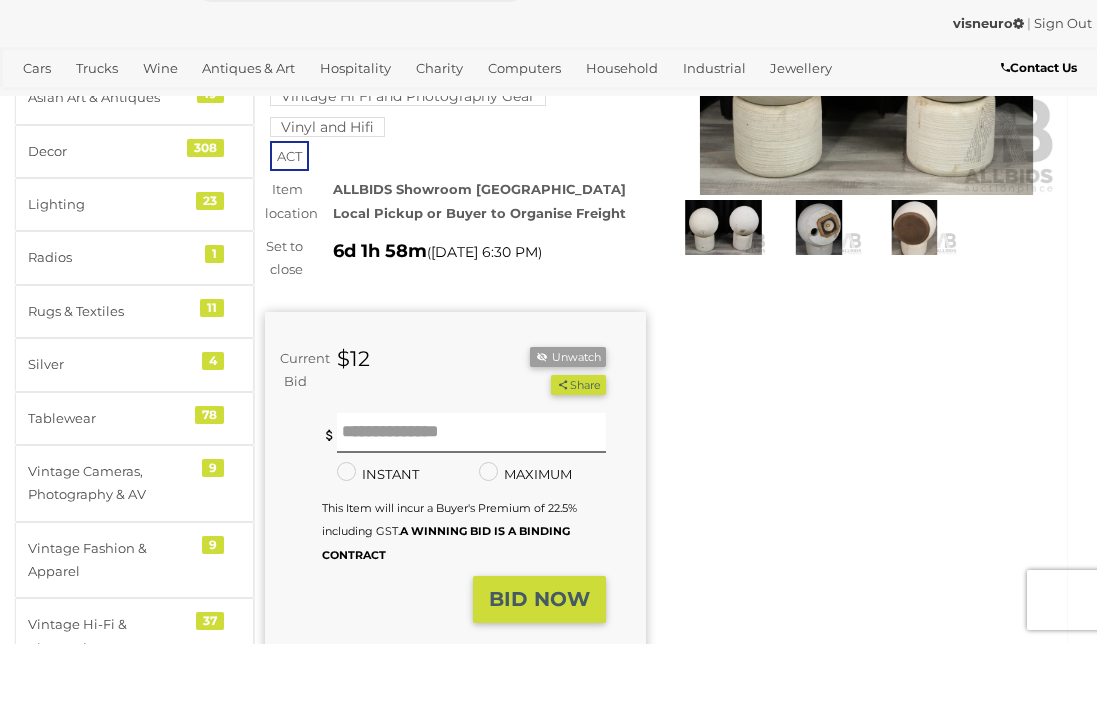 scroll, scrollTop: 302, scrollLeft: 0, axis: vertical 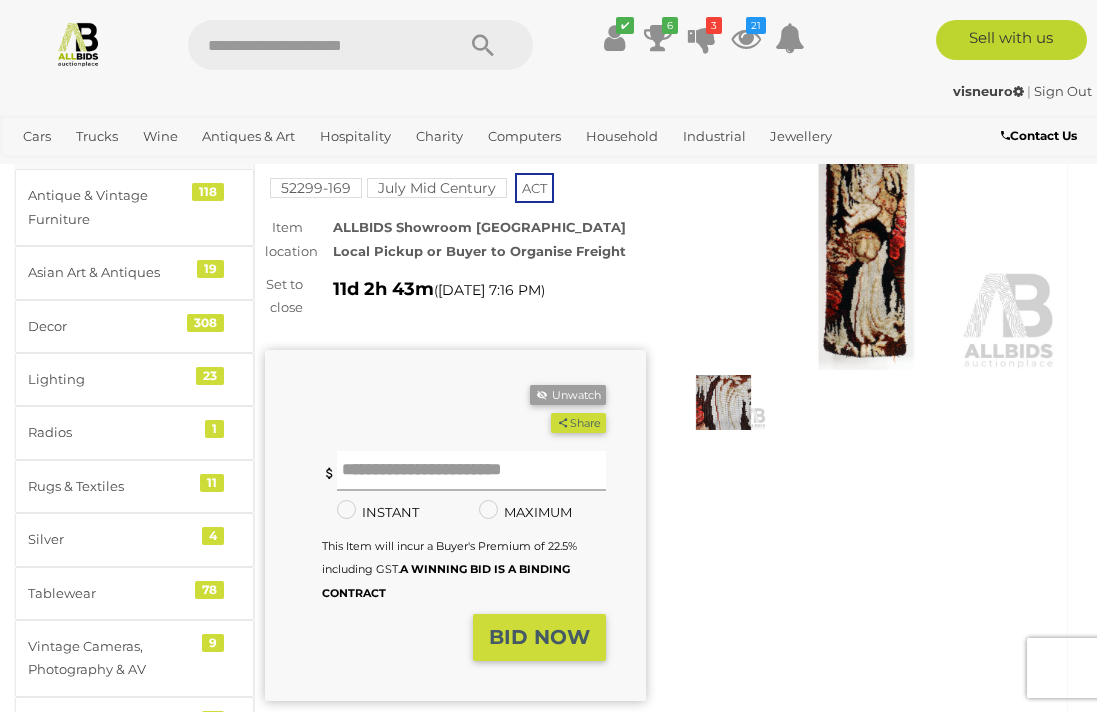 click at bounding box center [471, 471] 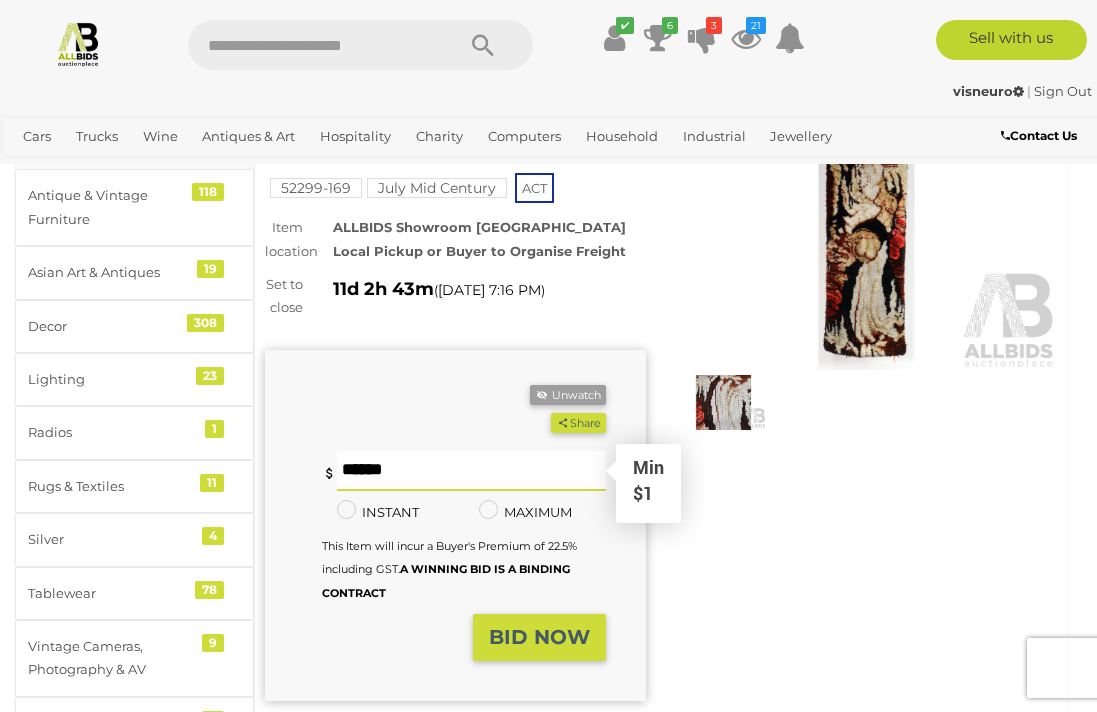 type on "*" 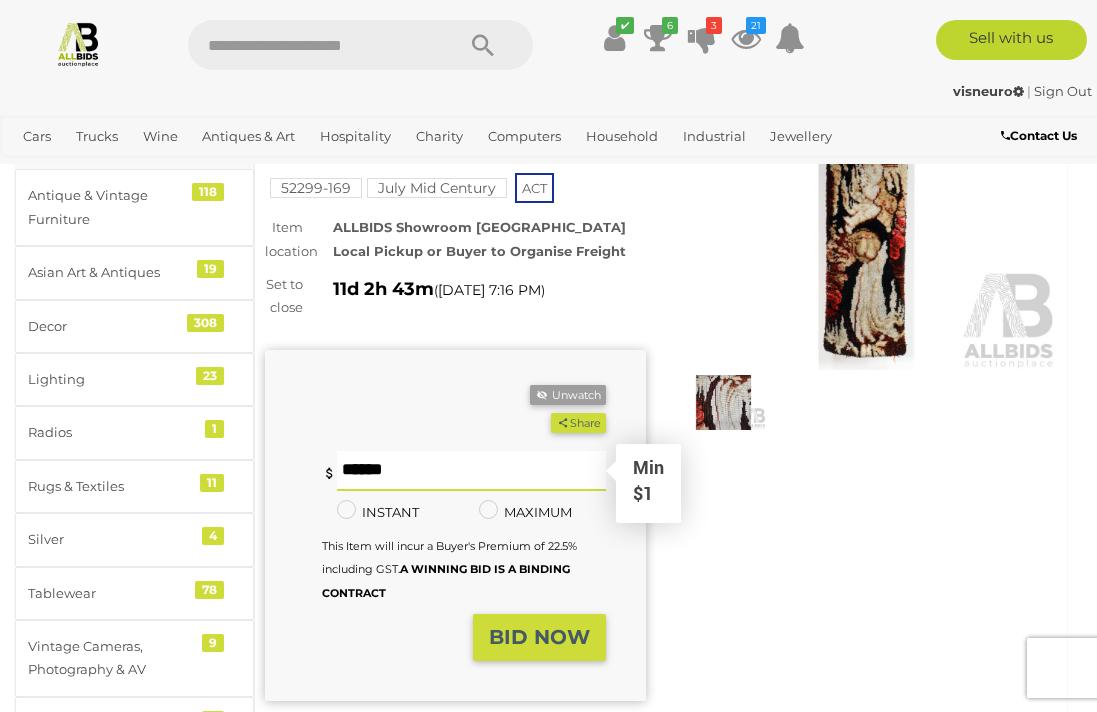 click on "BID NOW" at bounding box center (539, 637) 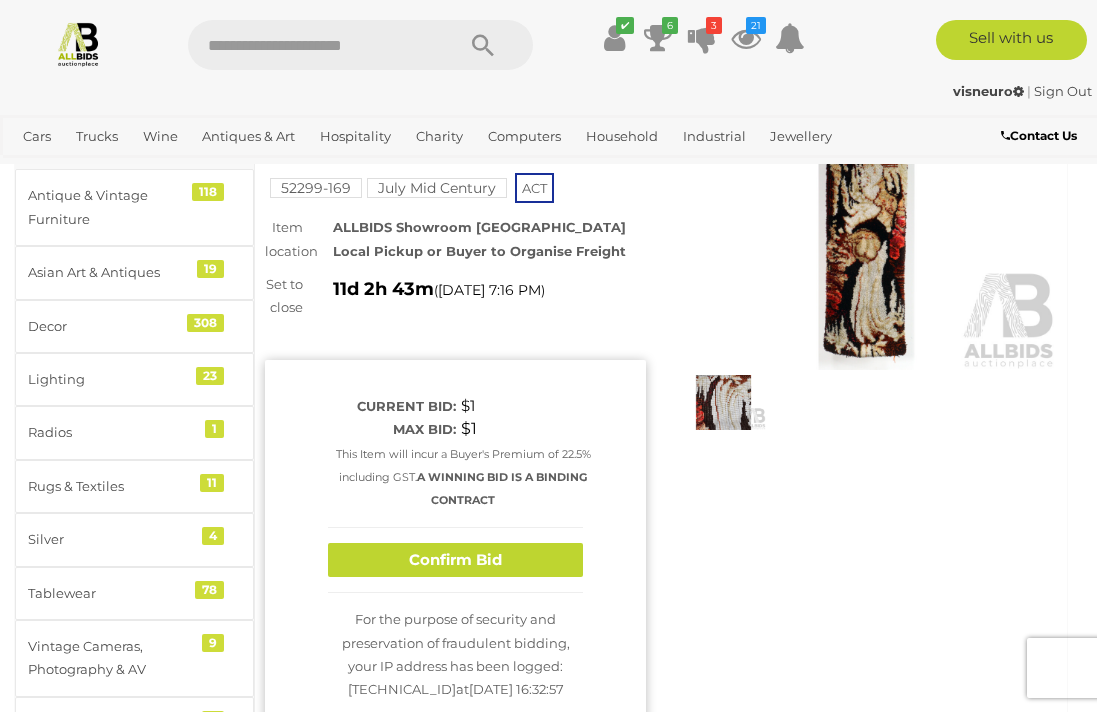 click on "Confirm Bid" at bounding box center (455, 560) 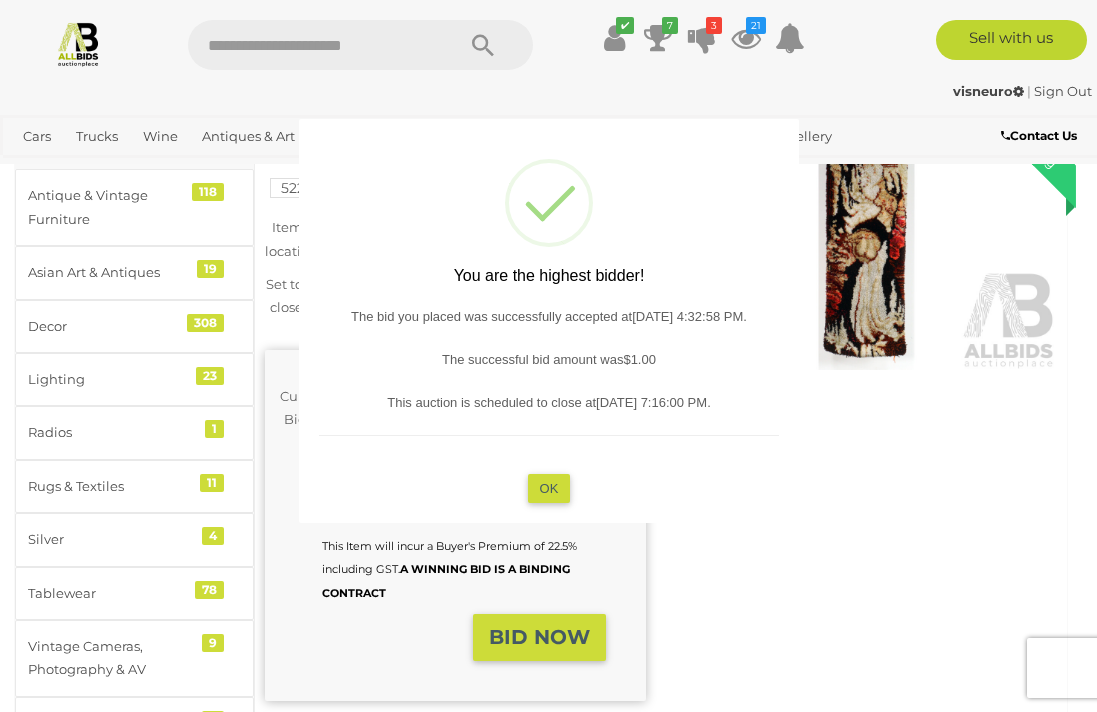 type 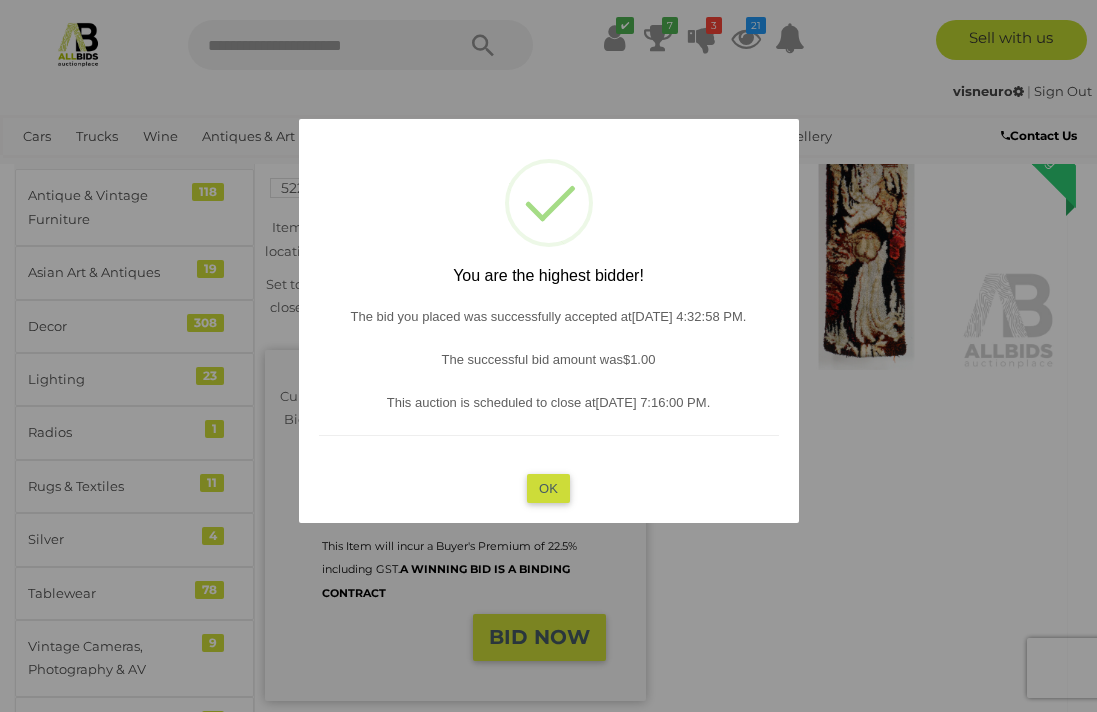 click on "OK" at bounding box center (548, 488) 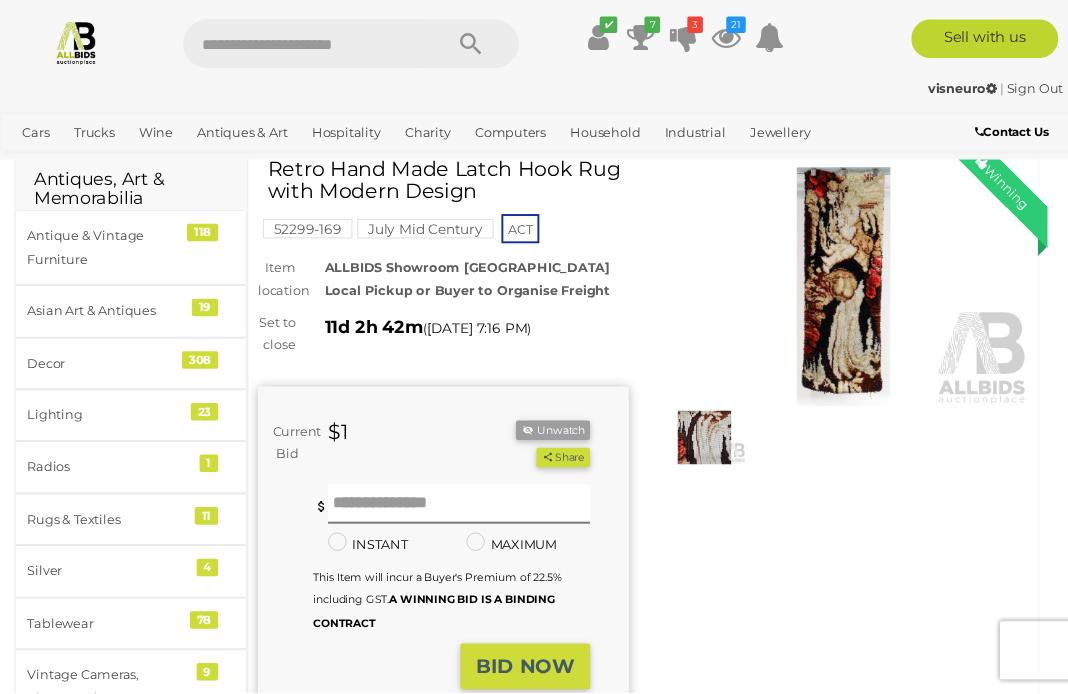 scroll, scrollTop: 0, scrollLeft: 0, axis: both 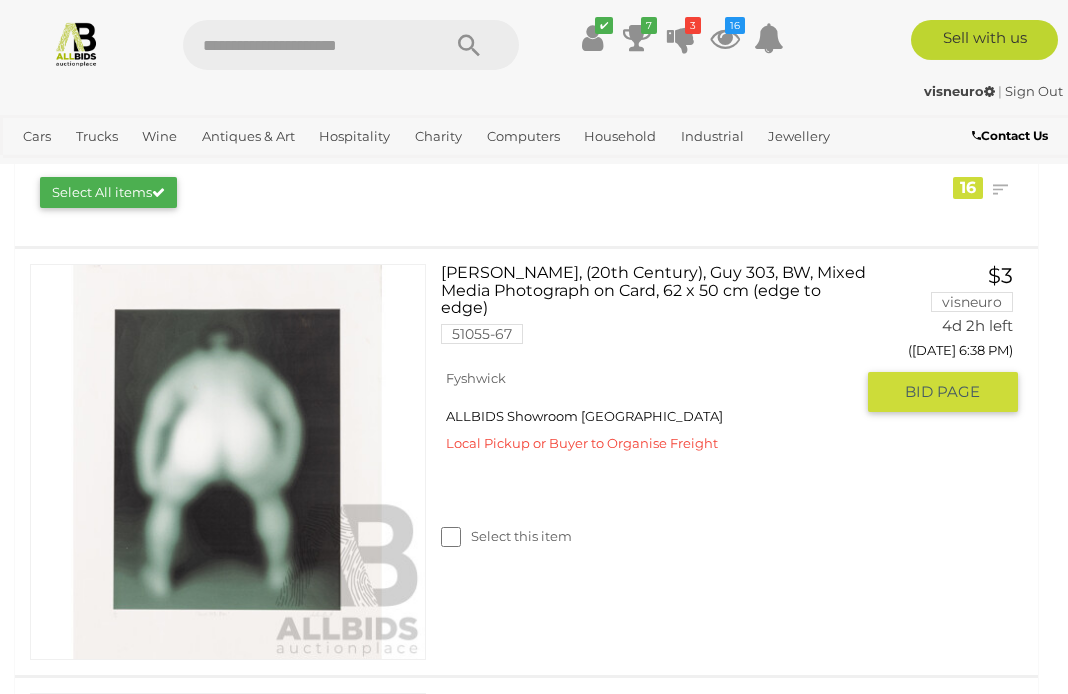 click on "BID PAGE" at bounding box center (942, 392) 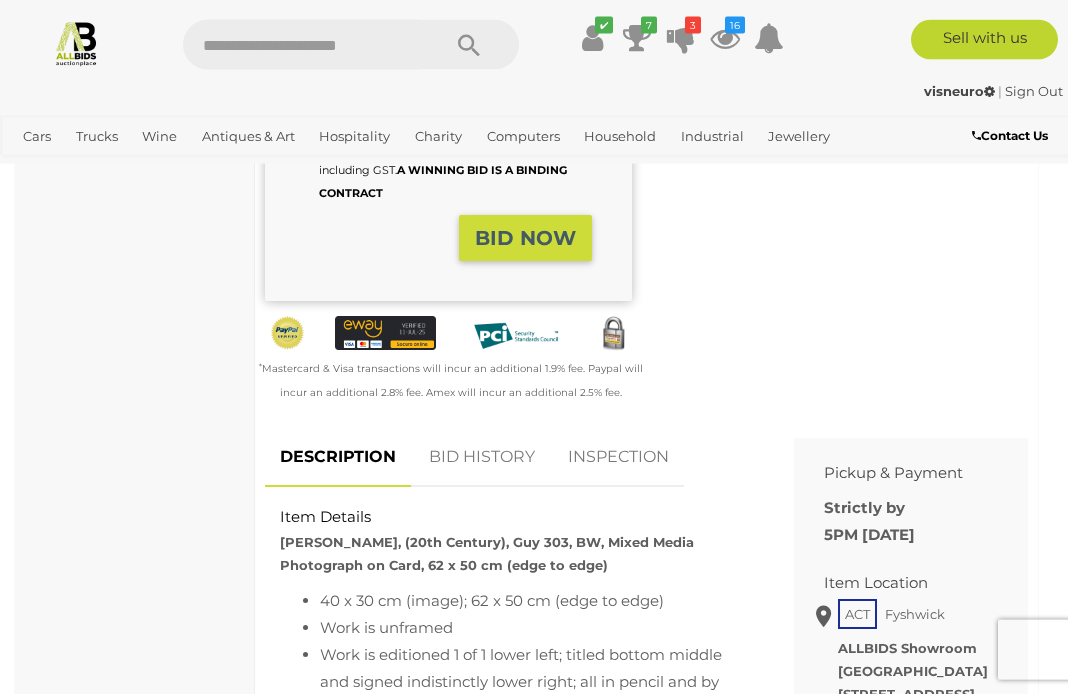 scroll, scrollTop: 593, scrollLeft: 0, axis: vertical 